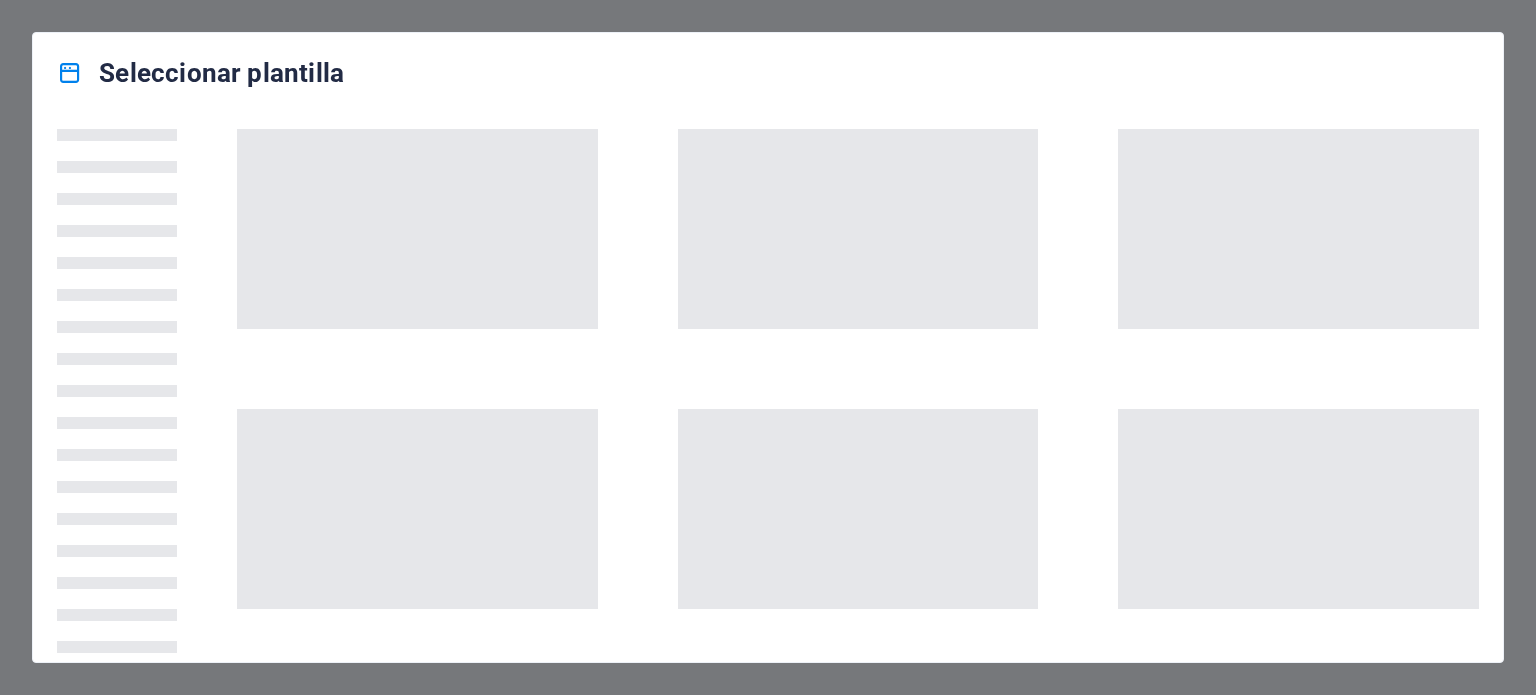 scroll, scrollTop: 0, scrollLeft: 0, axis: both 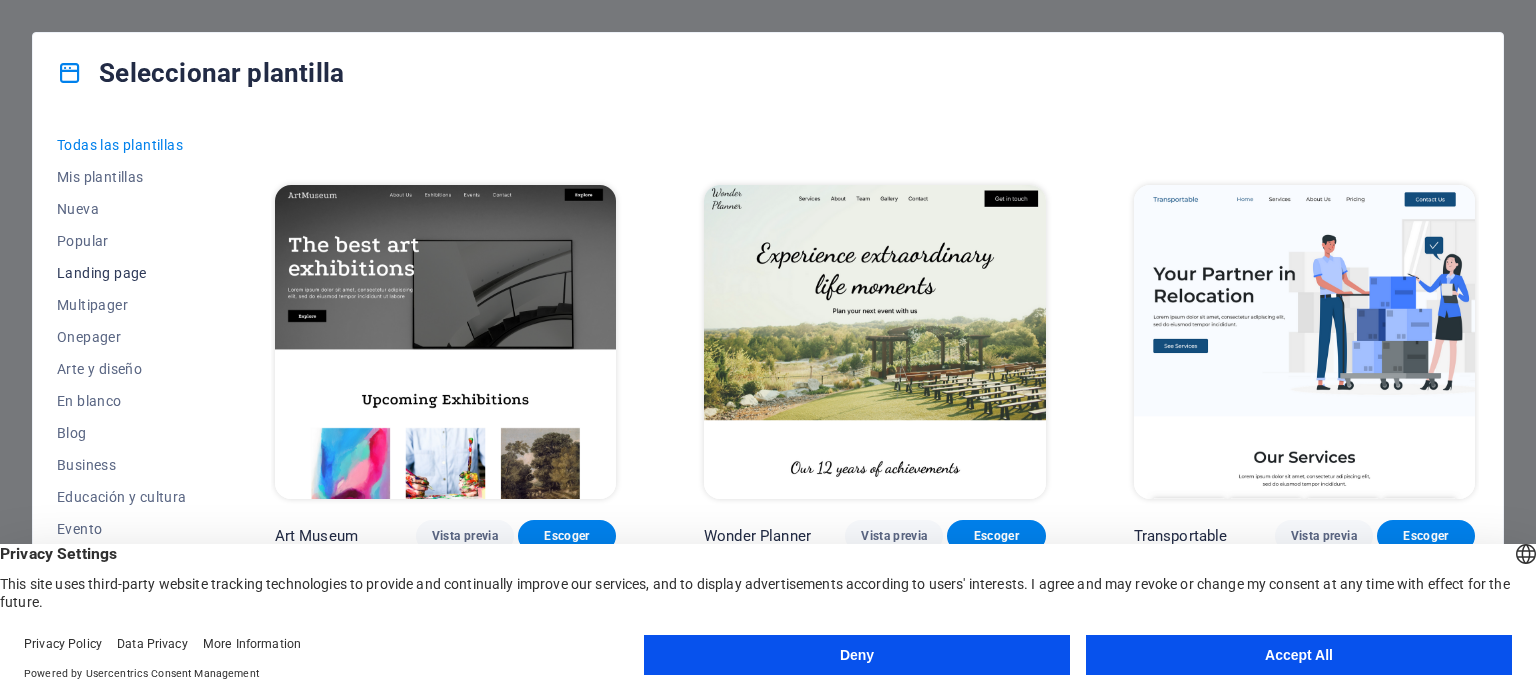 click on "Landing page" at bounding box center (122, 273) 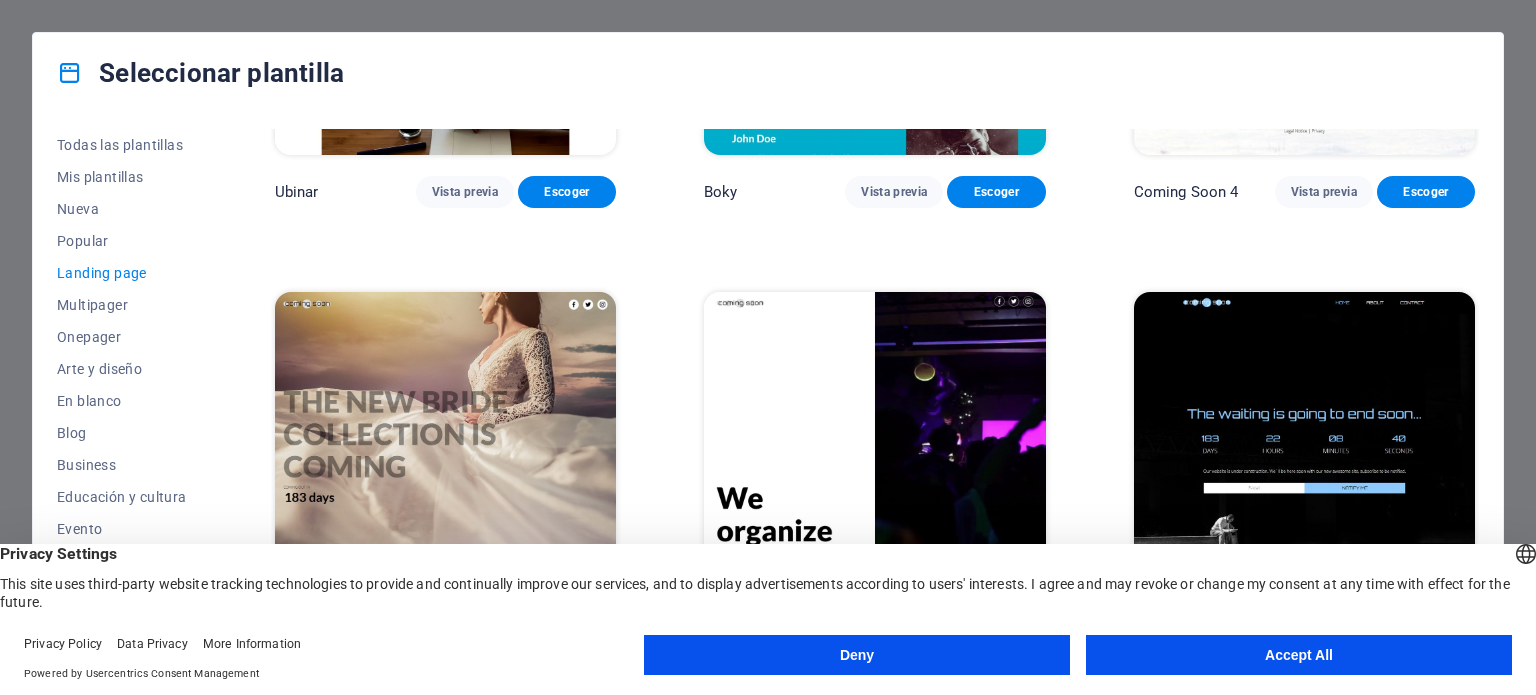 scroll, scrollTop: 3457, scrollLeft: 0, axis: vertical 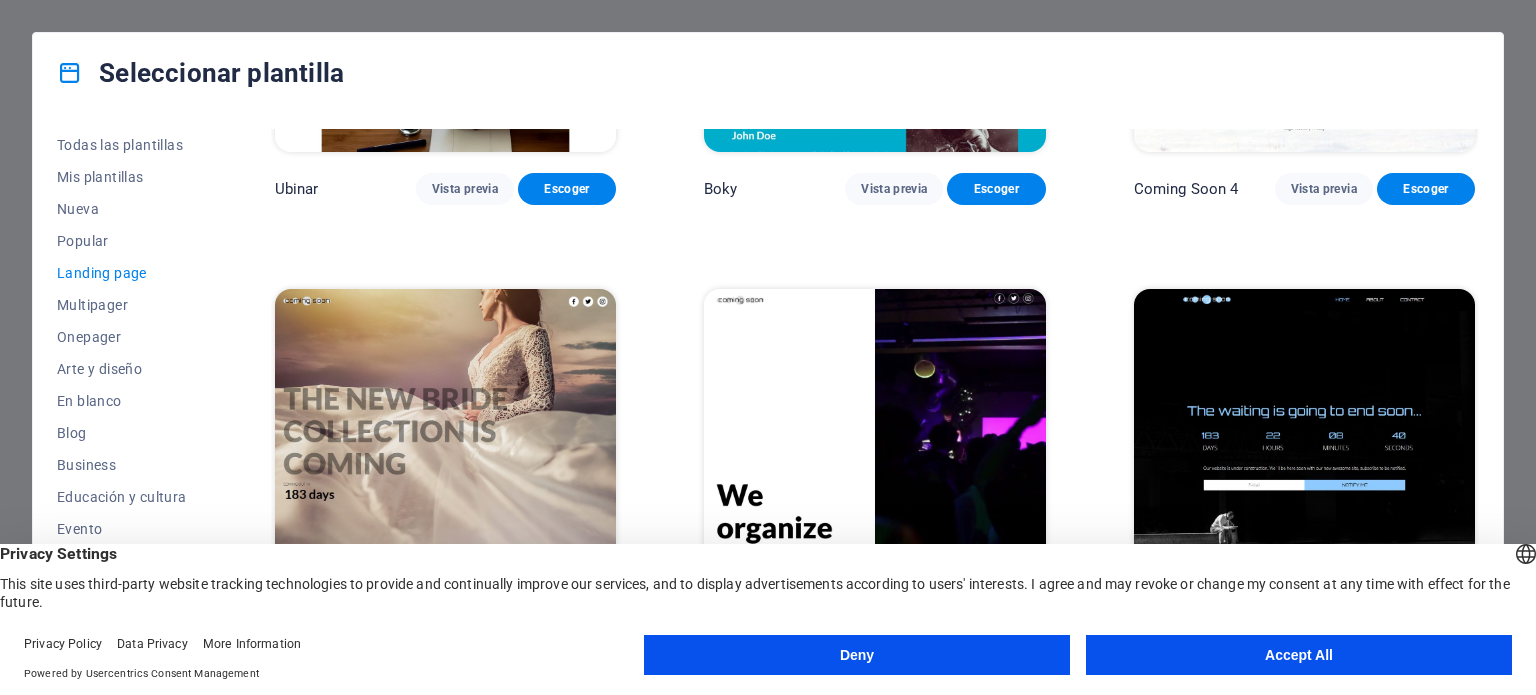 click on "Accept All" at bounding box center [1299, 655] 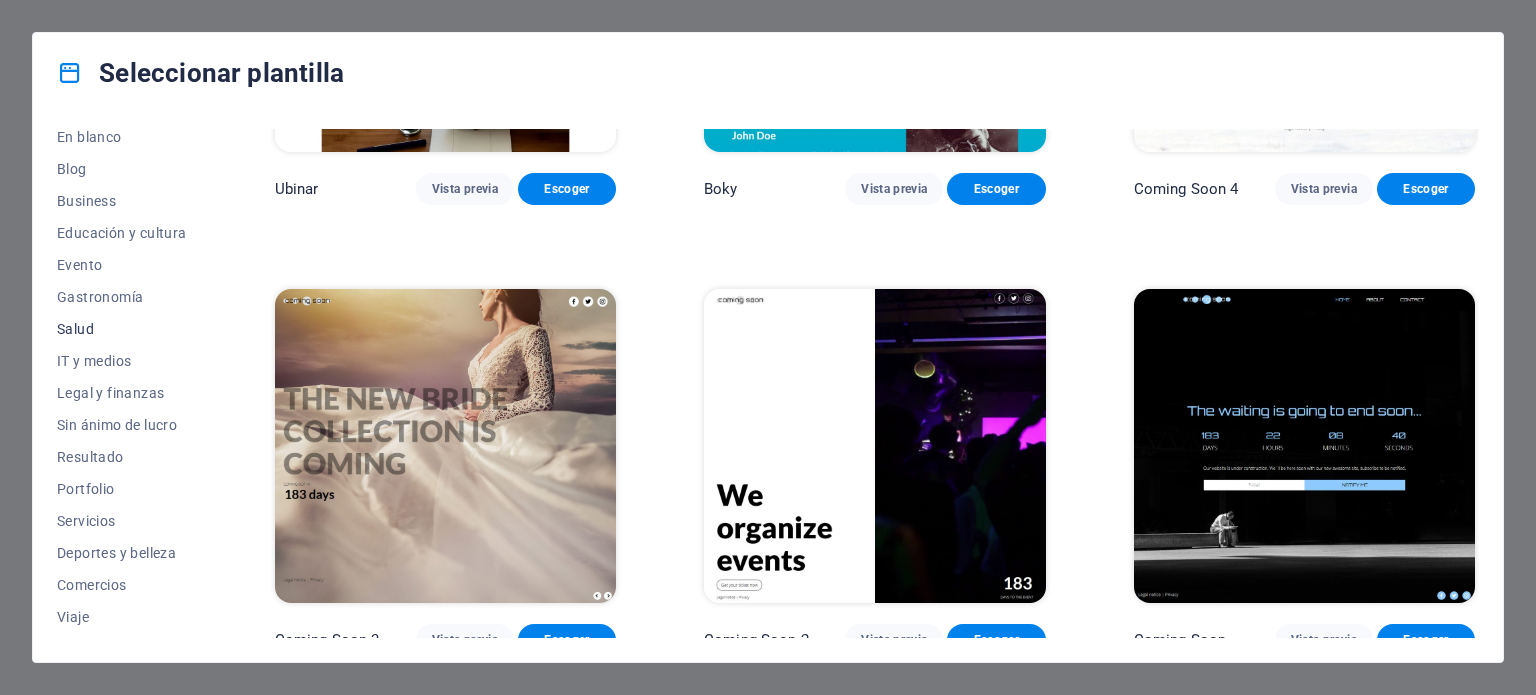 scroll, scrollTop: 290, scrollLeft: 0, axis: vertical 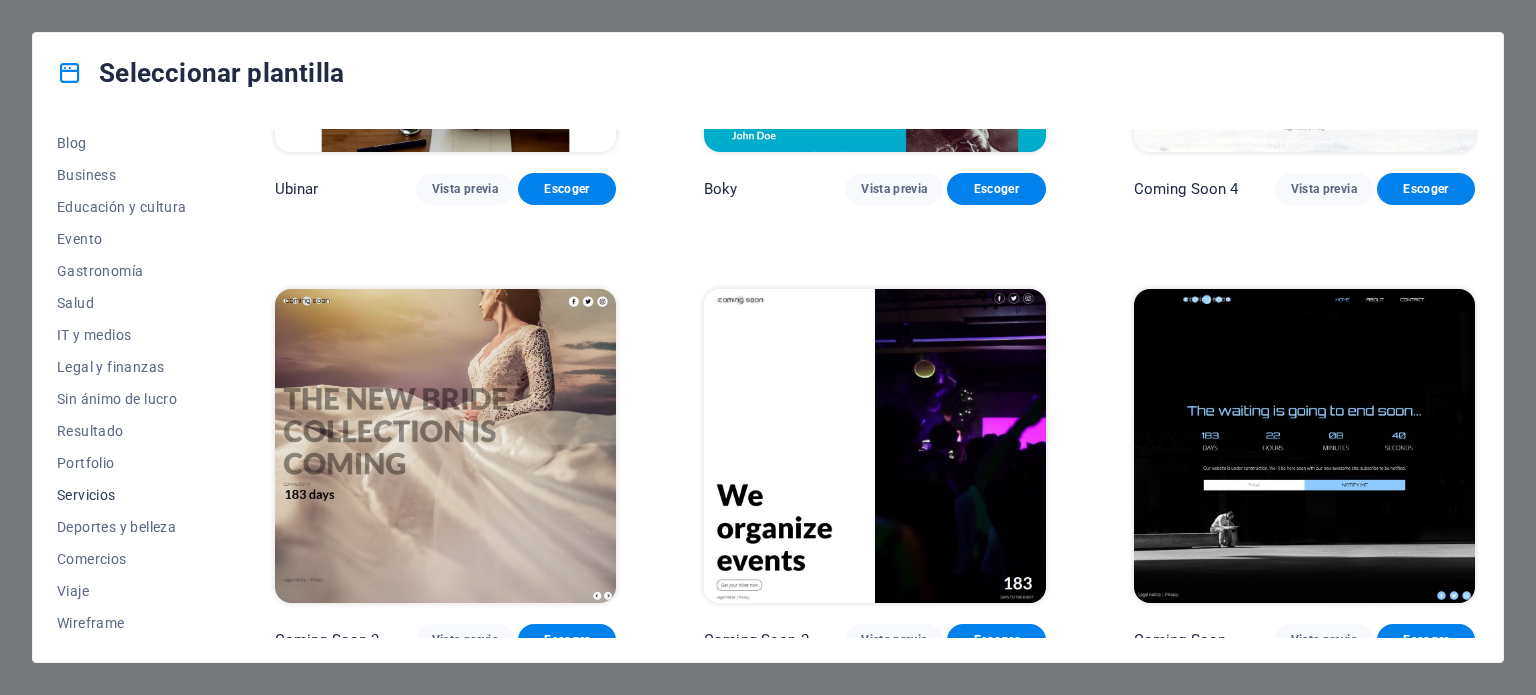 click on "Servicios" at bounding box center [122, 495] 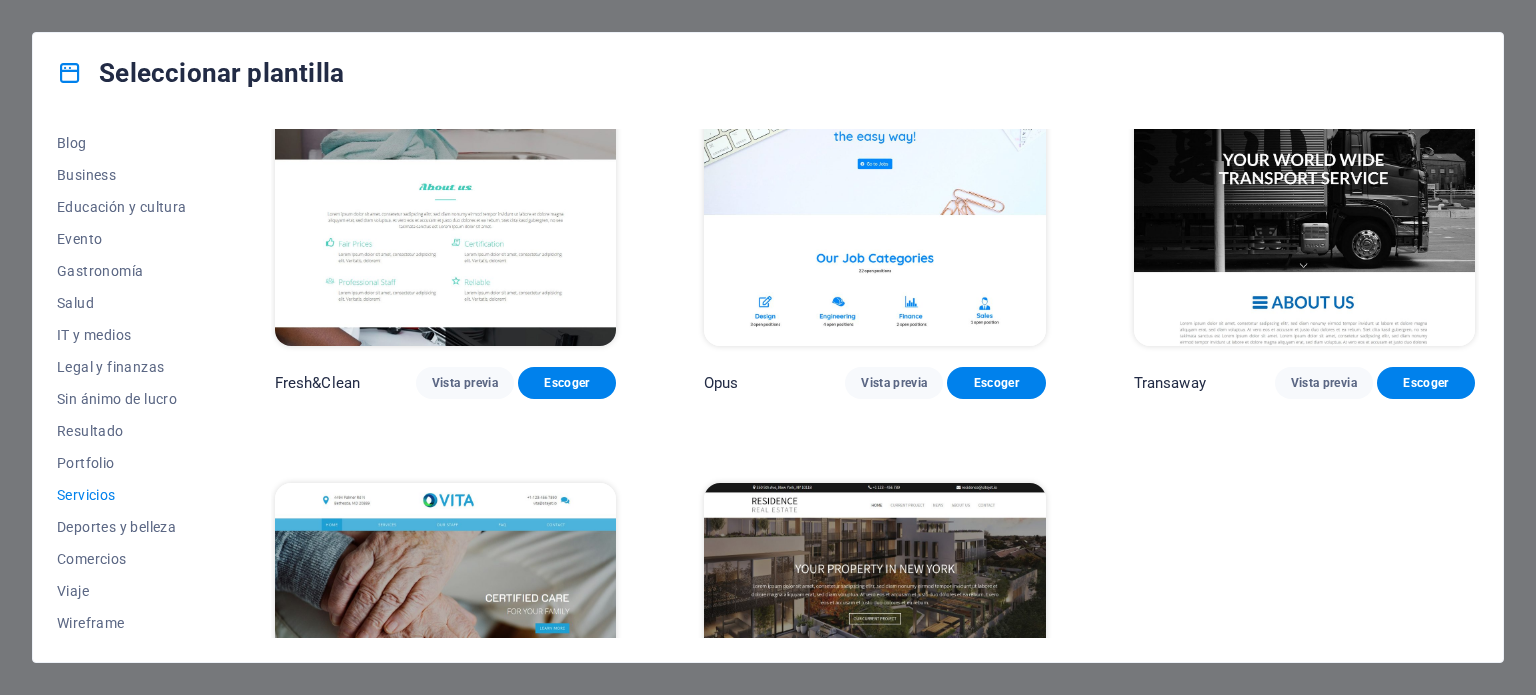 scroll, scrollTop: 2400, scrollLeft: 0, axis: vertical 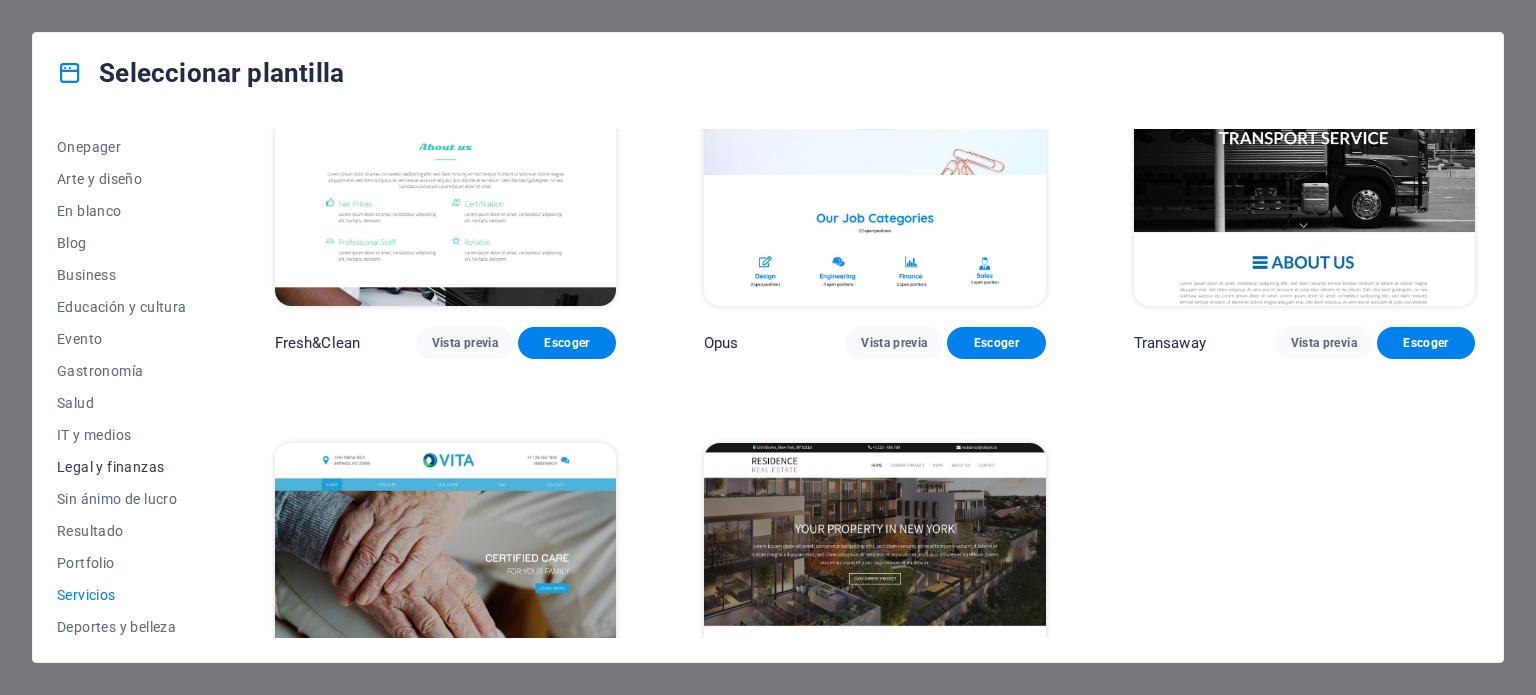 click on "Legal y finanzas" at bounding box center (122, 467) 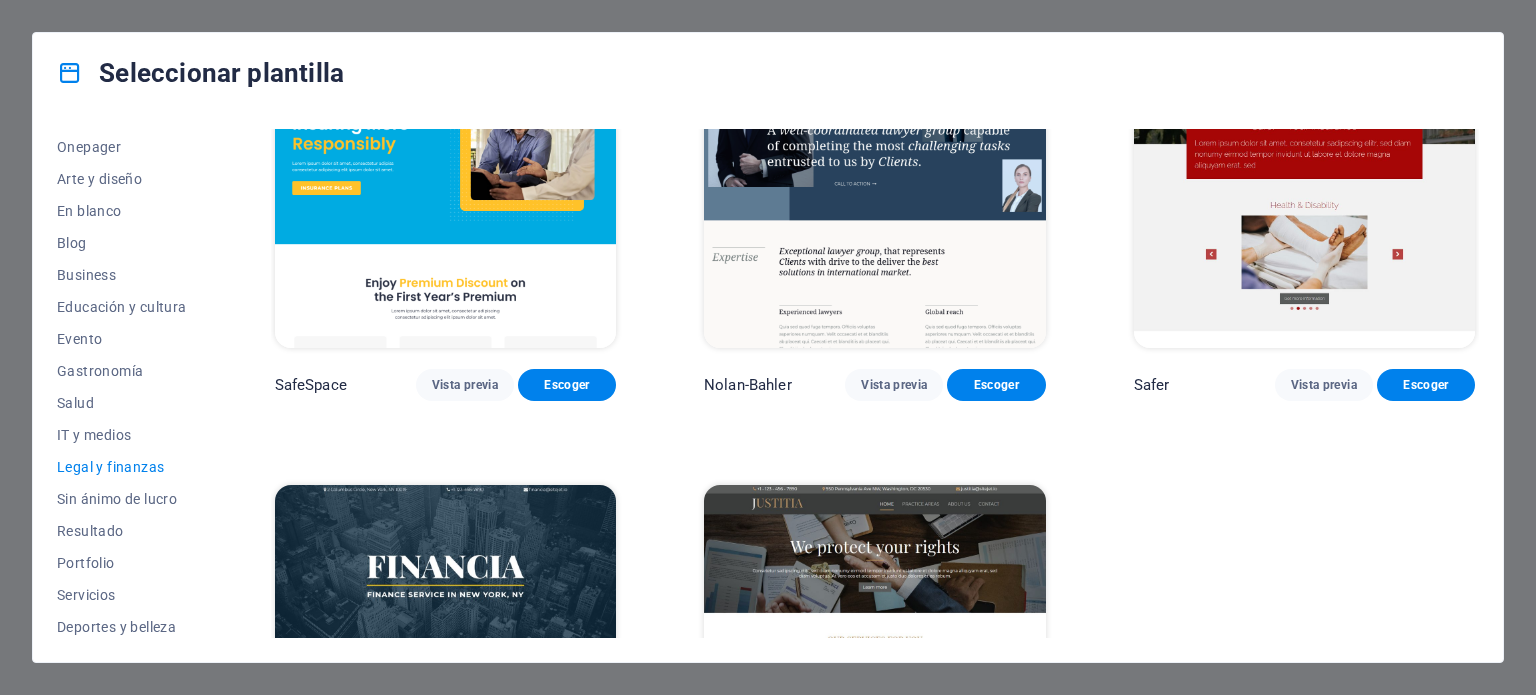 scroll, scrollTop: 0, scrollLeft: 0, axis: both 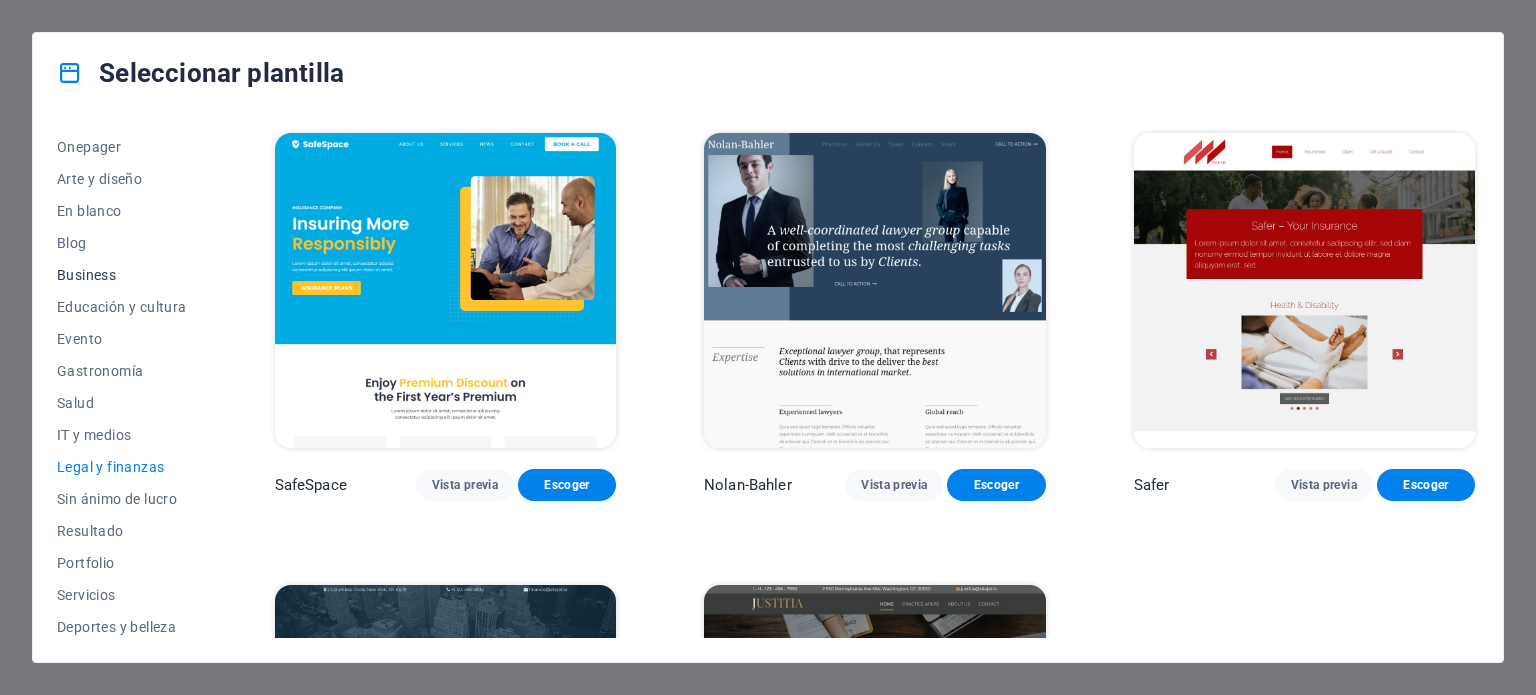 click on "Business" at bounding box center [122, 275] 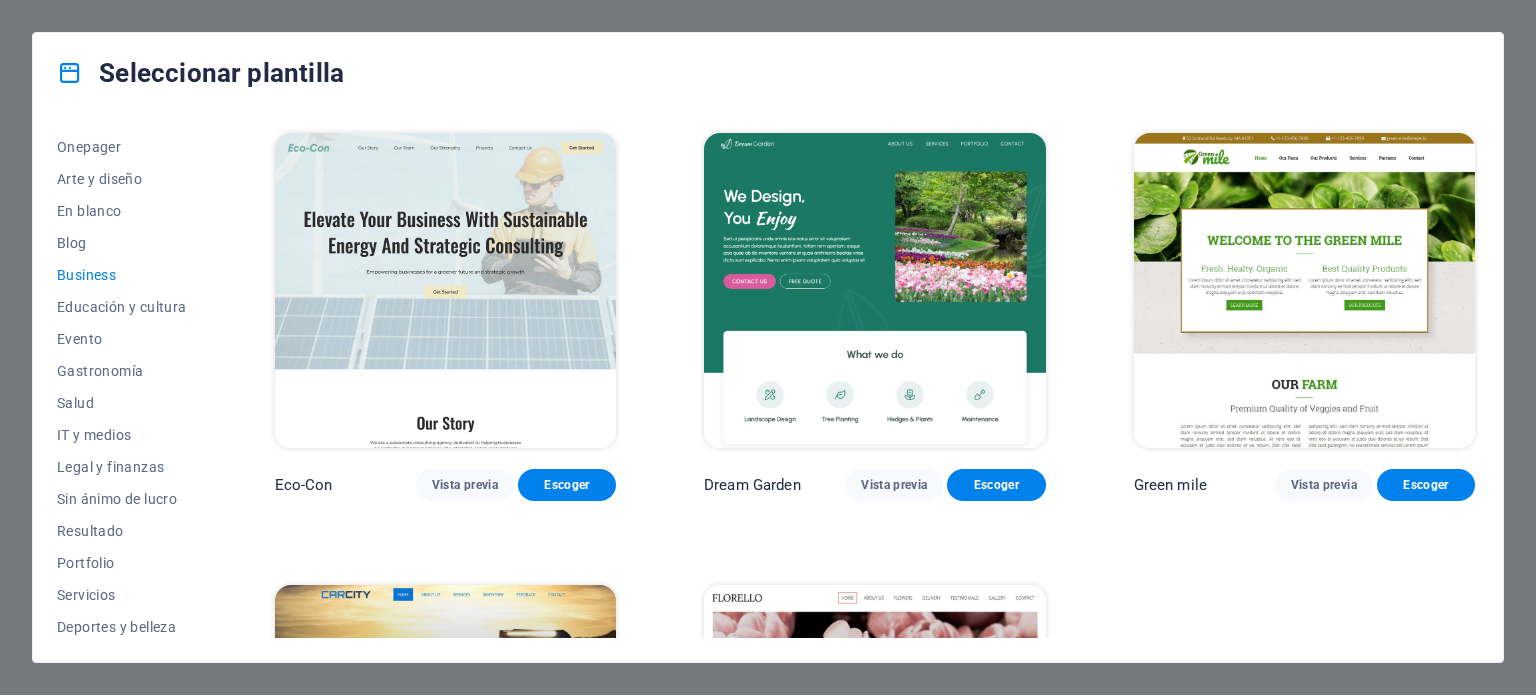 scroll, scrollTop: 309, scrollLeft: 0, axis: vertical 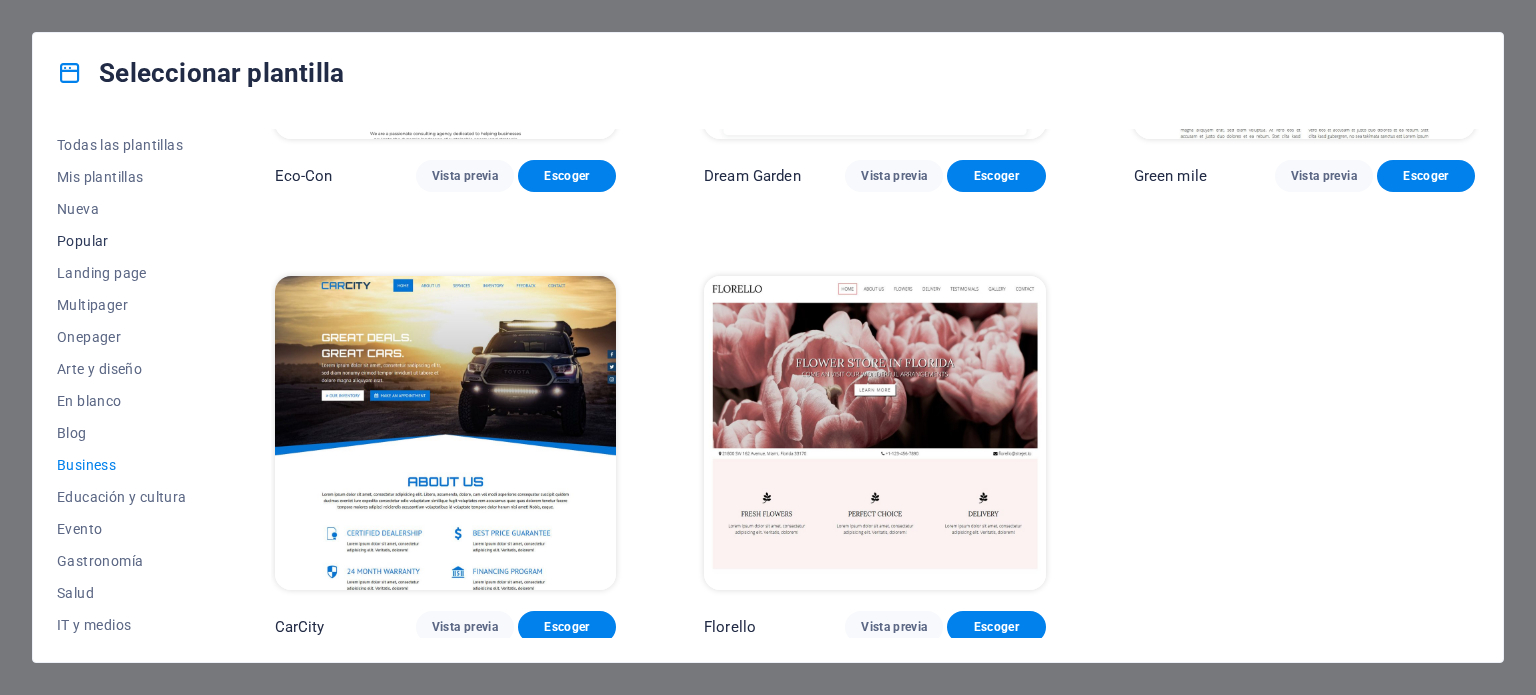 click on "Popular" at bounding box center (122, 241) 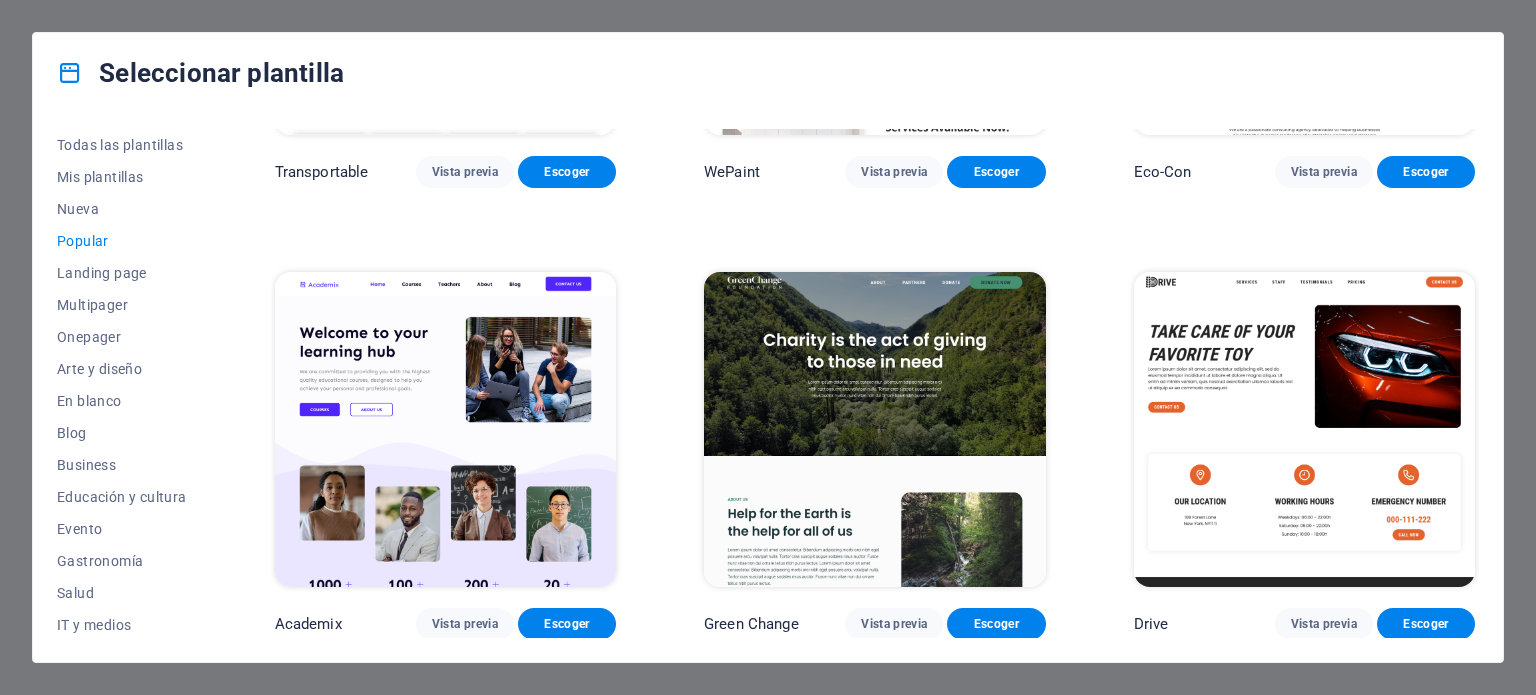 scroll, scrollTop: 800, scrollLeft: 0, axis: vertical 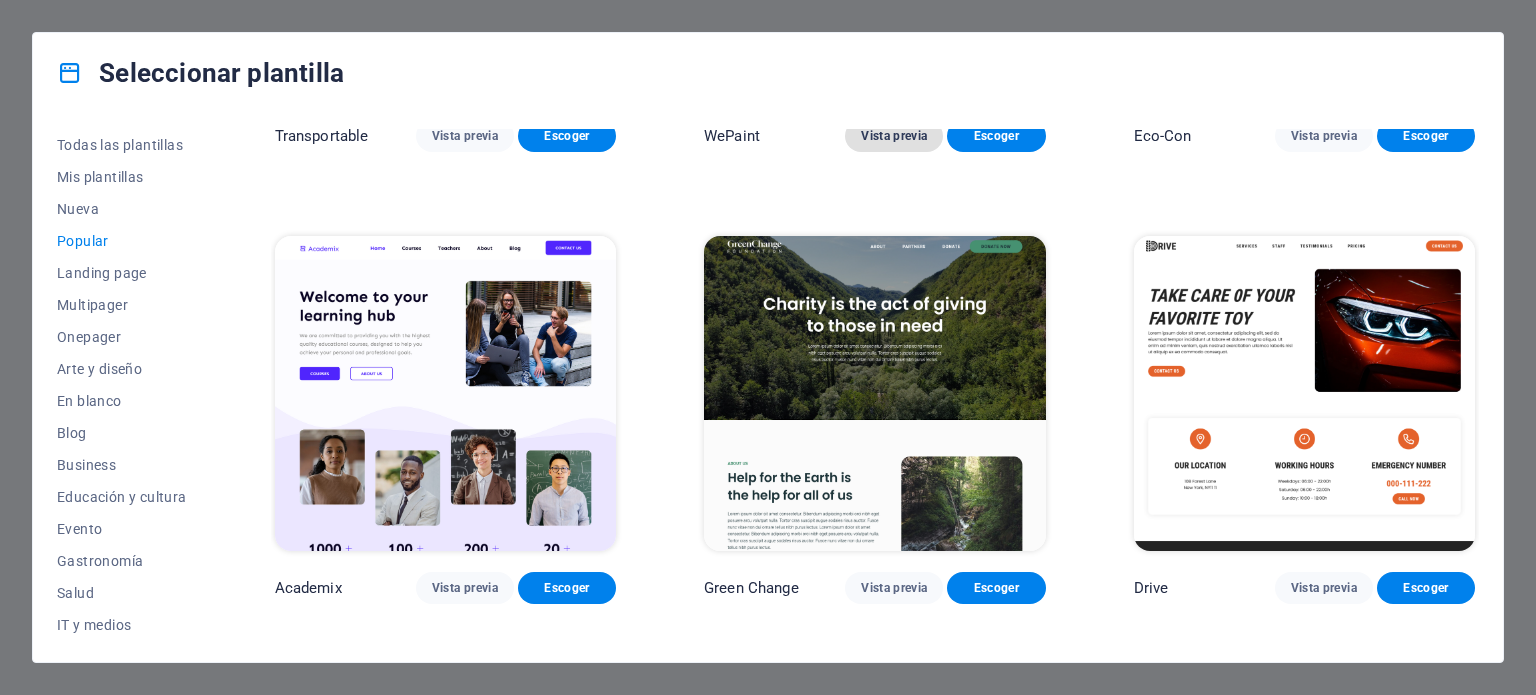 click on "Vista previa" at bounding box center [894, 136] 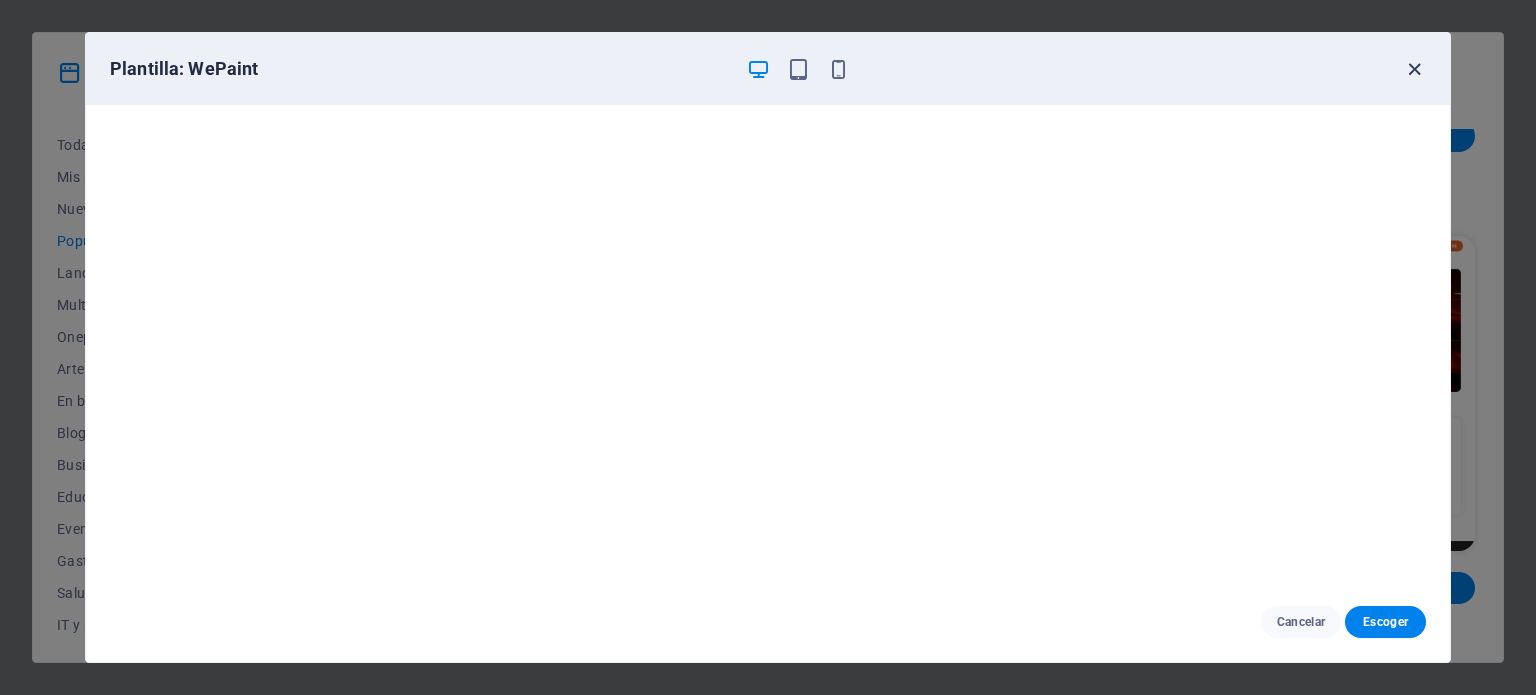 click at bounding box center [1414, 69] 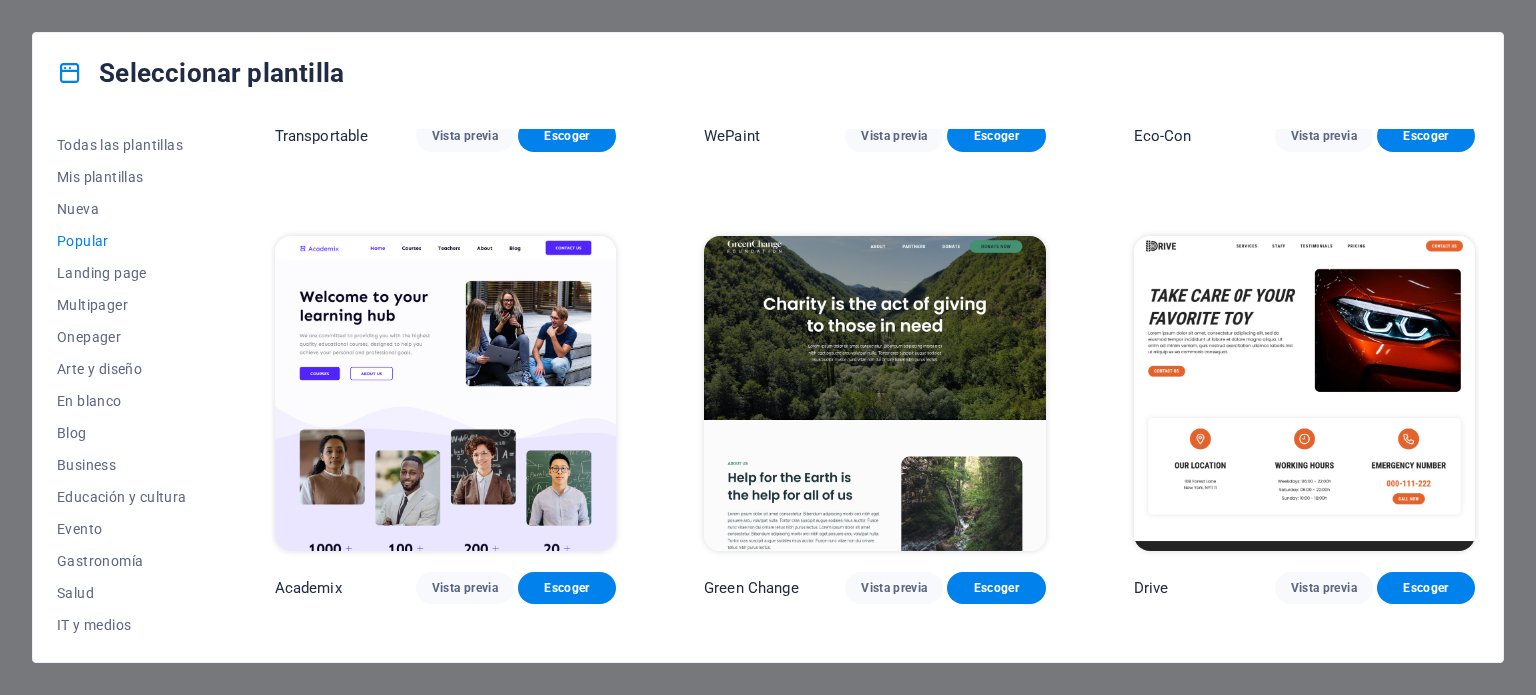 scroll, scrollTop: 787, scrollLeft: 0, axis: vertical 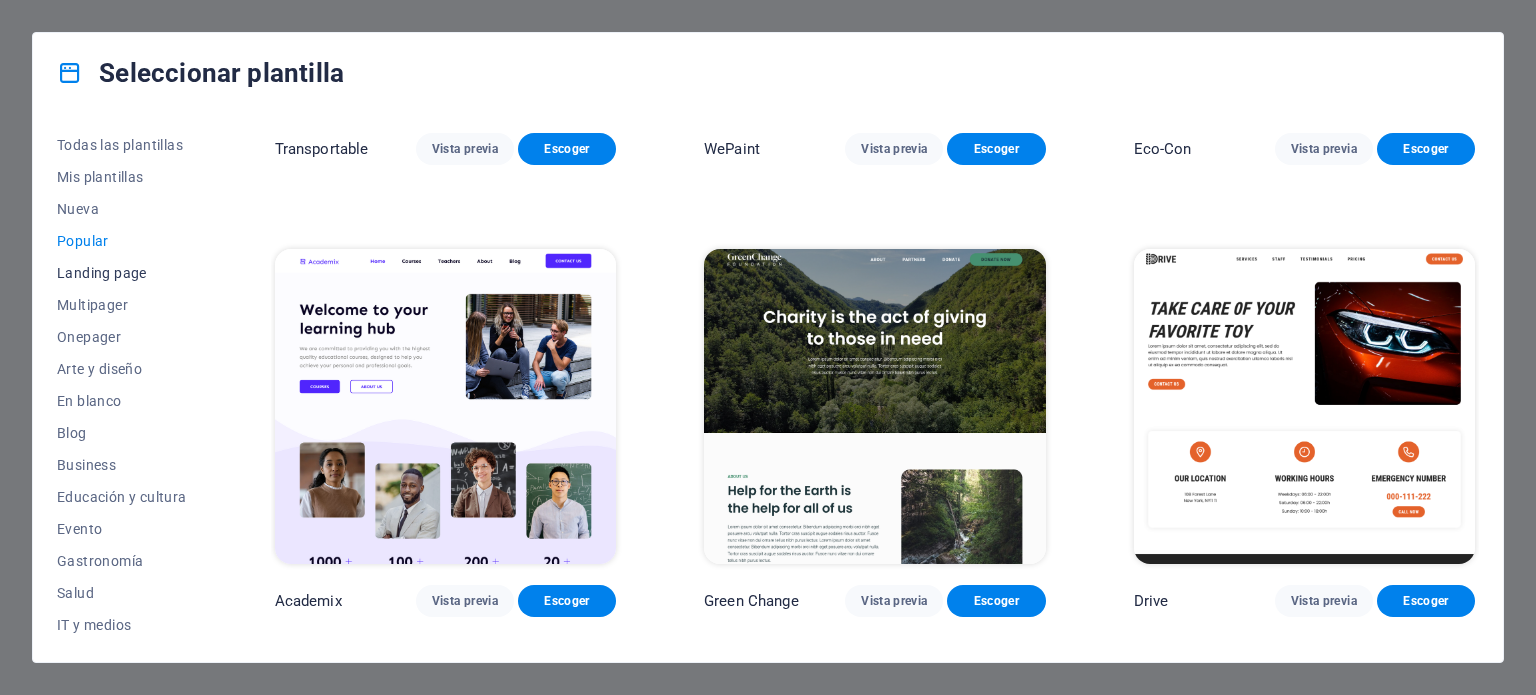 click on "Landing page" at bounding box center (122, 273) 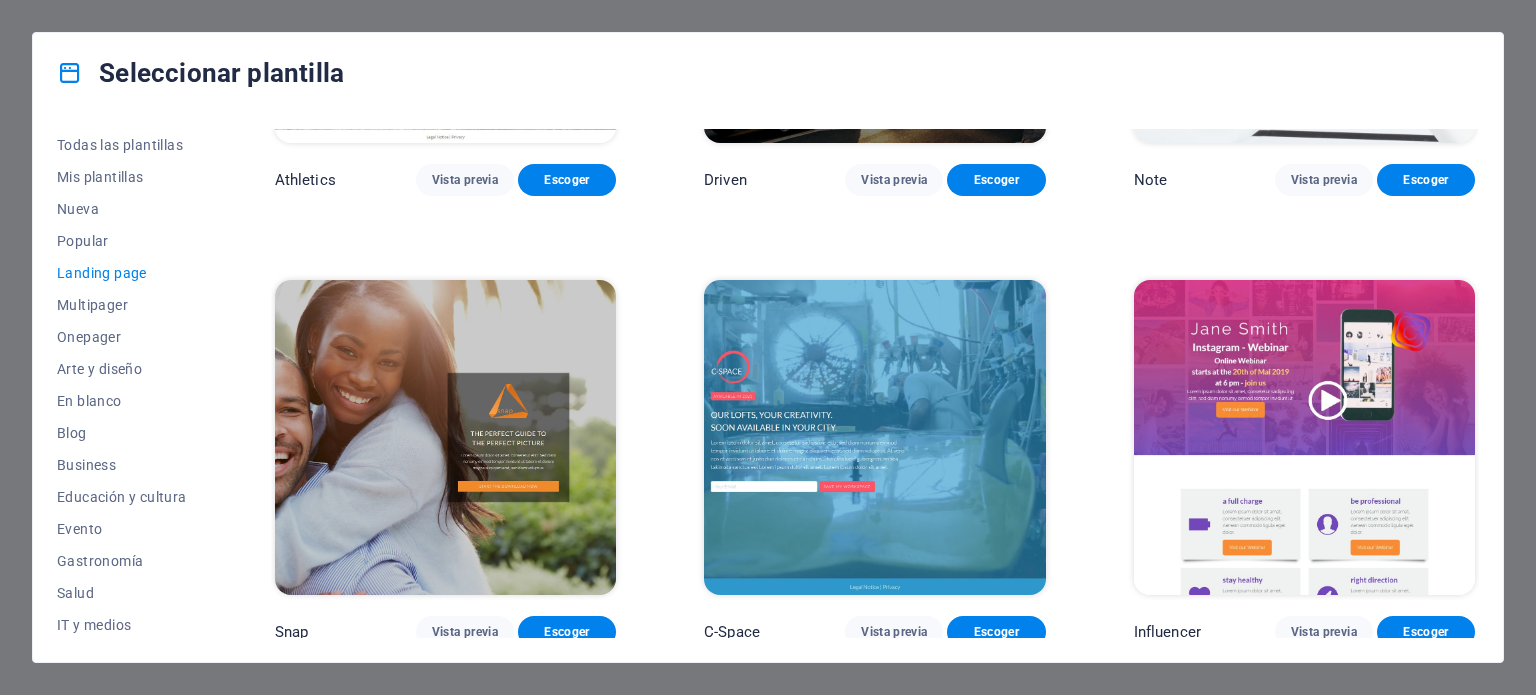 scroll, scrollTop: 1687, scrollLeft: 0, axis: vertical 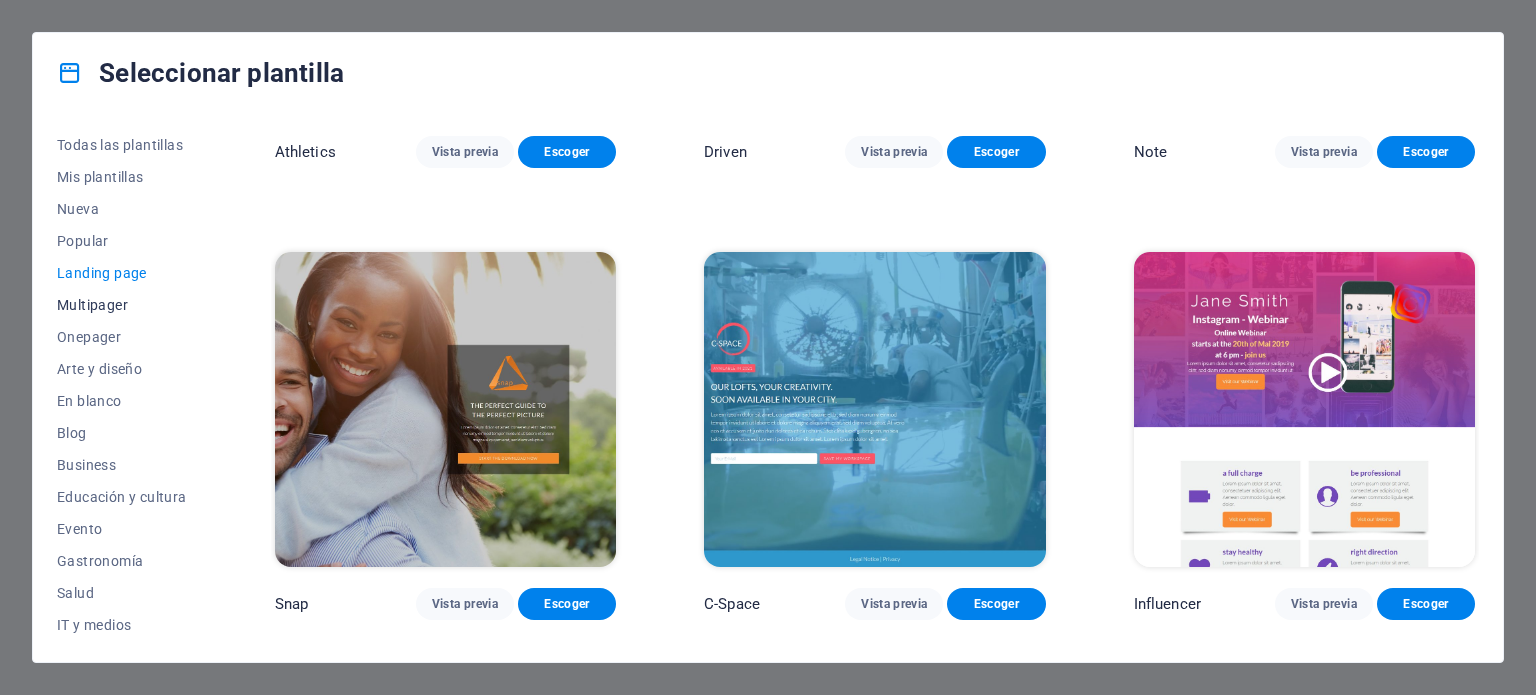 click on "Multipager" at bounding box center (122, 305) 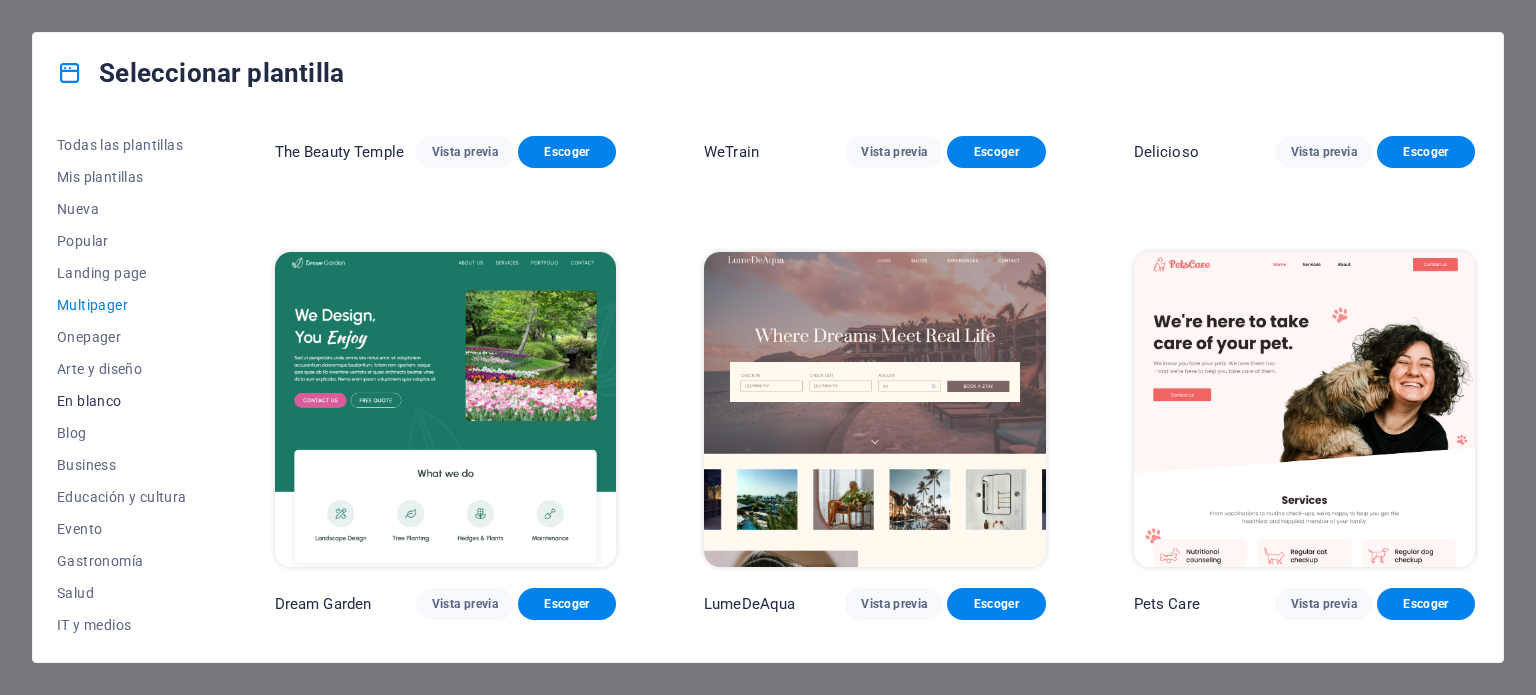 click on "En blanco" at bounding box center (122, 401) 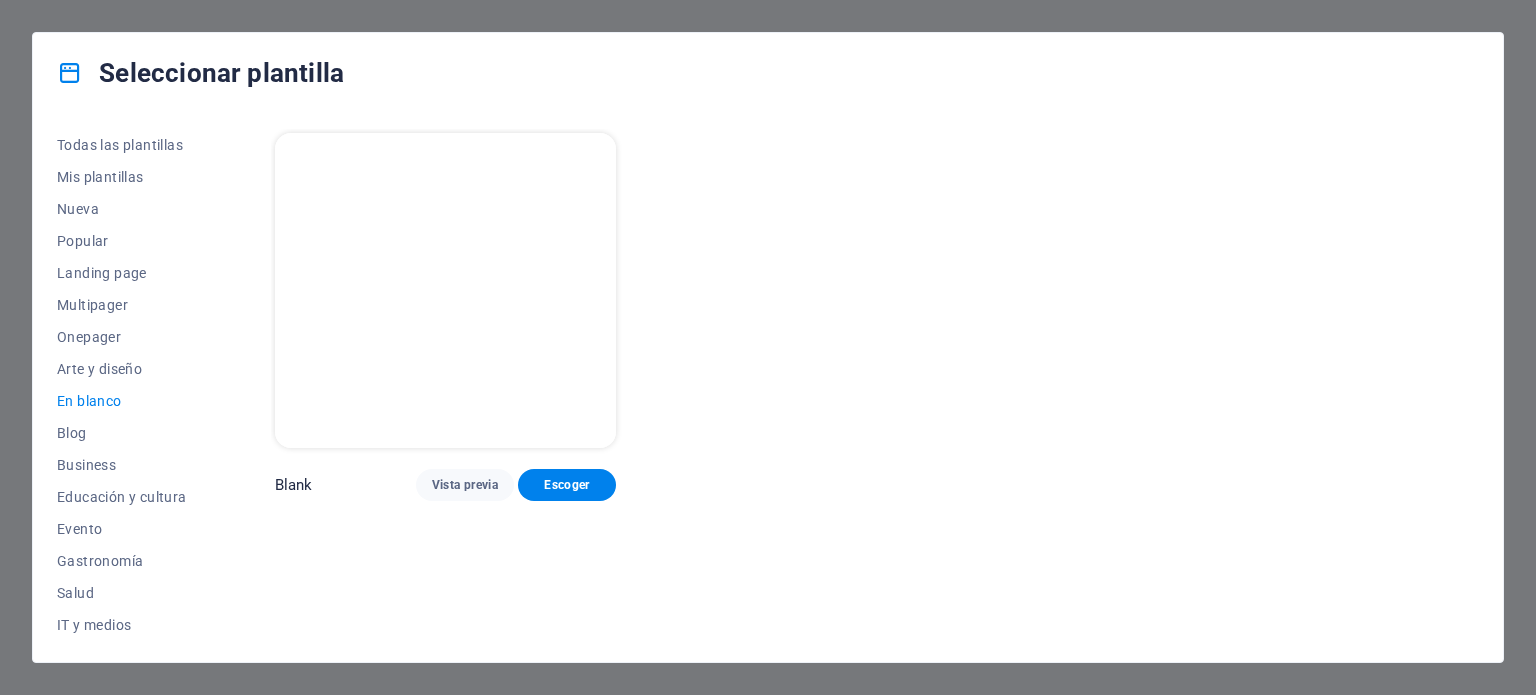 scroll, scrollTop: 0, scrollLeft: 0, axis: both 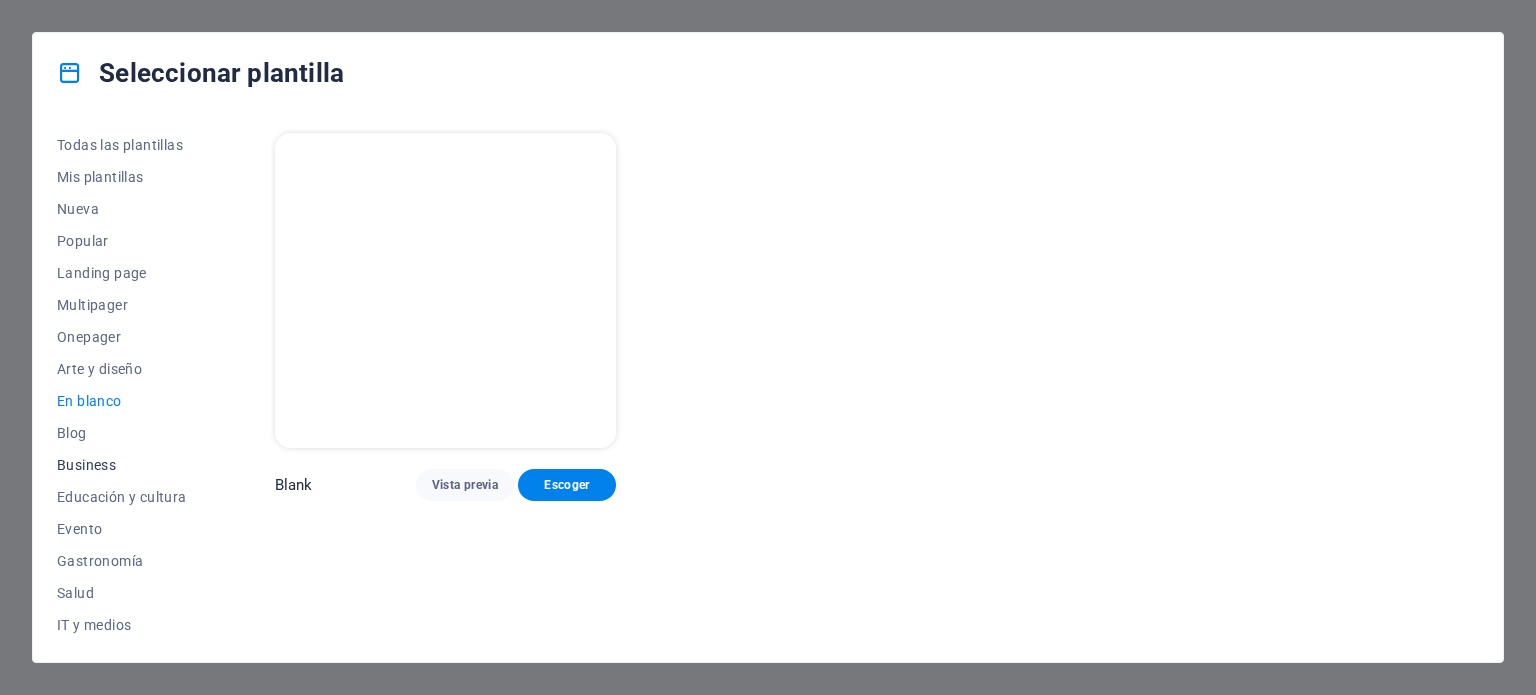 click on "Business" at bounding box center [122, 465] 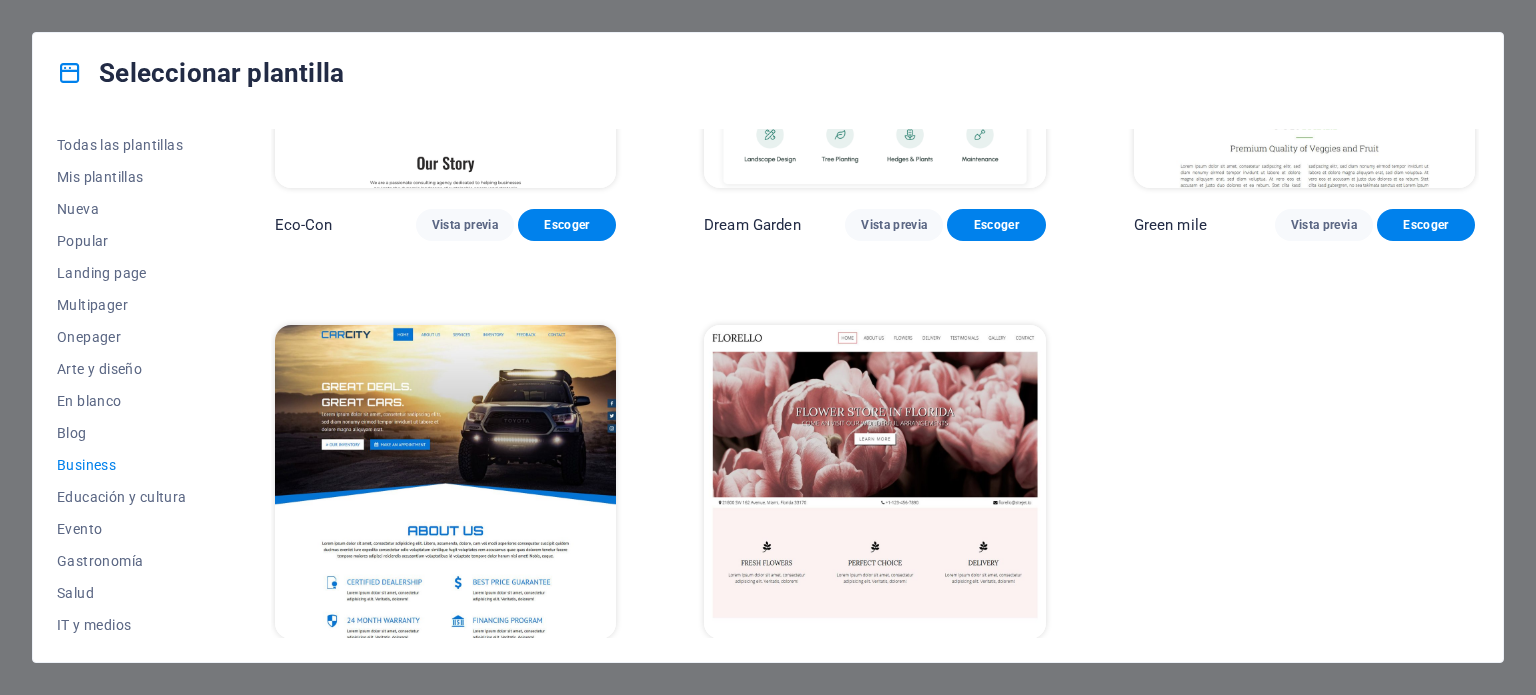 scroll, scrollTop: 309, scrollLeft: 0, axis: vertical 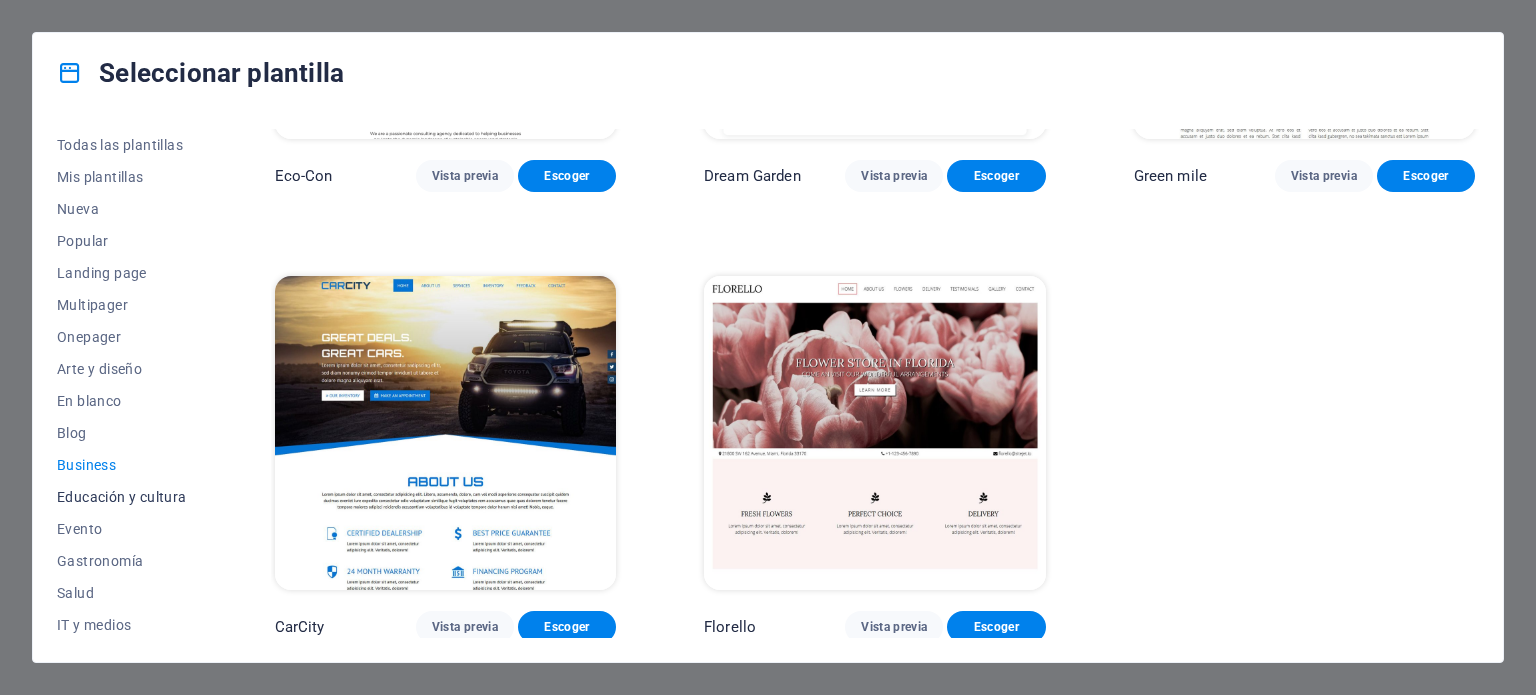 click on "Educación y cultura" at bounding box center [122, 497] 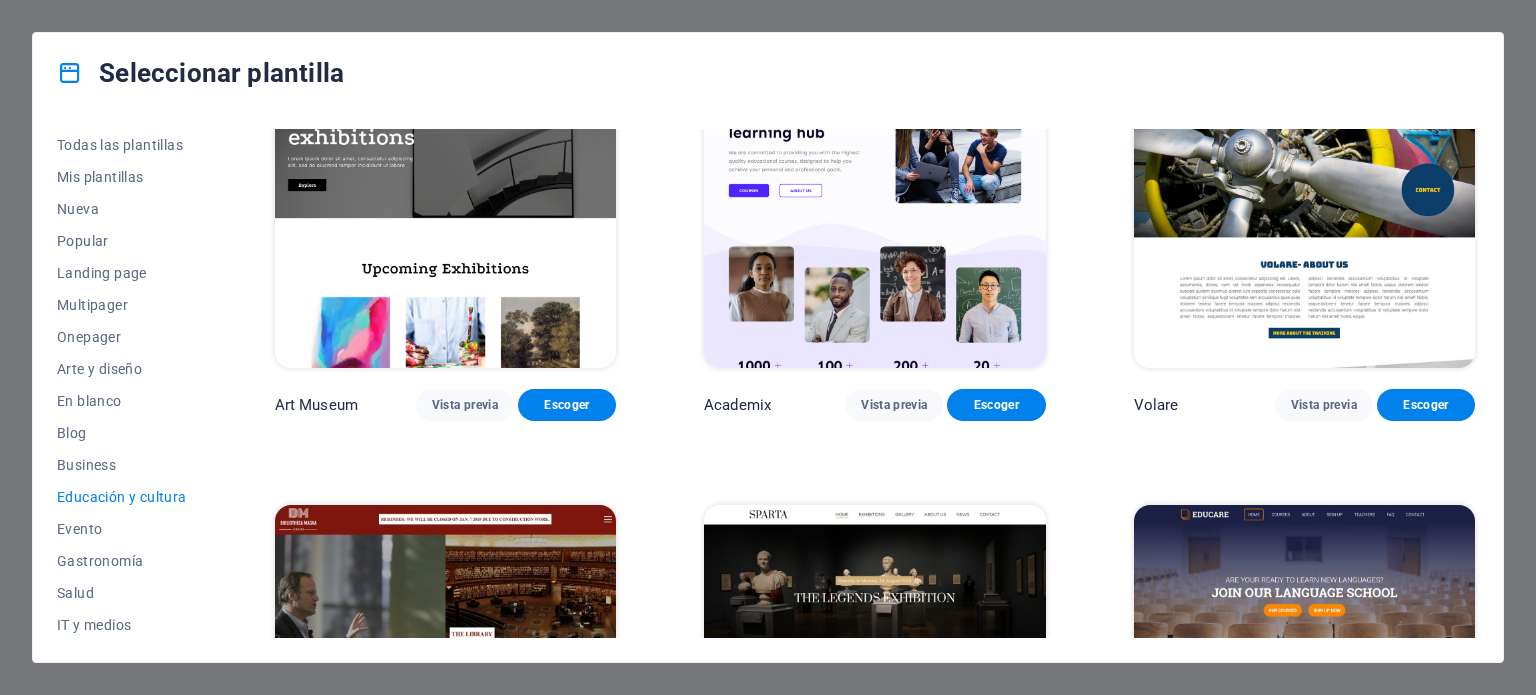 scroll, scrollTop: 0, scrollLeft: 0, axis: both 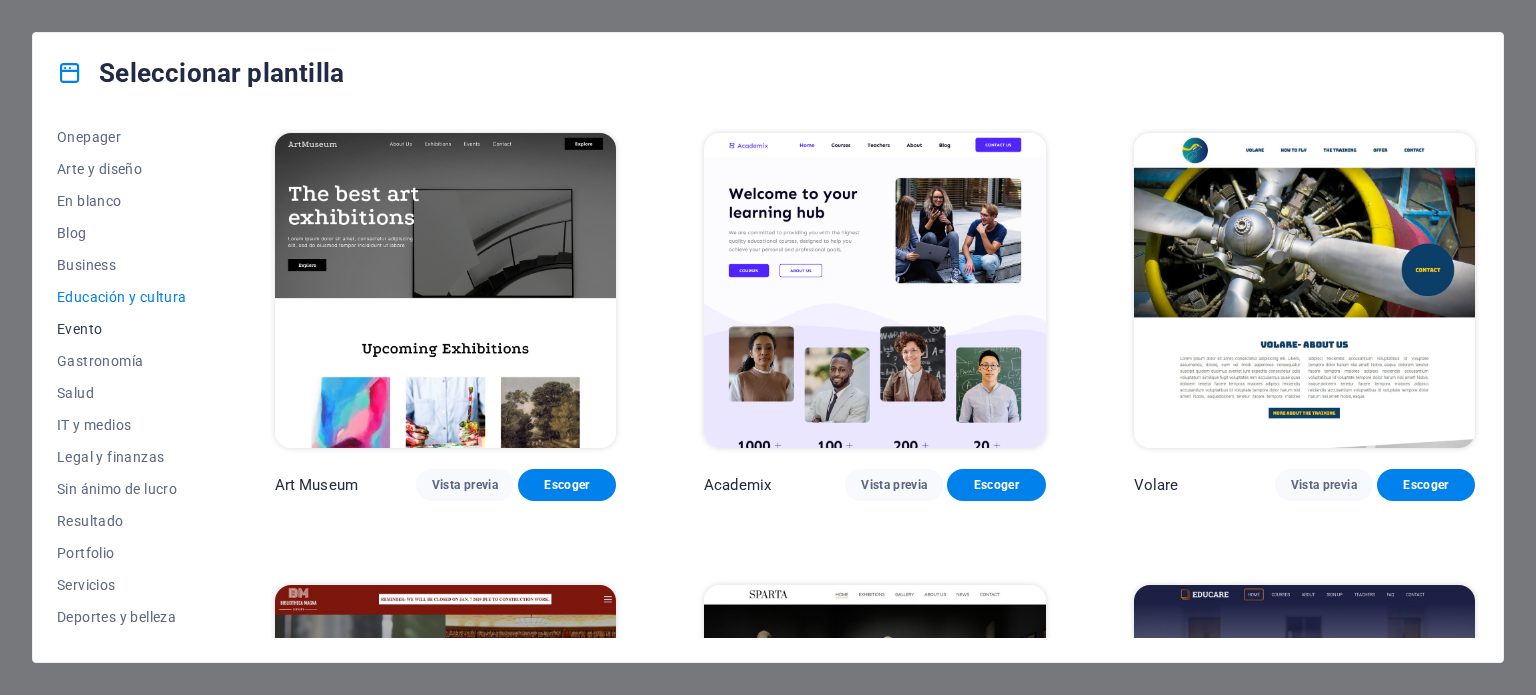 click on "Evento" at bounding box center [122, 329] 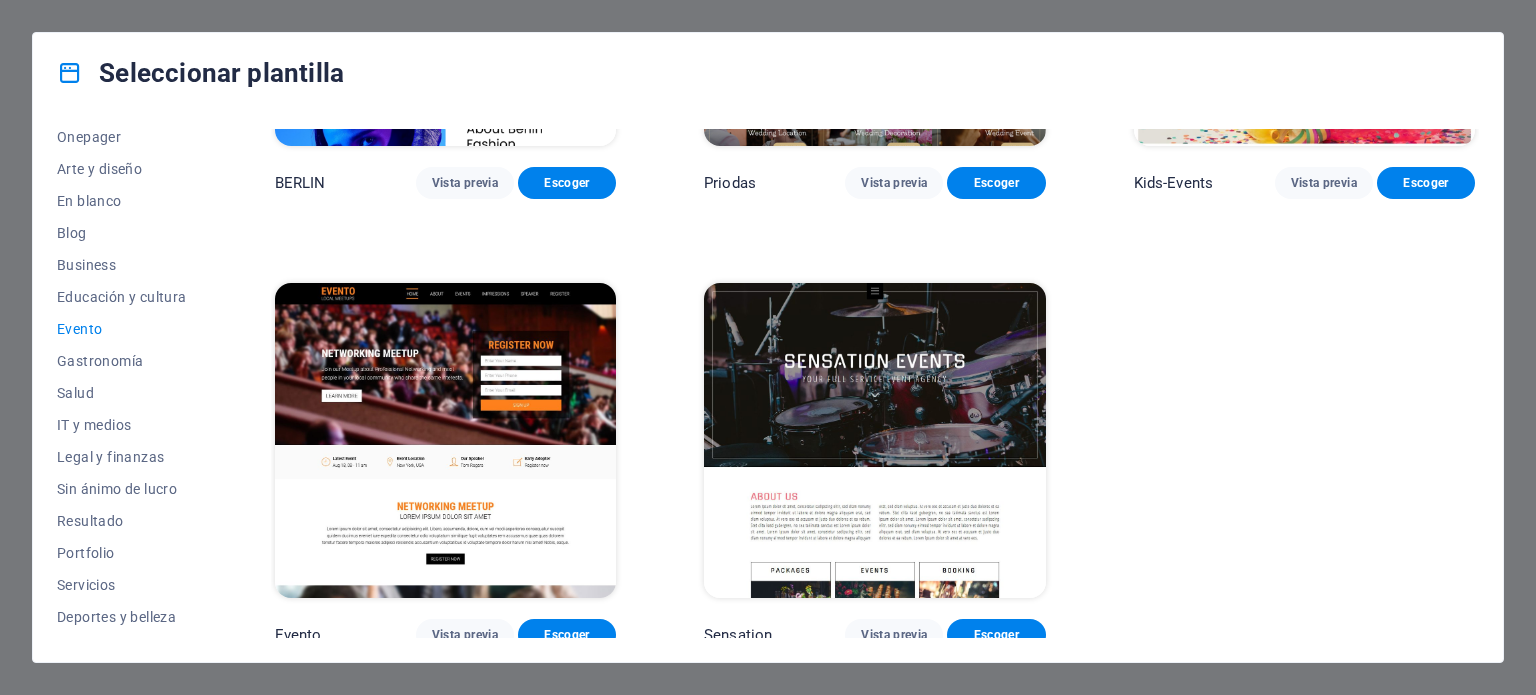 scroll, scrollTop: 759, scrollLeft: 0, axis: vertical 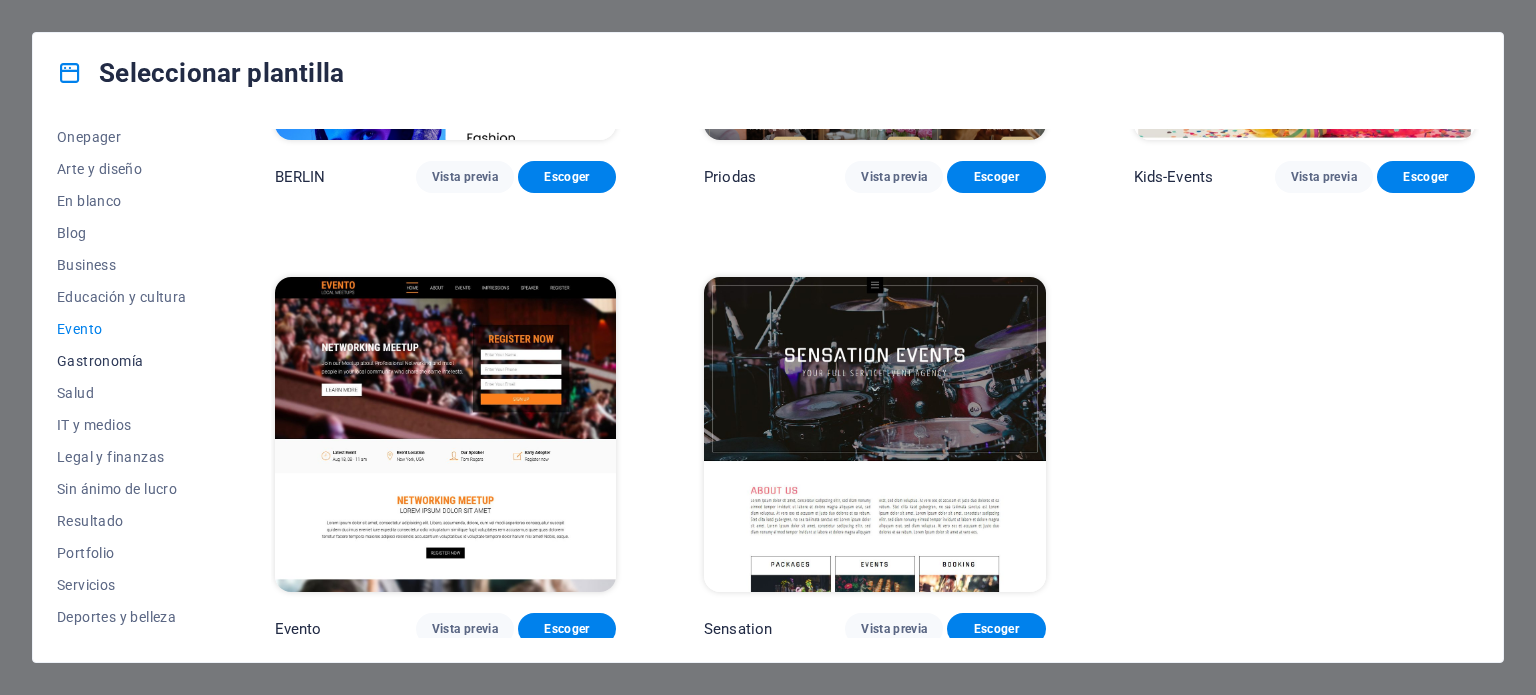 click on "Gastronomía" at bounding box center (122, 361) 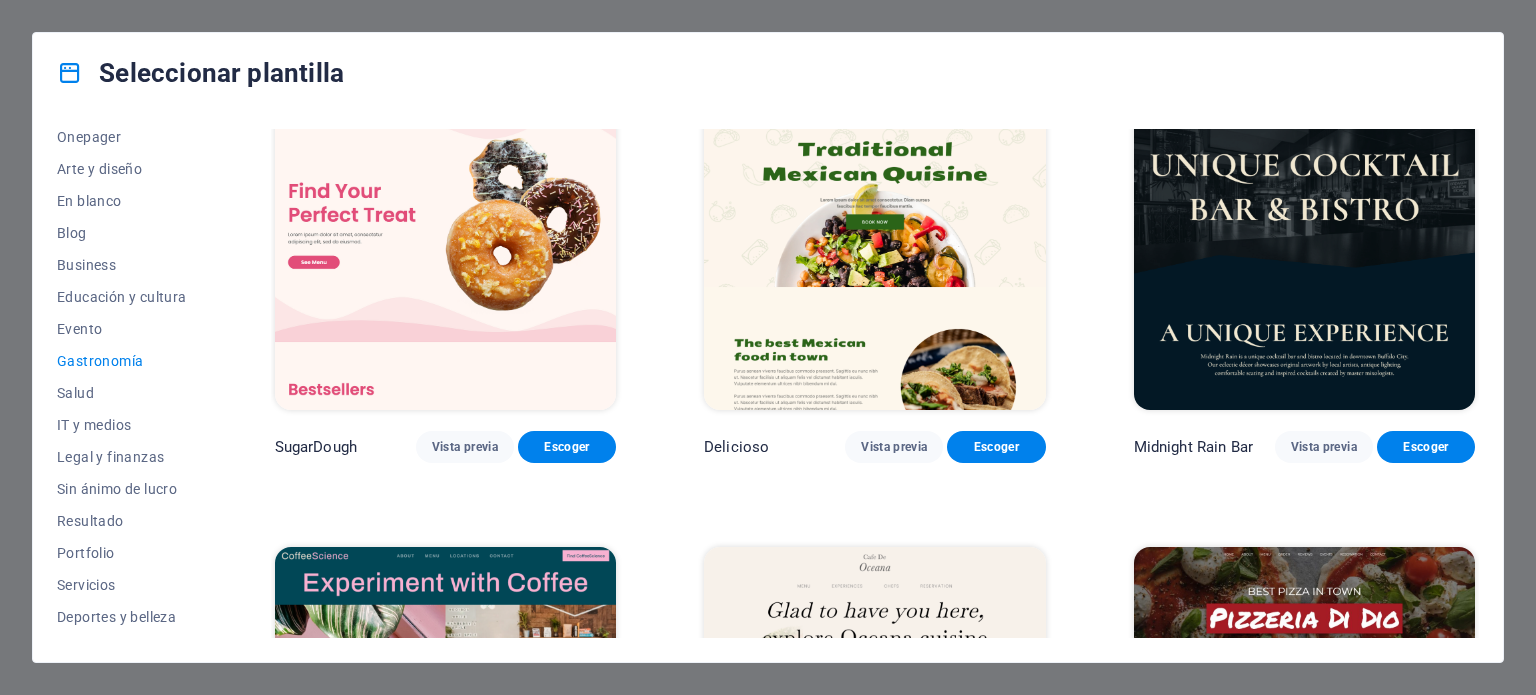 scroll, scrollTop: 0, scrollLeft: 0, axis: both 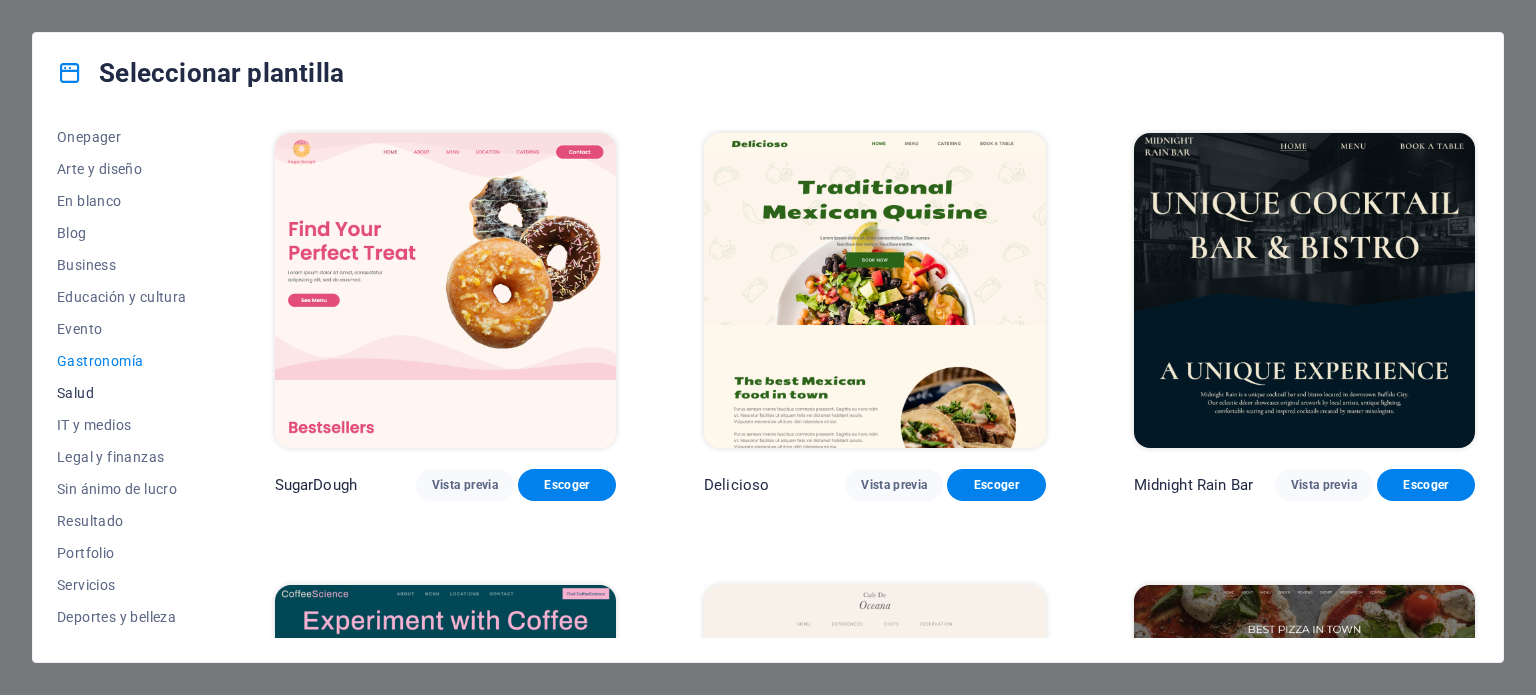 click on "Salud" at bounding box center [122, 393] 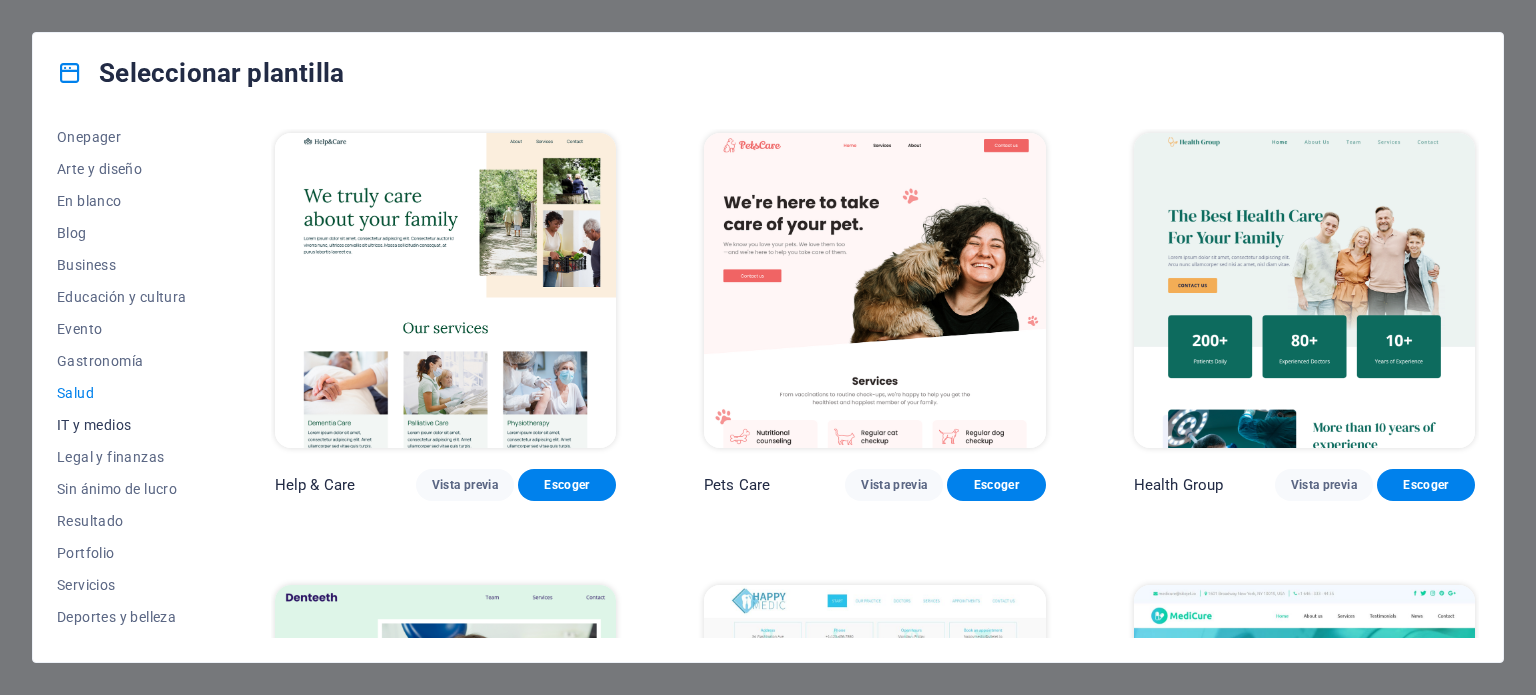 click on "IT y medios" at bounding box center [122, 425] 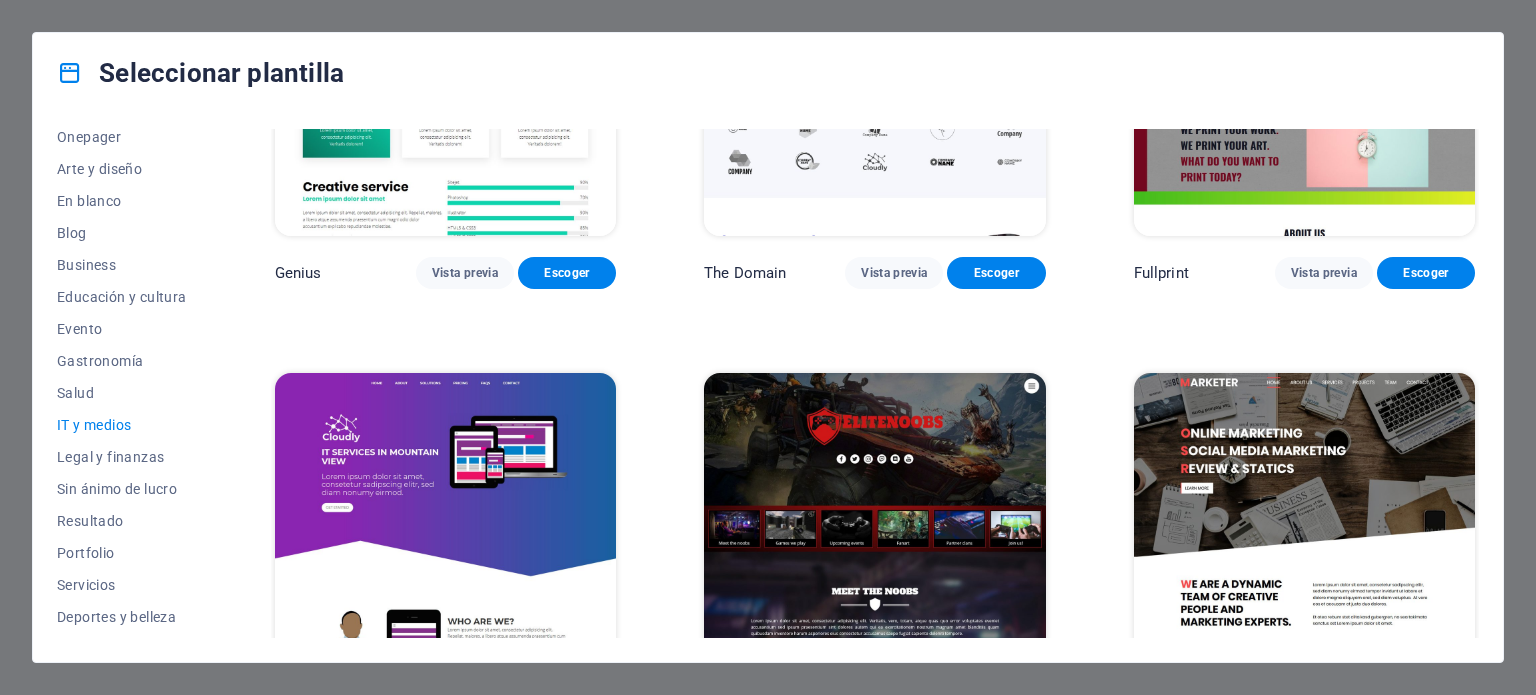 scroll, scrollTop: 1209, scrollLeft: 0, axis: vertical 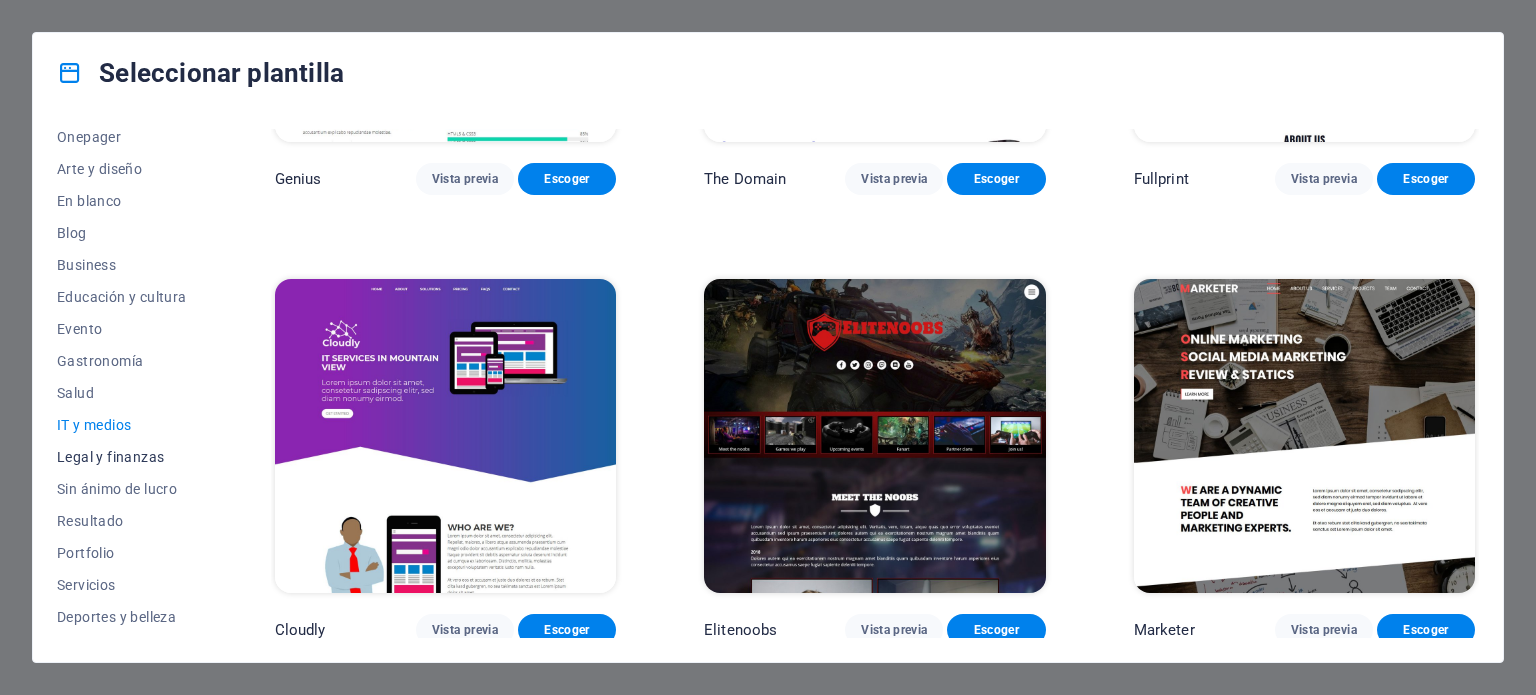 click on "Legal y finanzas" at bounding box center (122, 457) 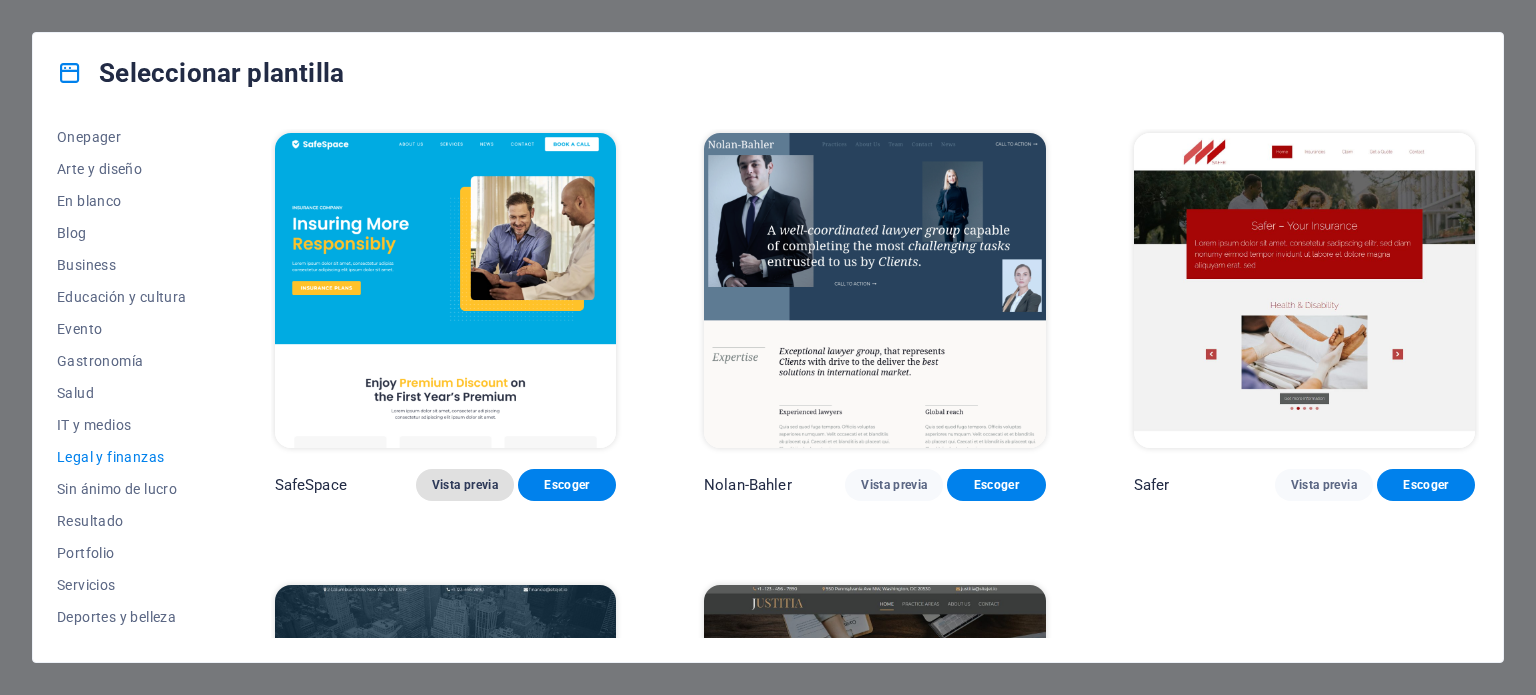 click on "Vista previa" at bounding box center [465, 485] 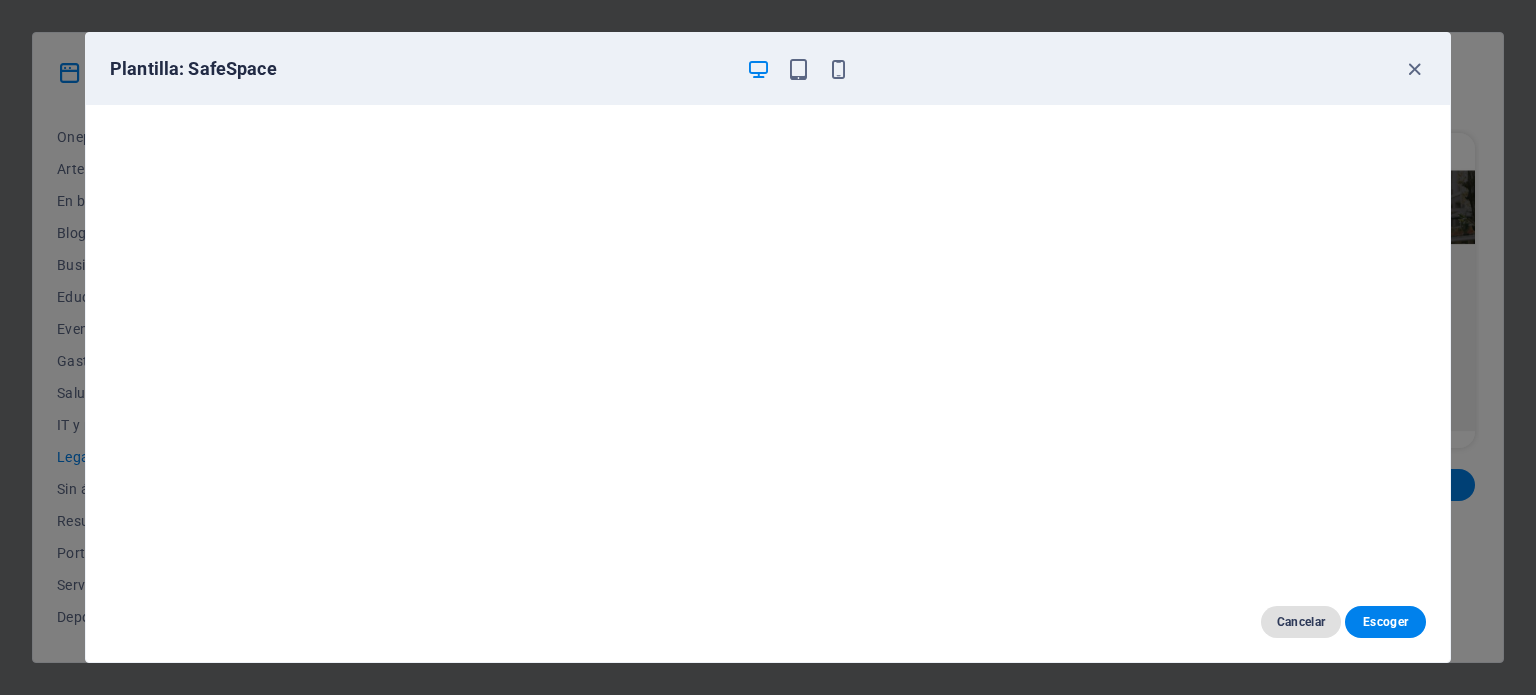 click on "Cancelar" at bounding box center (1301, 622) 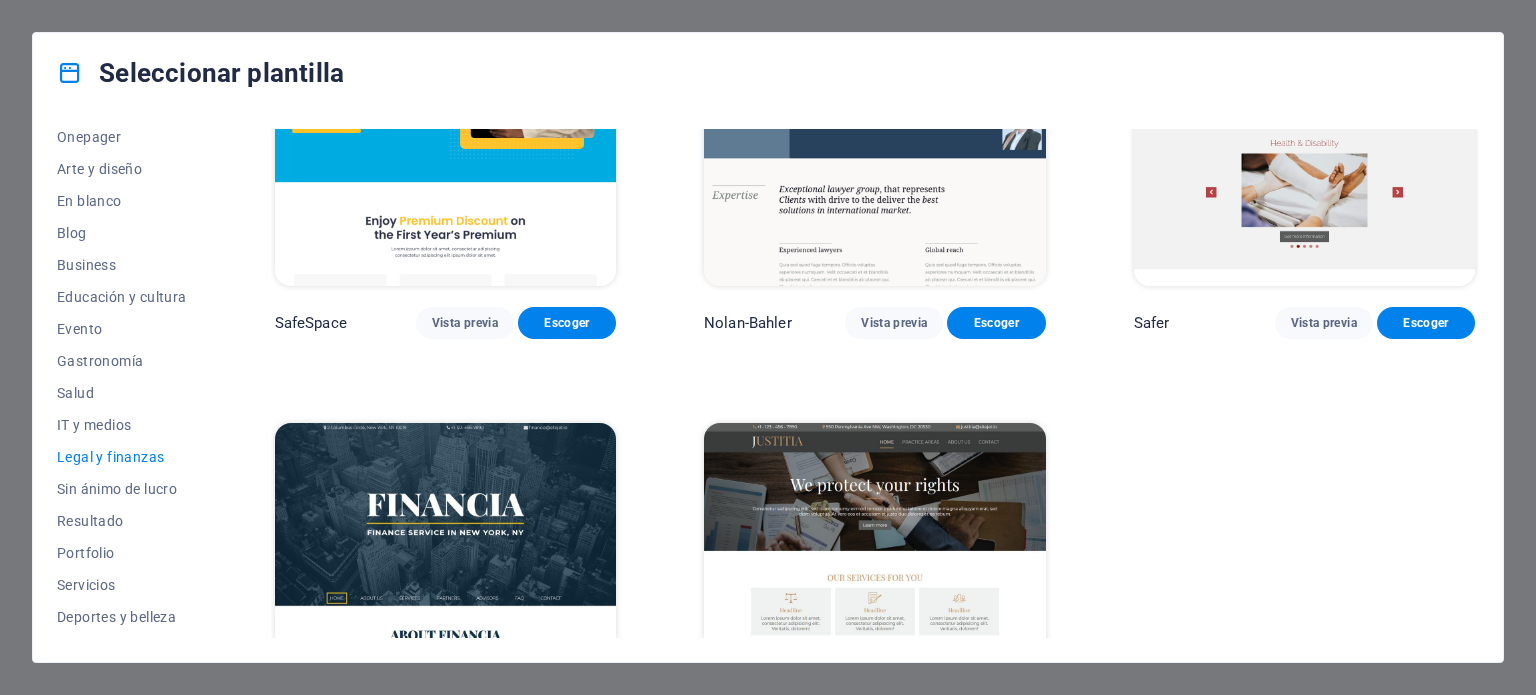 scroll, scrollTop: 309, scrollLeft: 0, axis: vertical 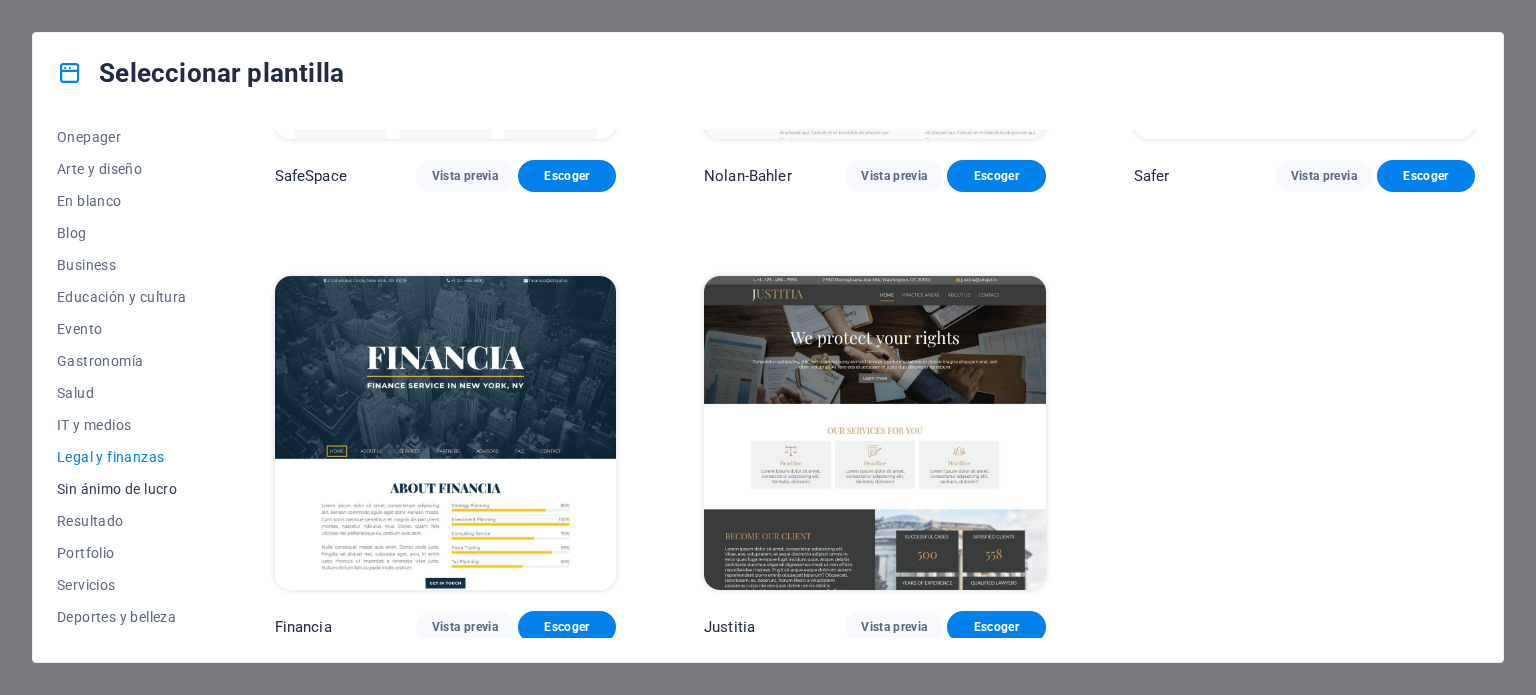 click on "Sin ánimo de lucro" at bounding box center [122, 489] 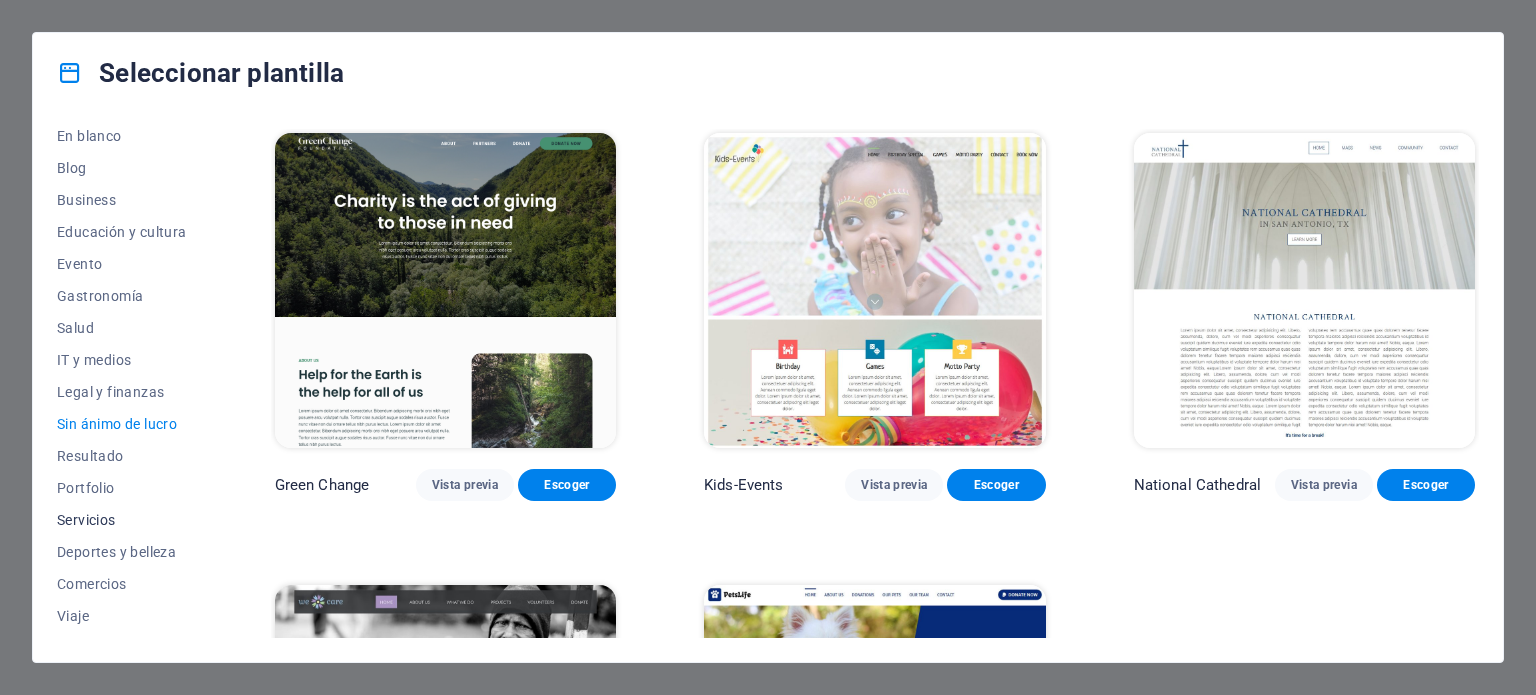 scroll, scrollTop: 290, scrollLeft: 0, axis: vertical 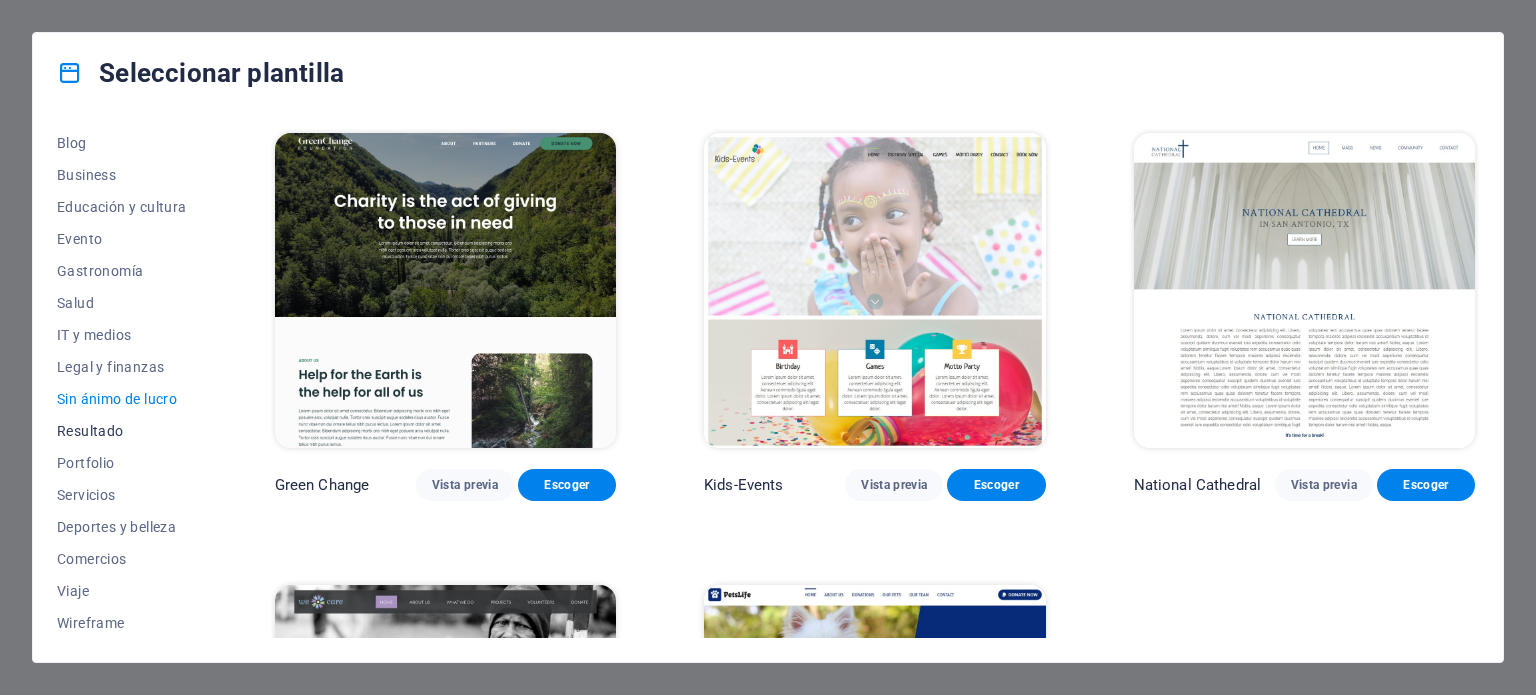 click on "Resultado" at bounding box center [122, 431] 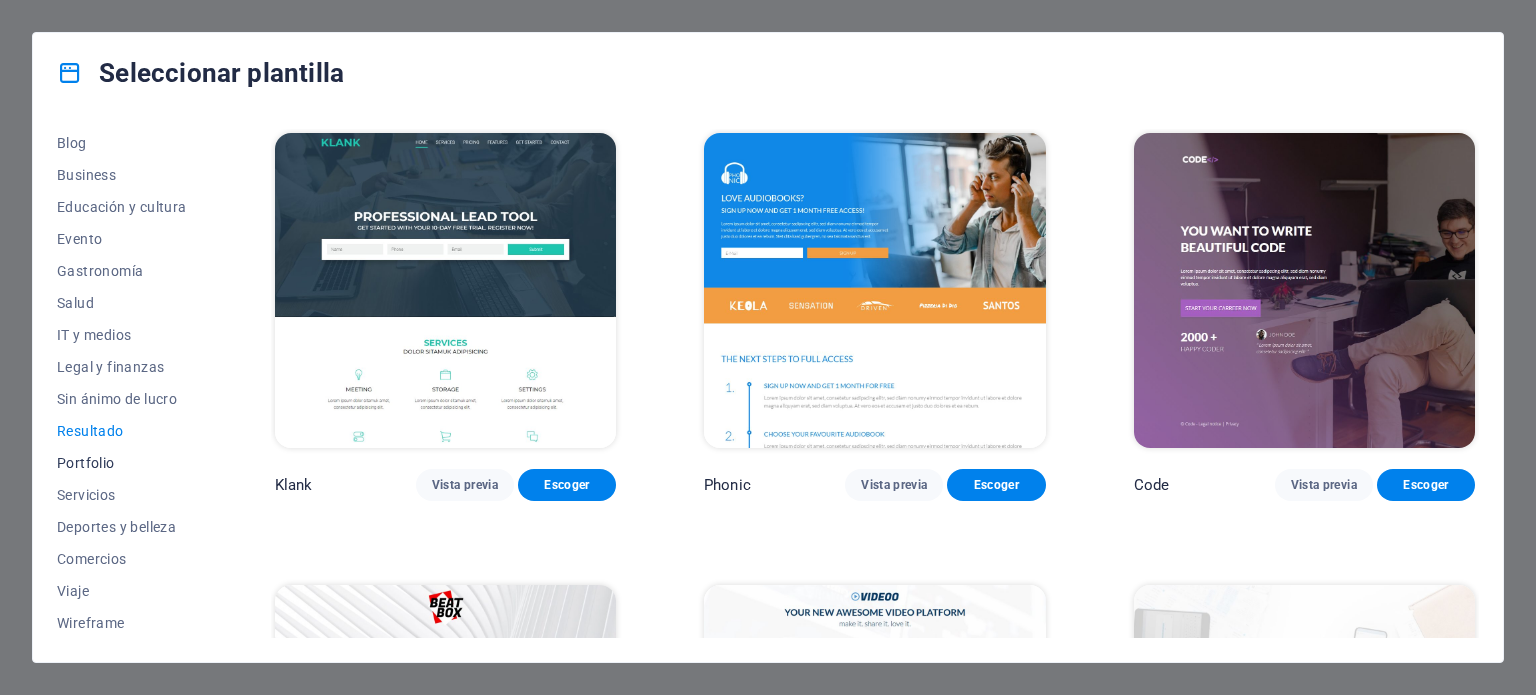 click on "Portfolio" at bounding box center (122, 463) 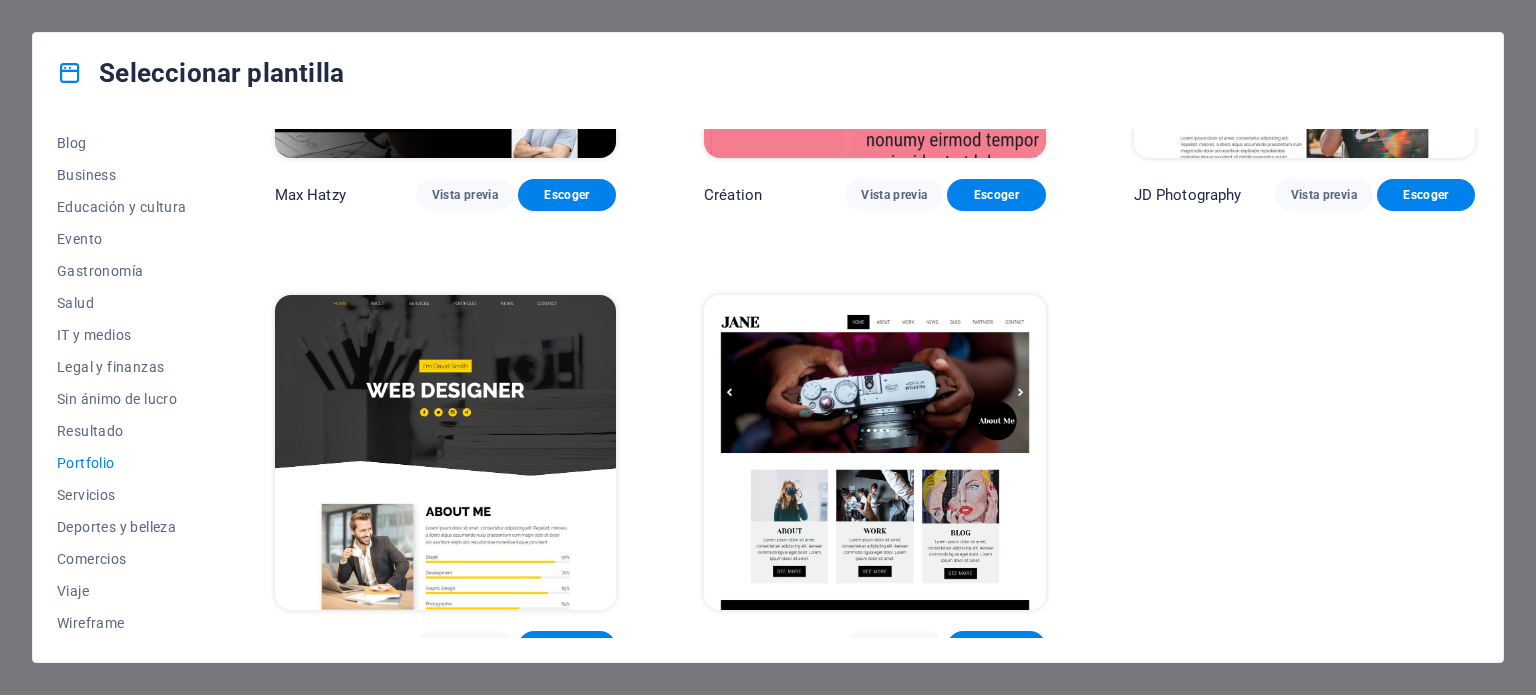 scroll, scrollTop: 759, scrollLeft: 0, axis: vertical 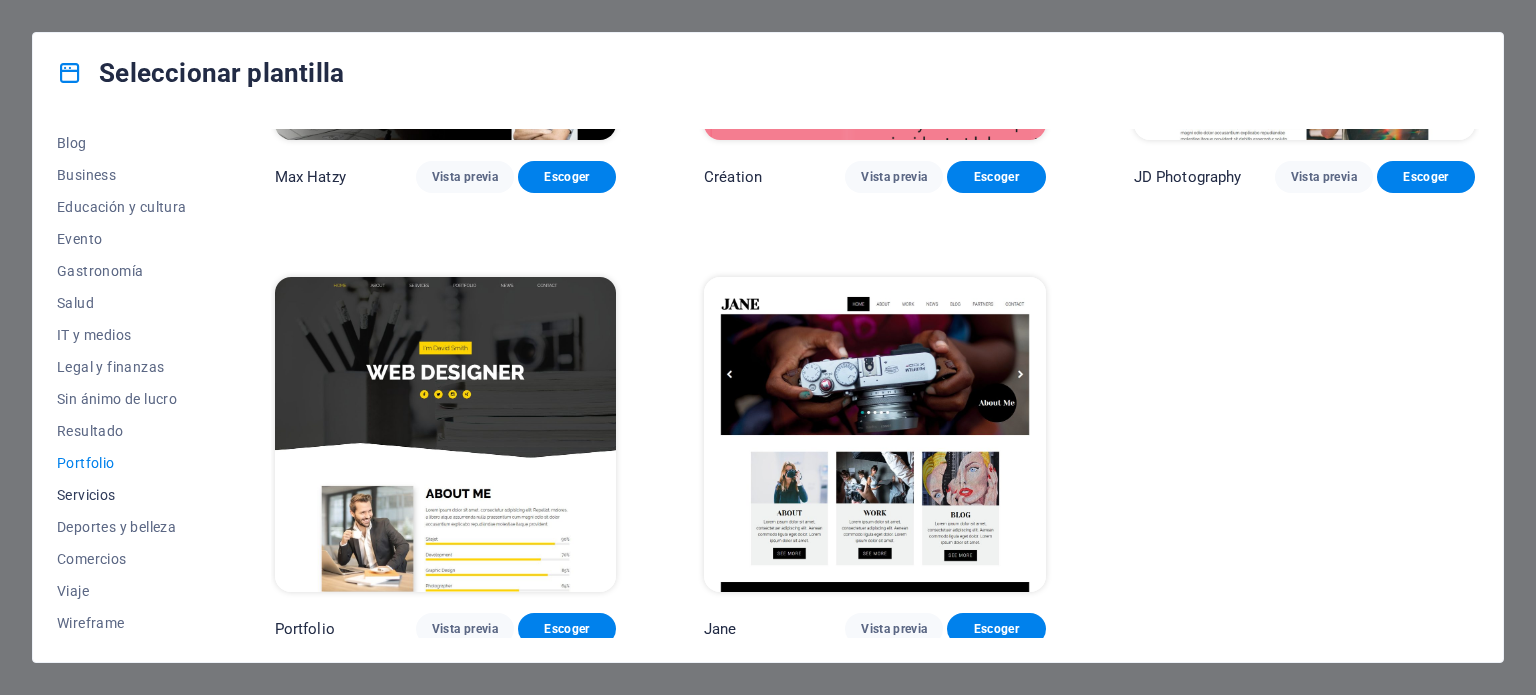 click on "Servicios" at bounding box center (122, 495) 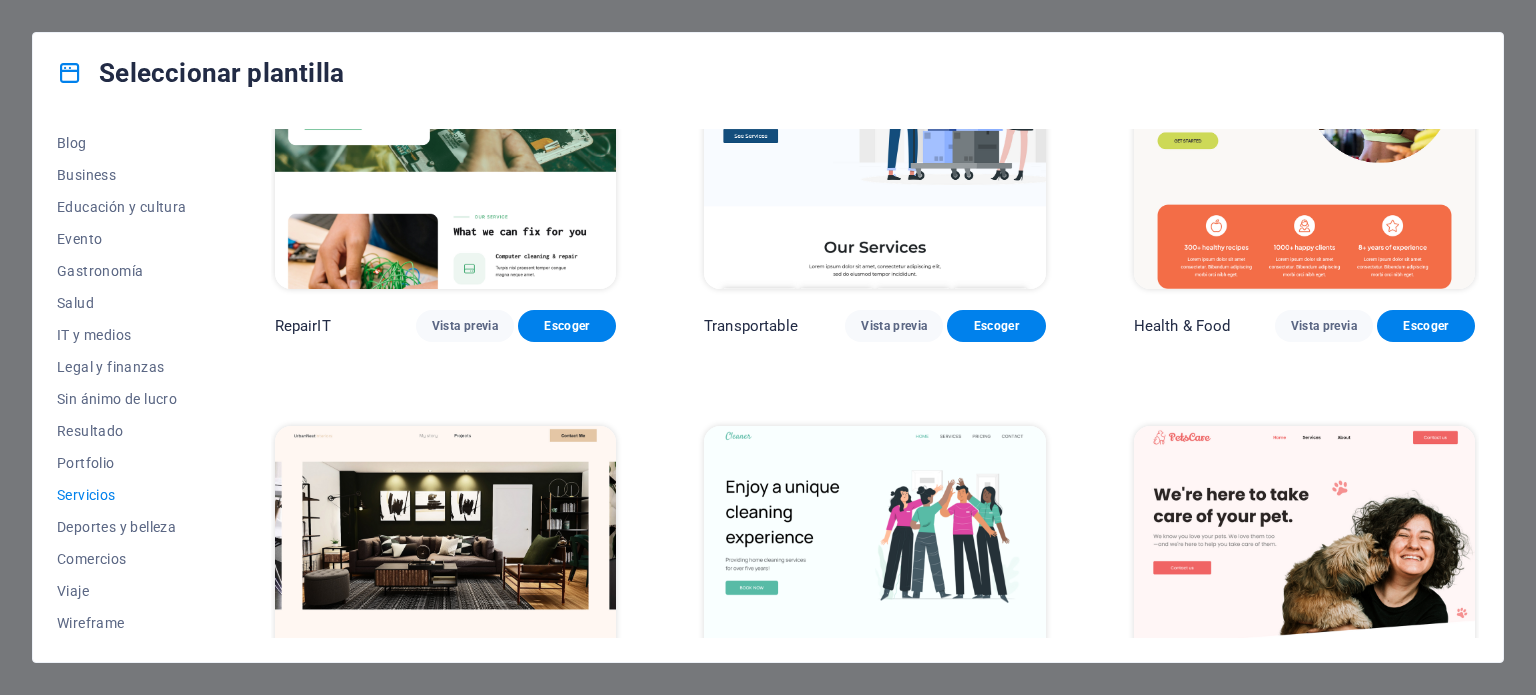 scroll, scrollTop: 0, scrollLeft: 0, axis: both 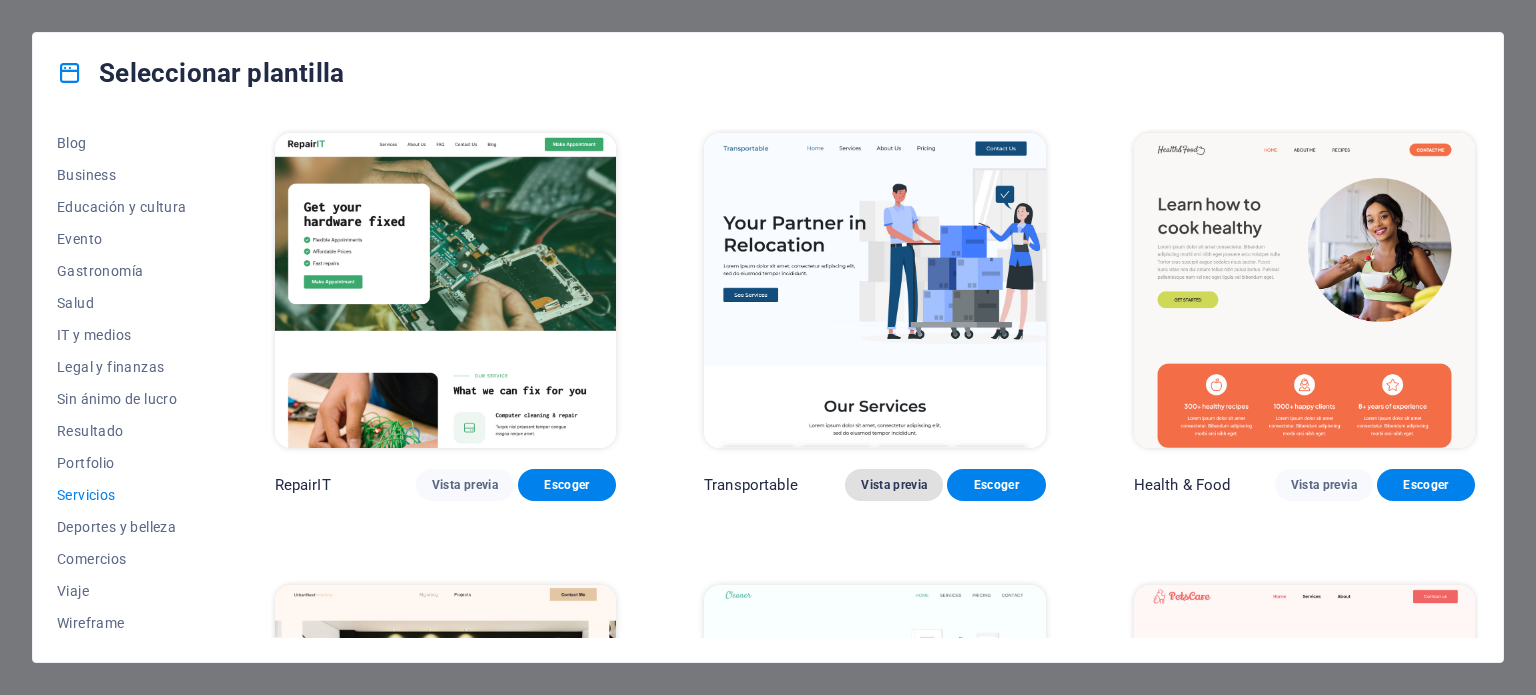 click on "Vista previa" at bounding box center (894, 485) 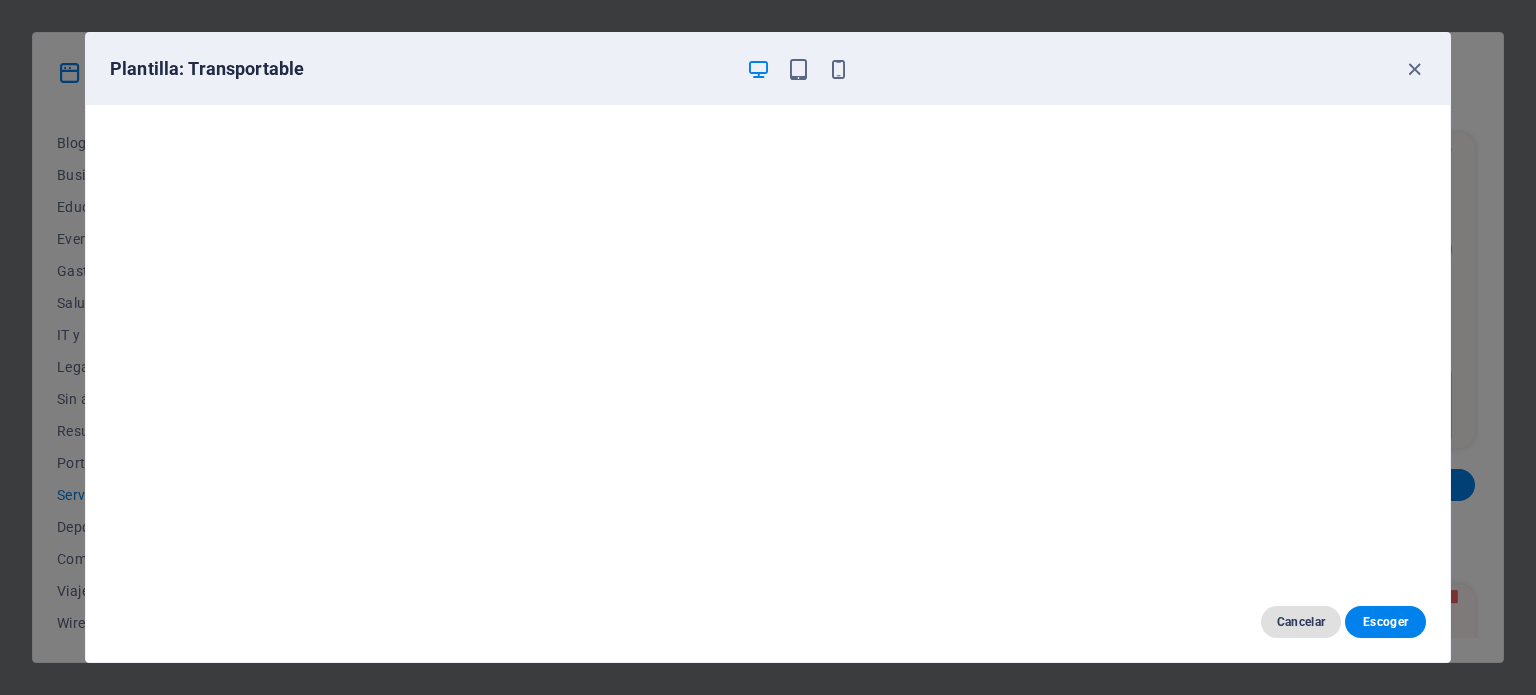 click on "Cancelar" at bounding box center [1301, 622] 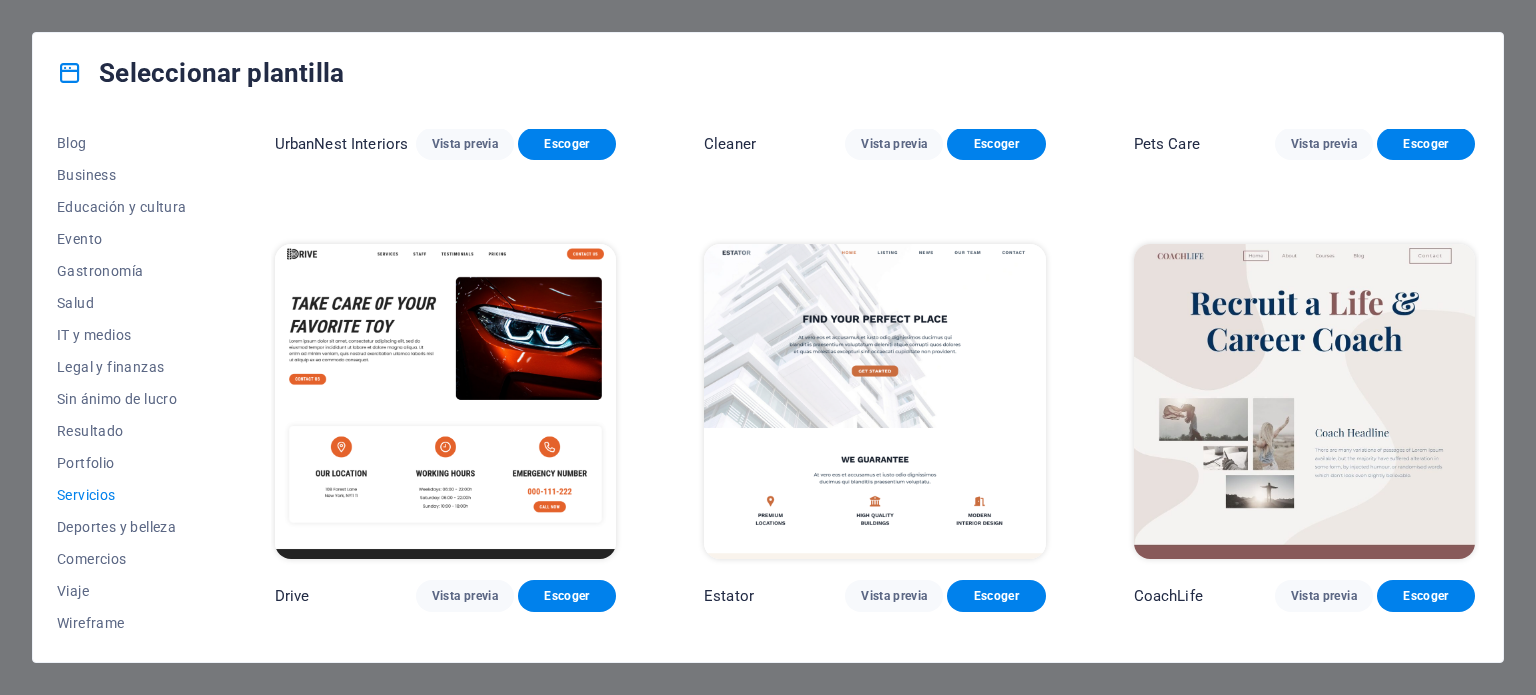 scroll, scrollTop: 1000, scrollLeft: 0, axis: vertical 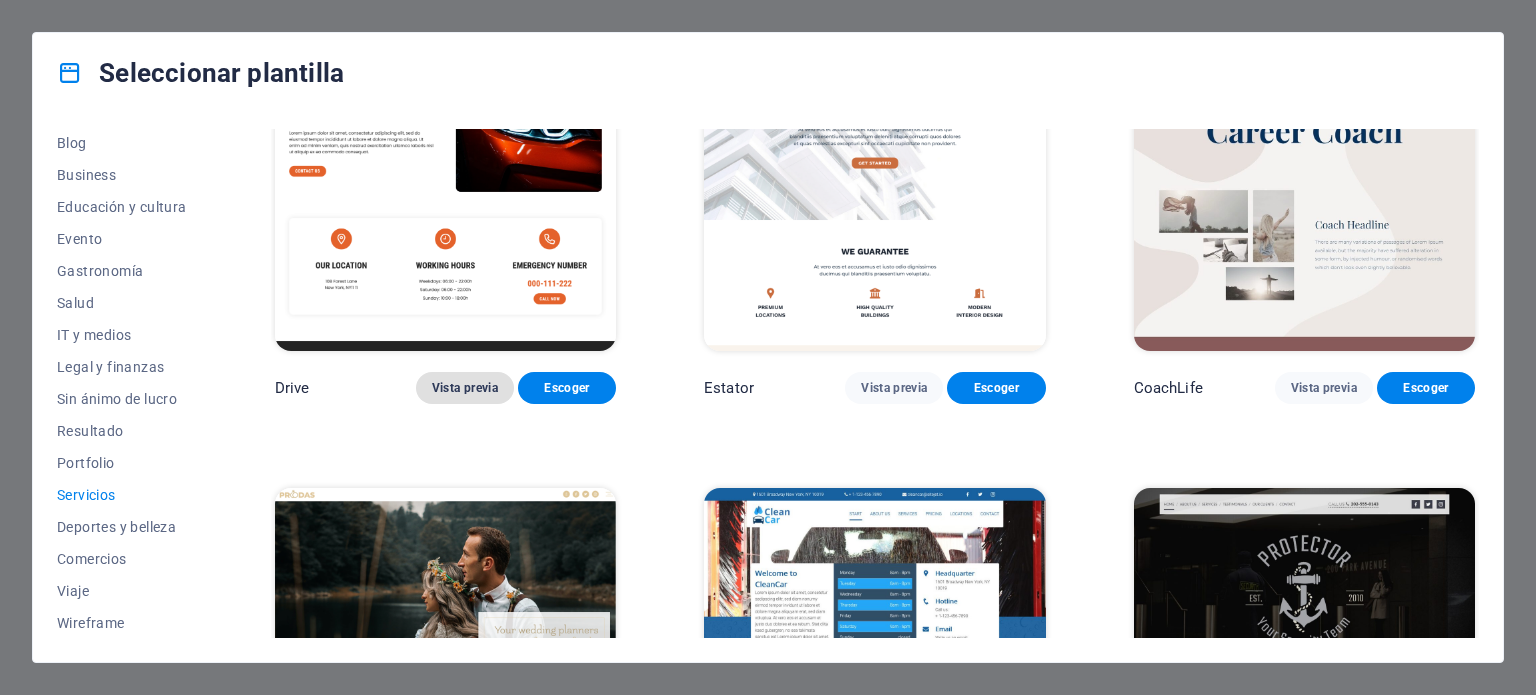 click on "Vista previa" at bounding box center [465, 388] 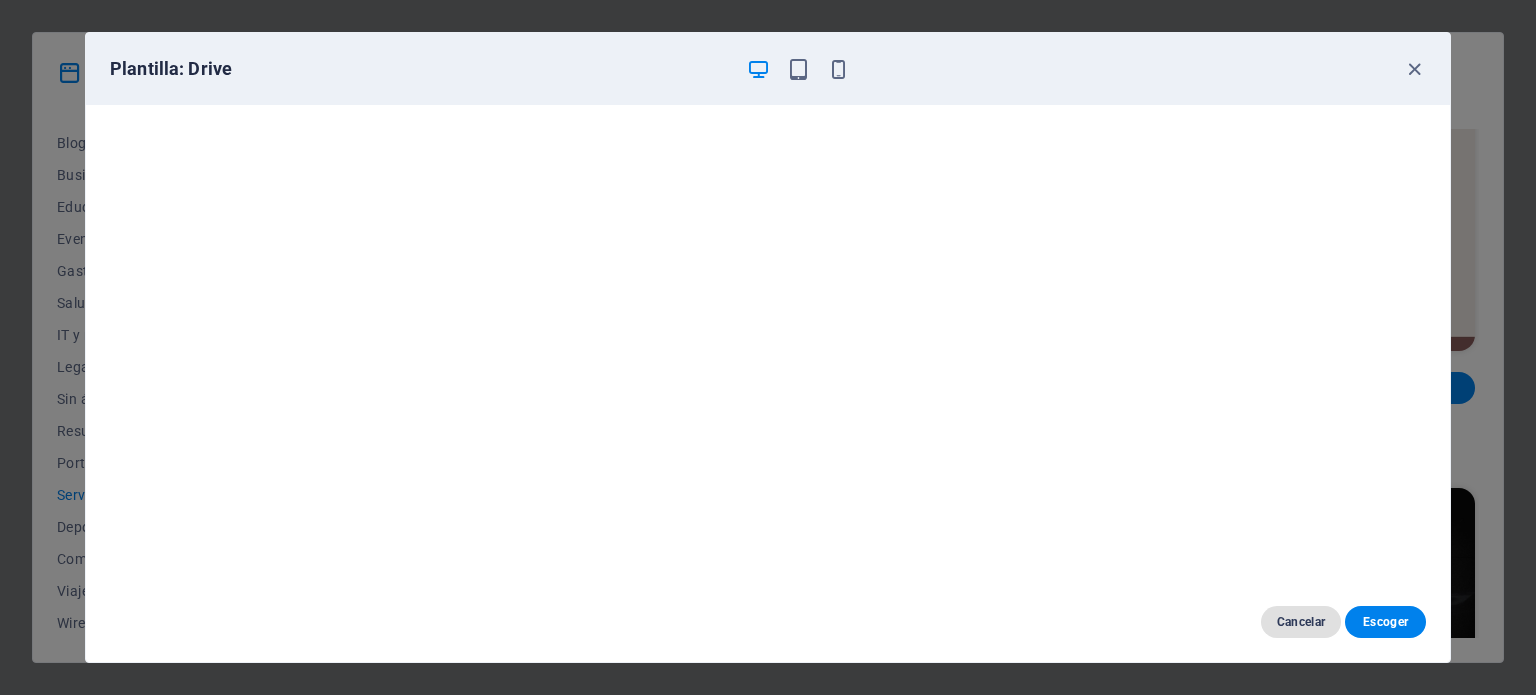 click on "Cancelar" at bounding box center [1301, 622] 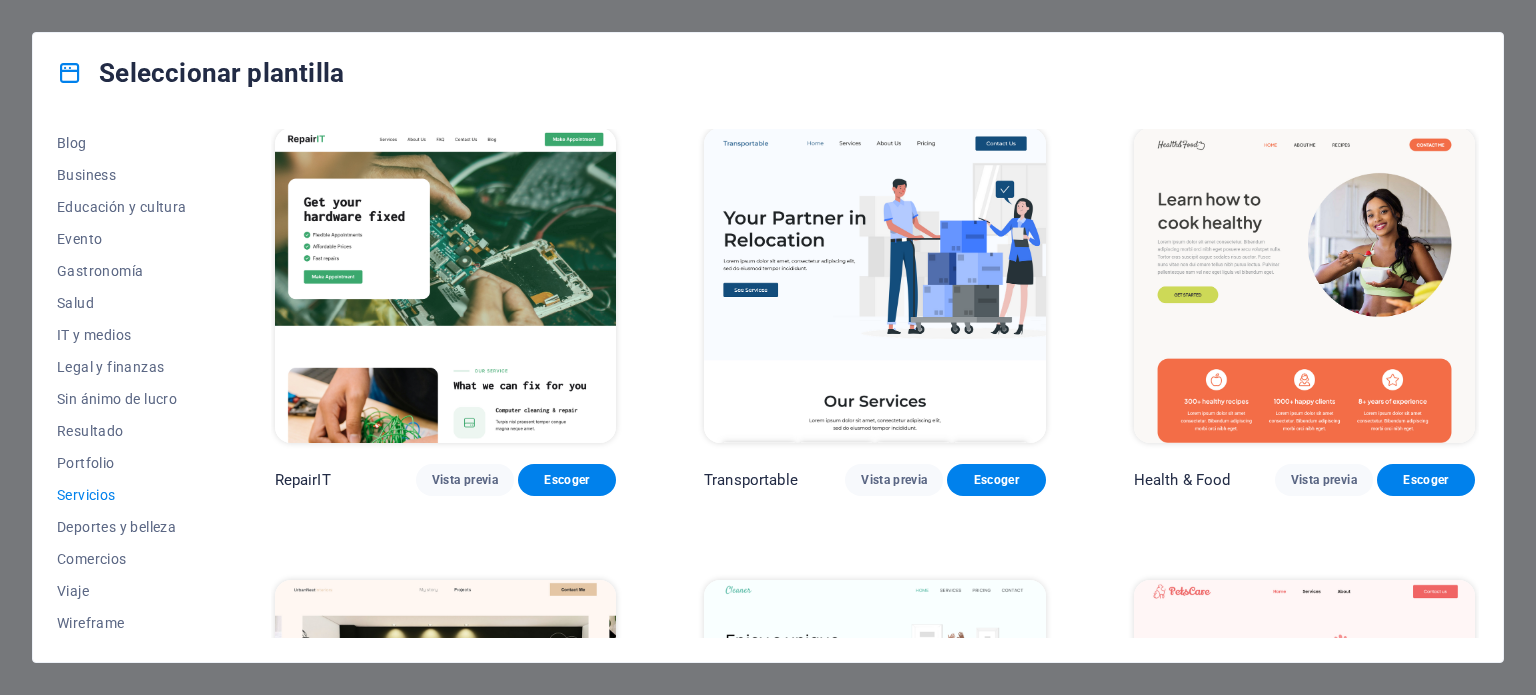 scroll, scrollTop: 0, scrollLeft: 0, axis: both 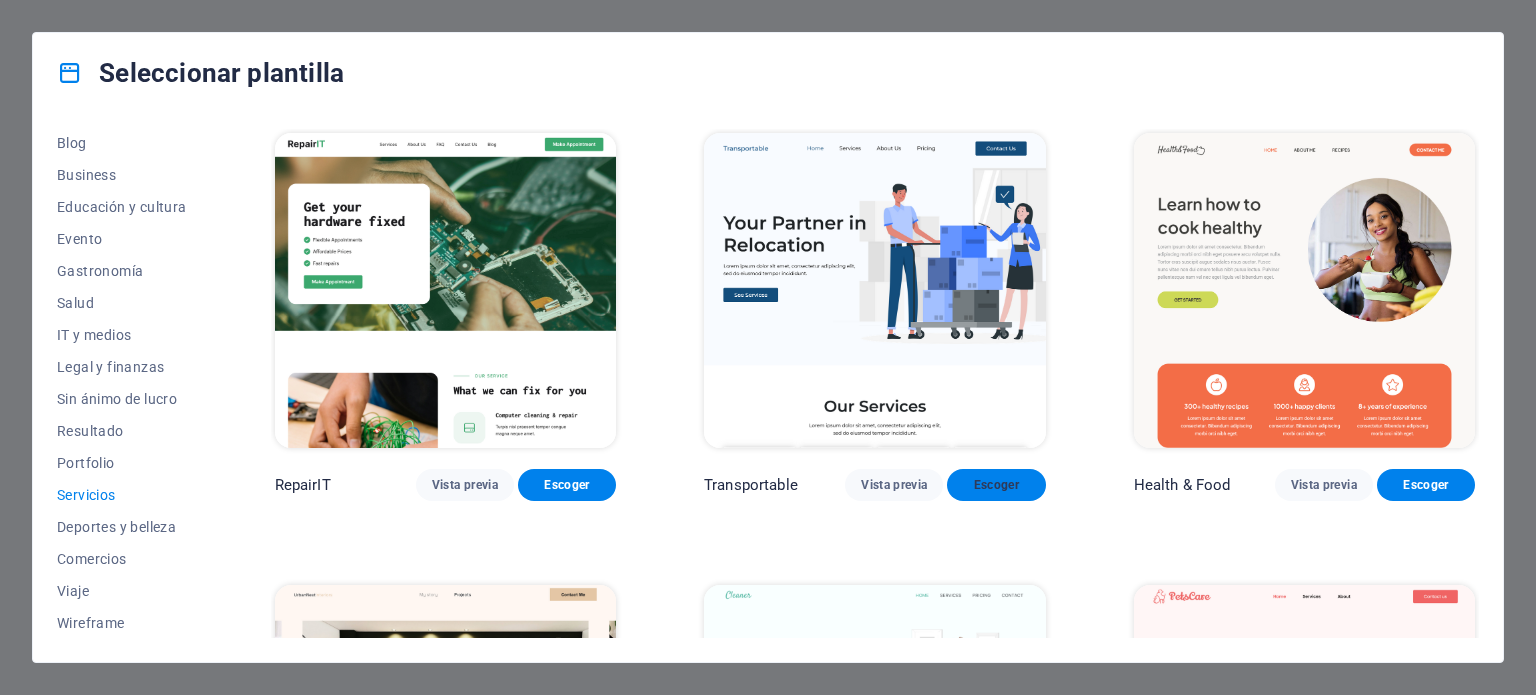 click on "Escoger" at bounding box center [996, 485] 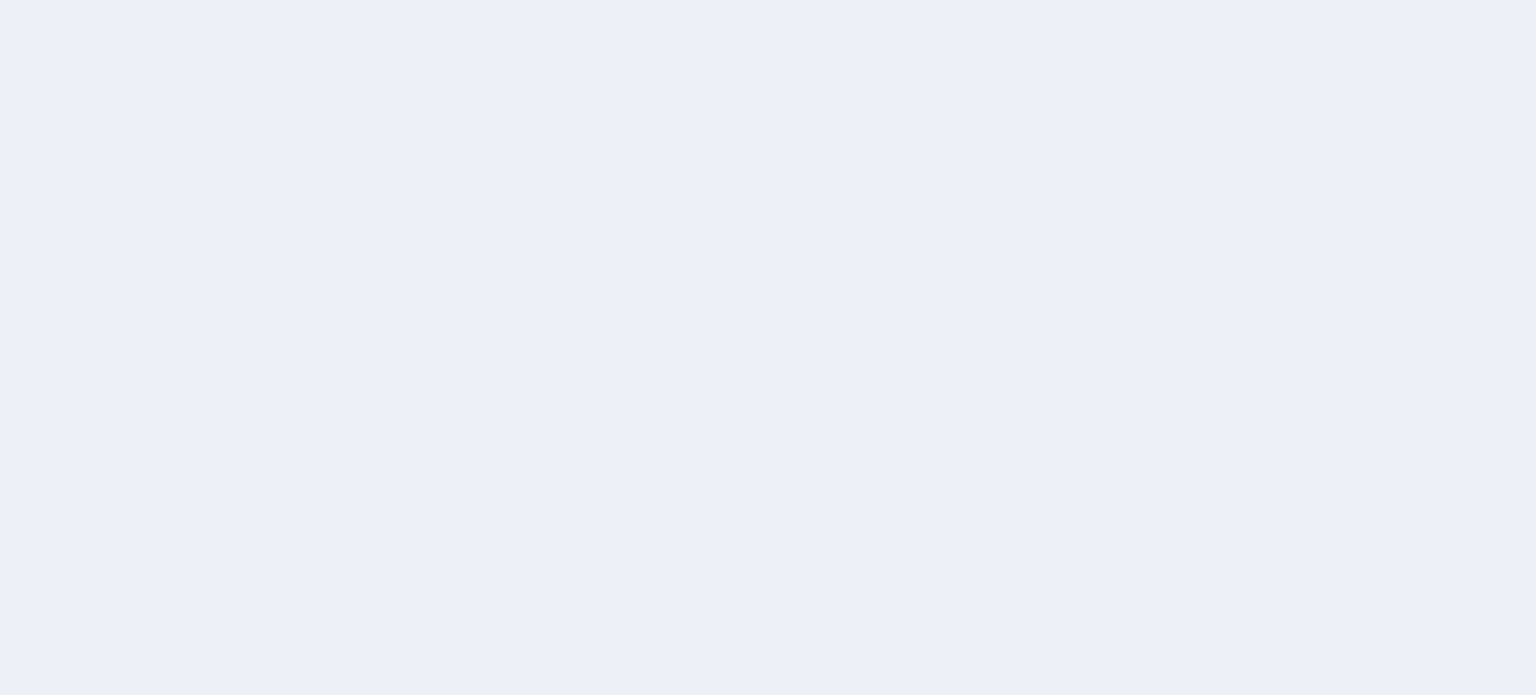 scroll, scrollTop: 0, scrollLeft: 0, axis: both 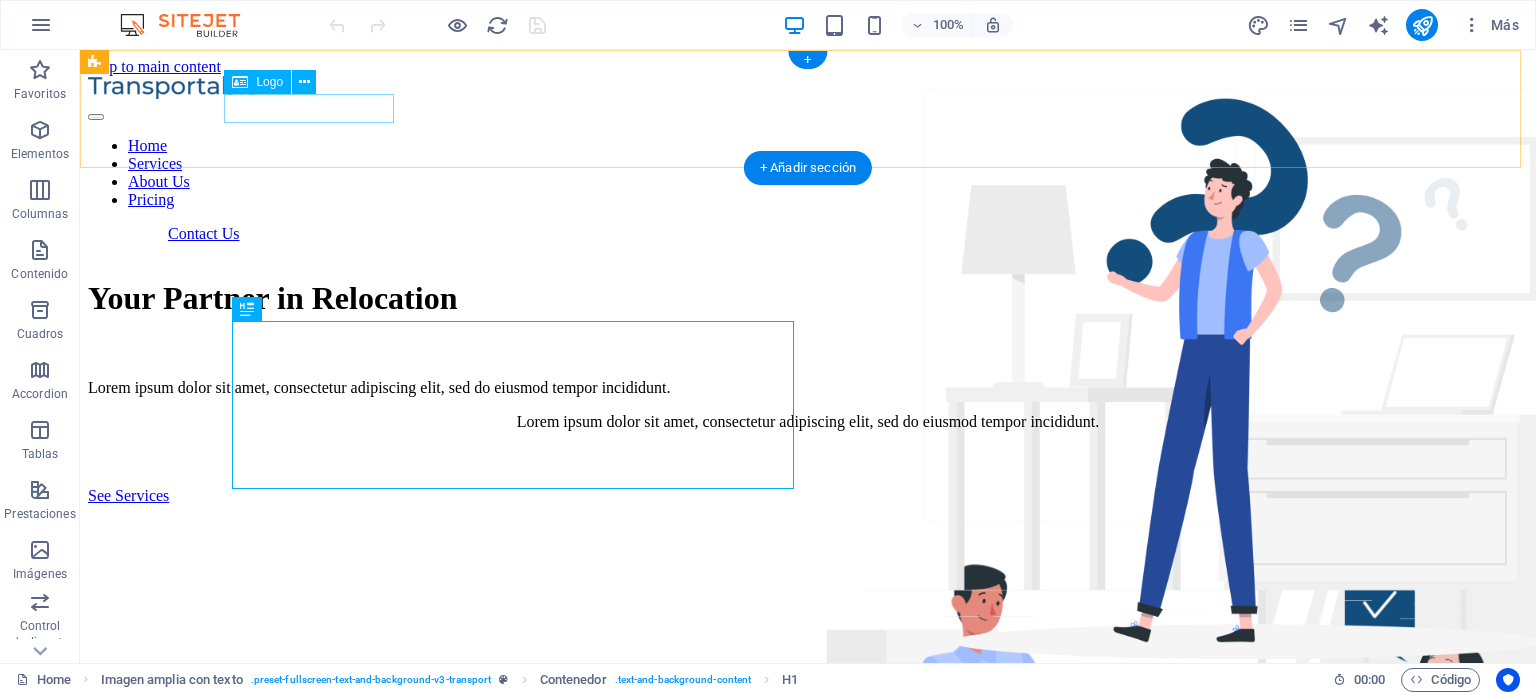 click at bounding box center (808, 89) 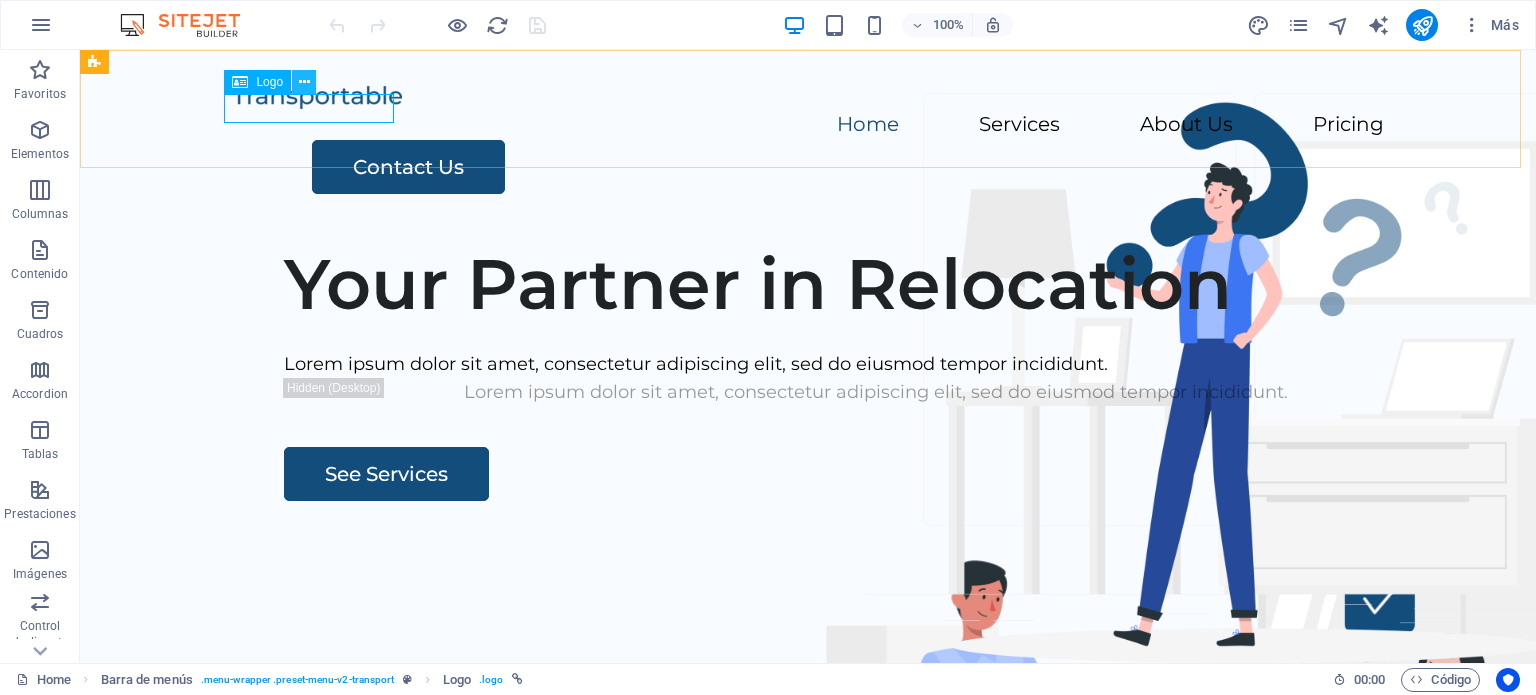click at bounding box center [304, 82] 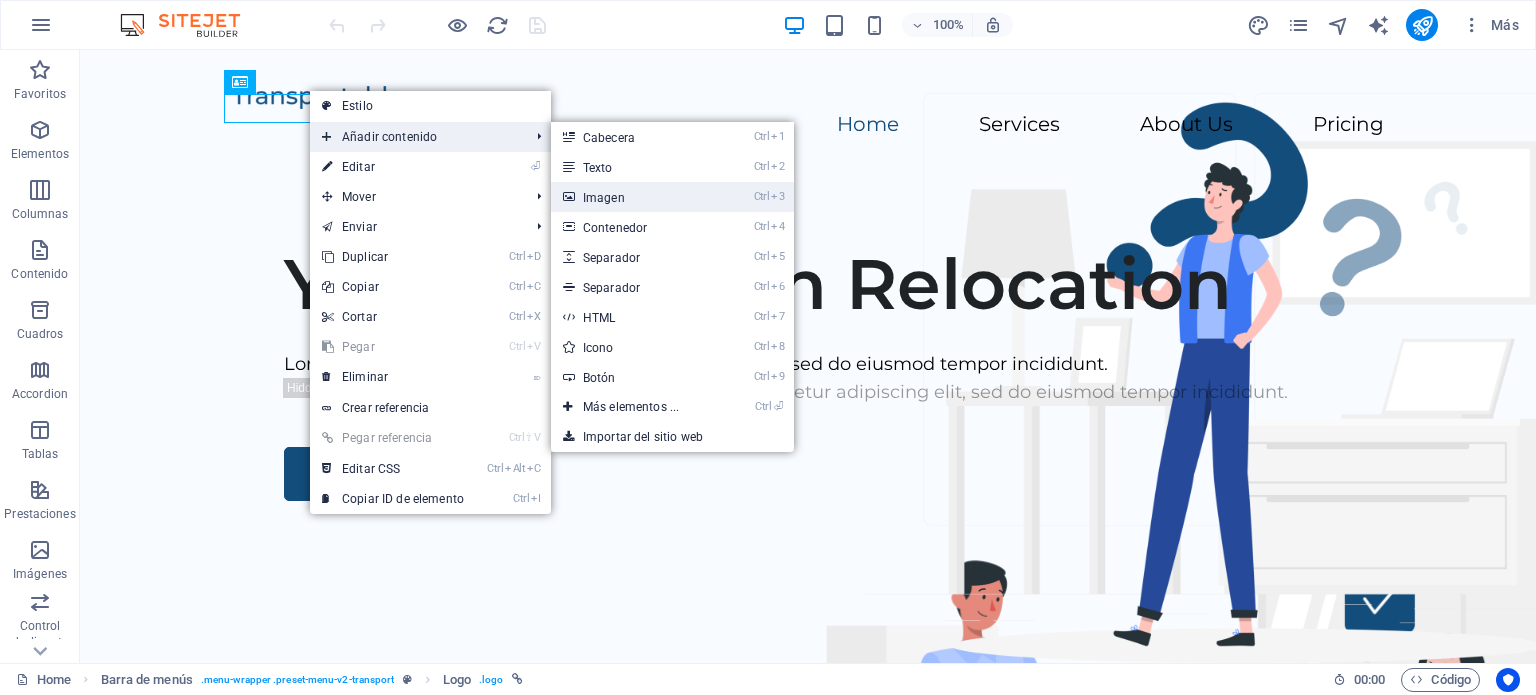 click on "Ctrl 3  Imagen" at bounding box center [635, 197] 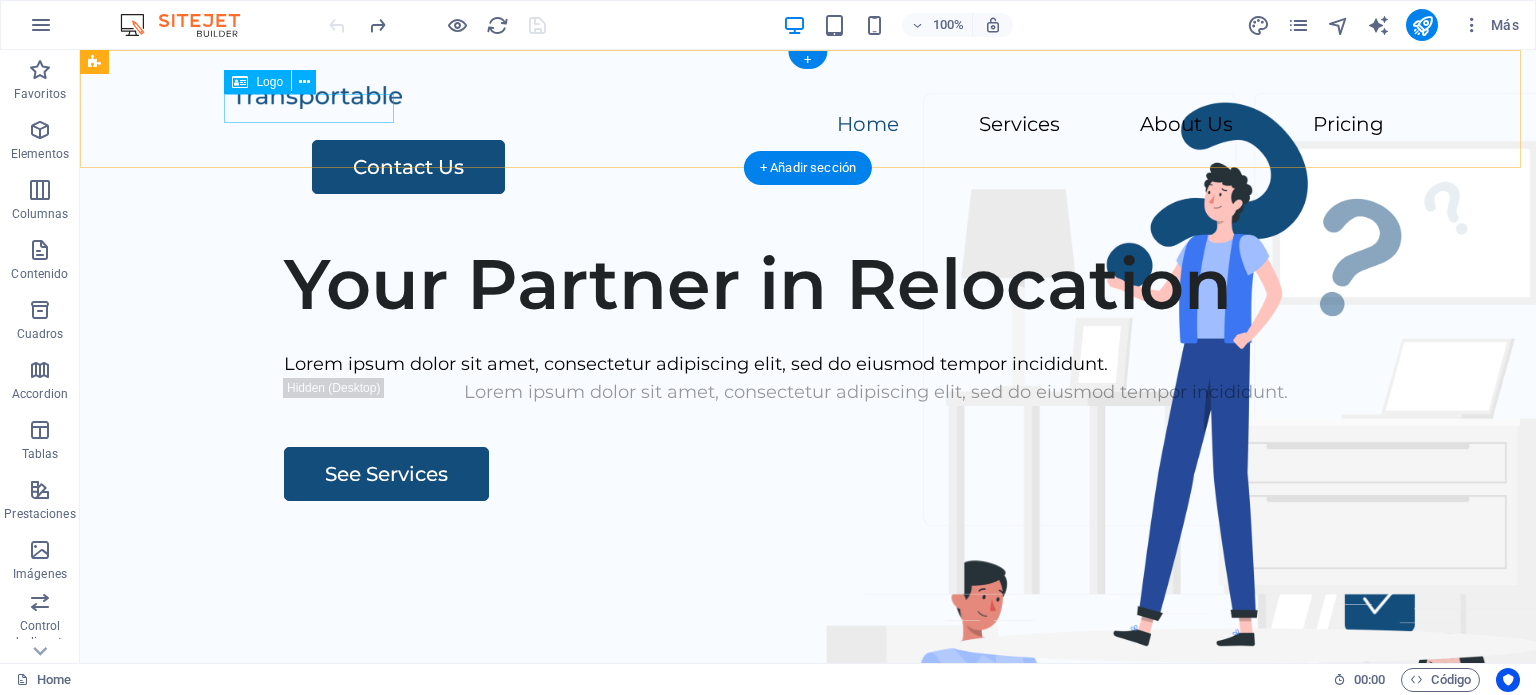 click at bounding box center [808, 96] 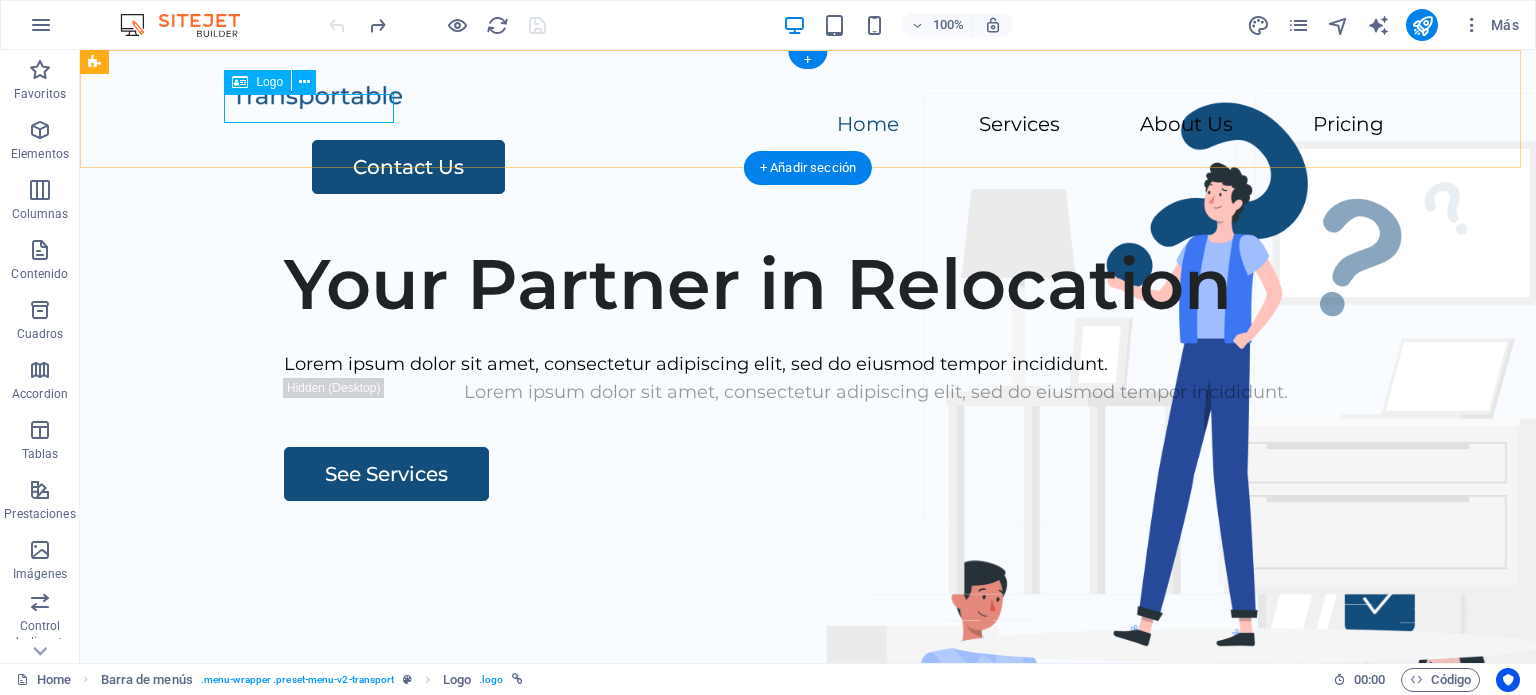 click at bounding box center (808, 96) 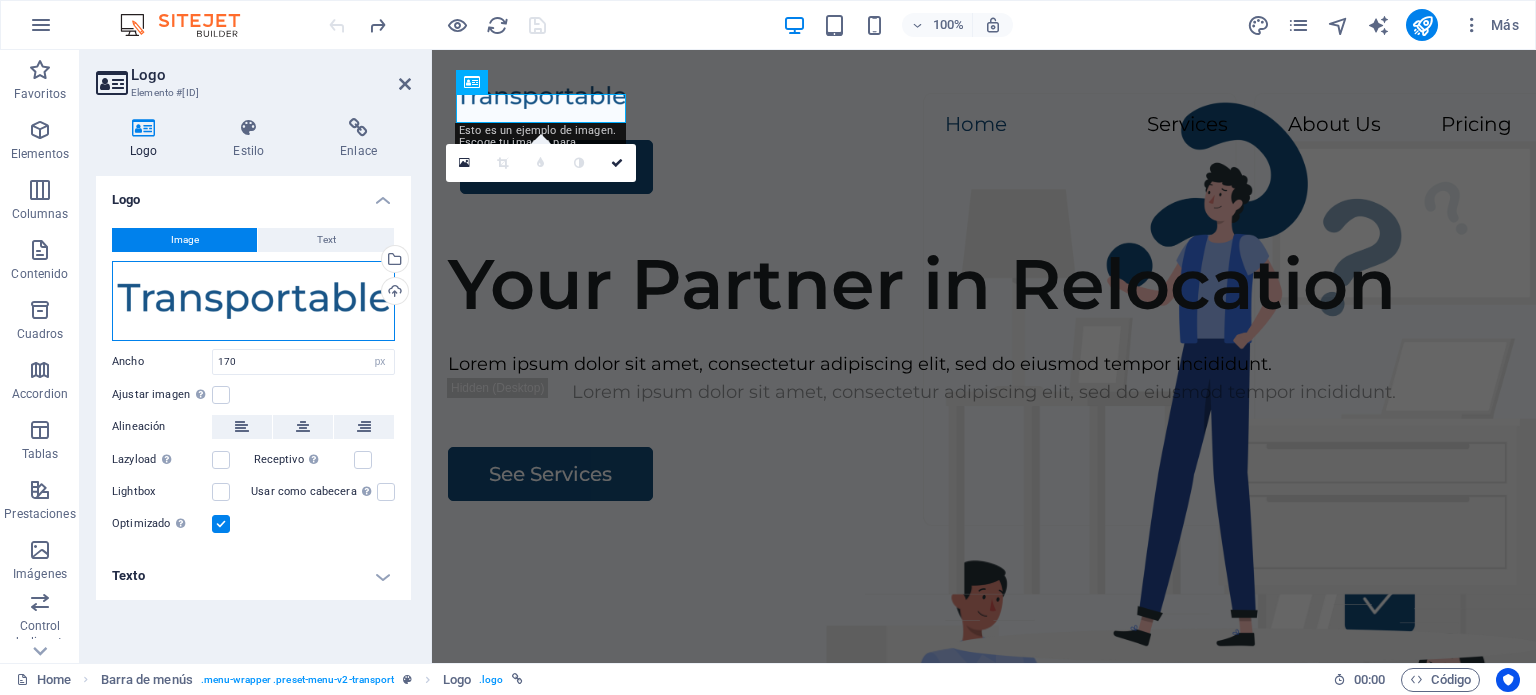 click on "Arrastra archivos aquí, haz clic para escoger archivos o  selecciona archivos de Archivos o de nuestra galería gratuita de fotos y vídeos" at bounding box center [253, 301] 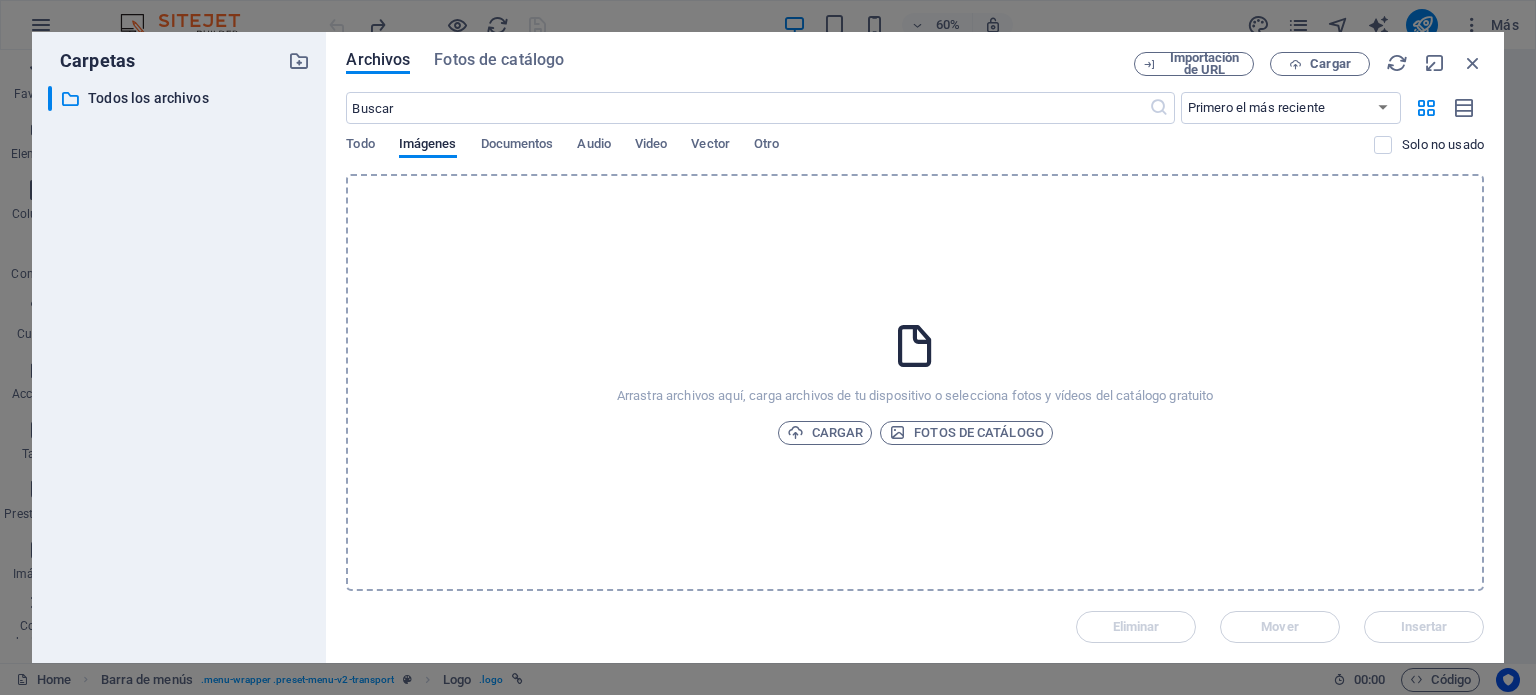 click on "​ Todos los archivos Todos los archivos" at bounding box center (179, 366) 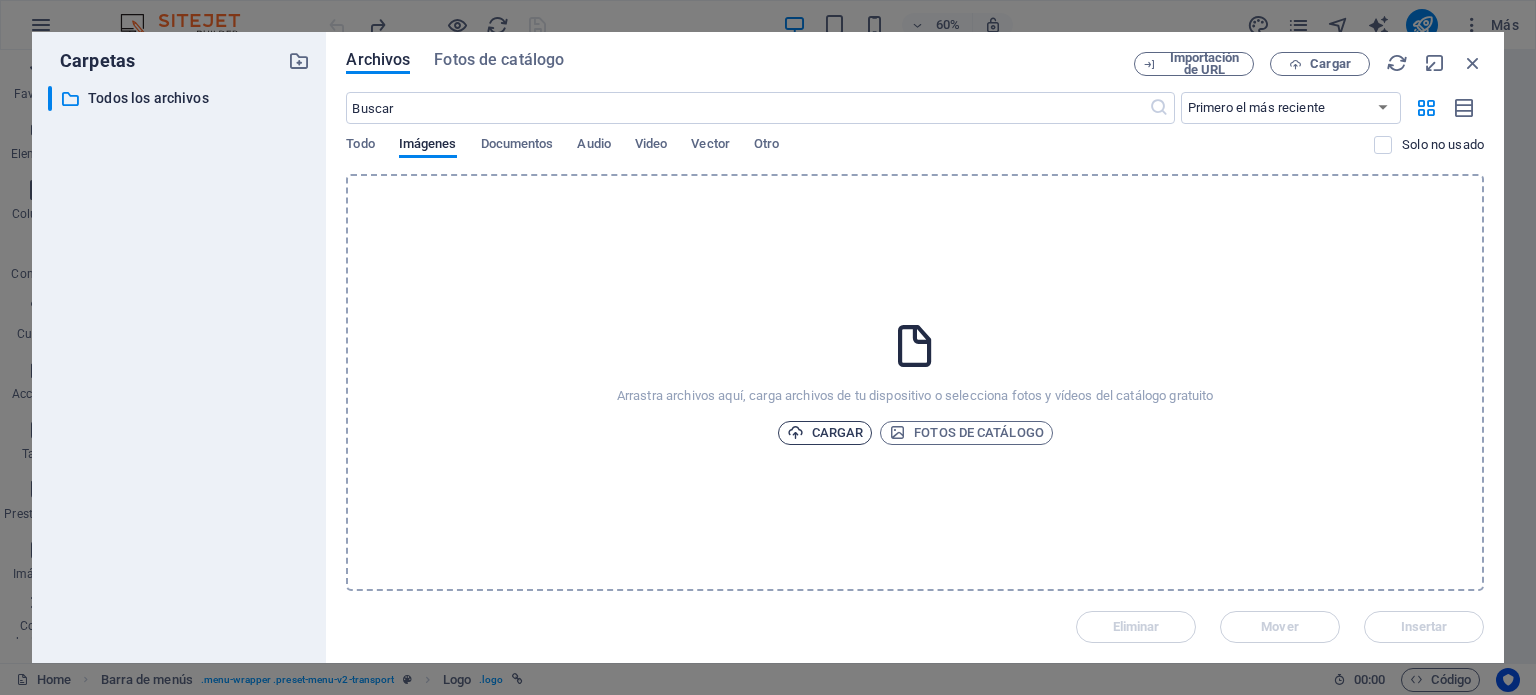 click on "Cargar" at bounding box center [825, 433] 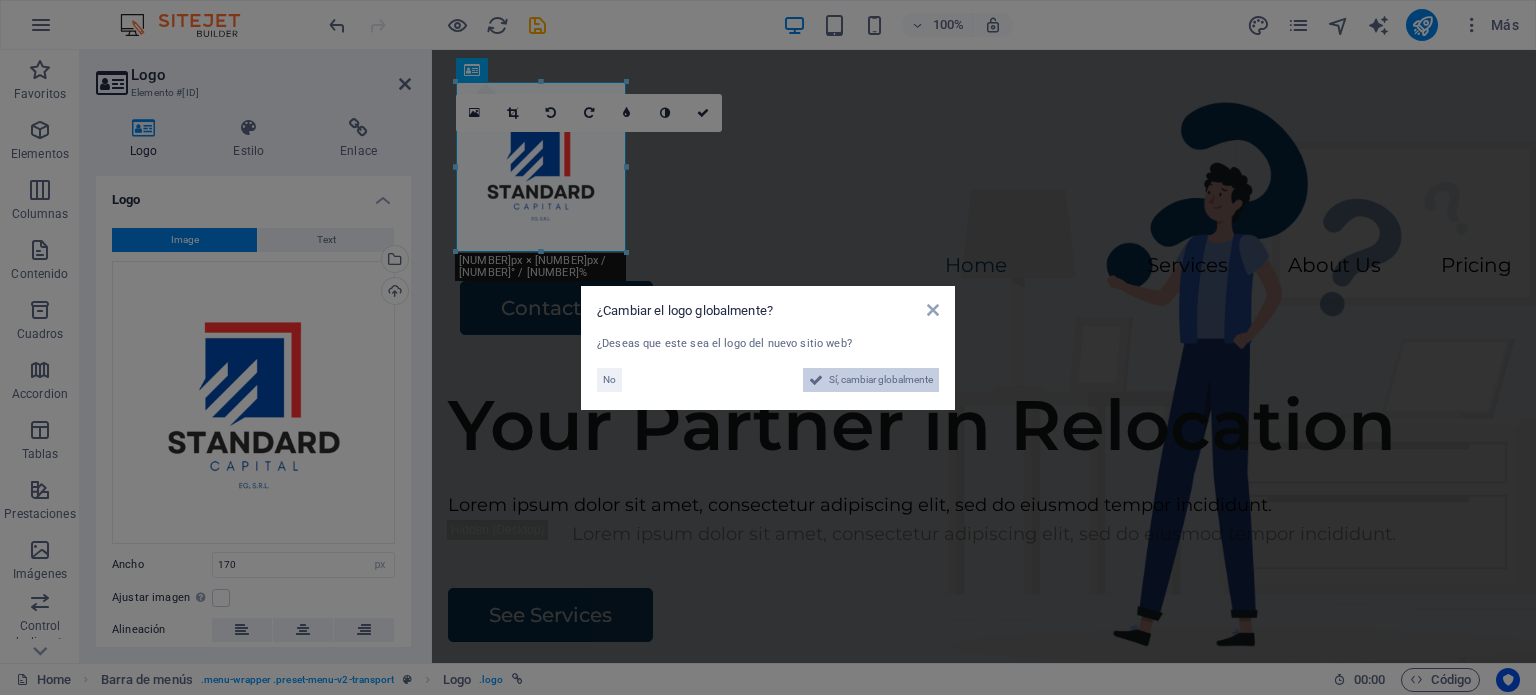 click on "Sí, cambiar globalmente" at bounding box center (881, 380) 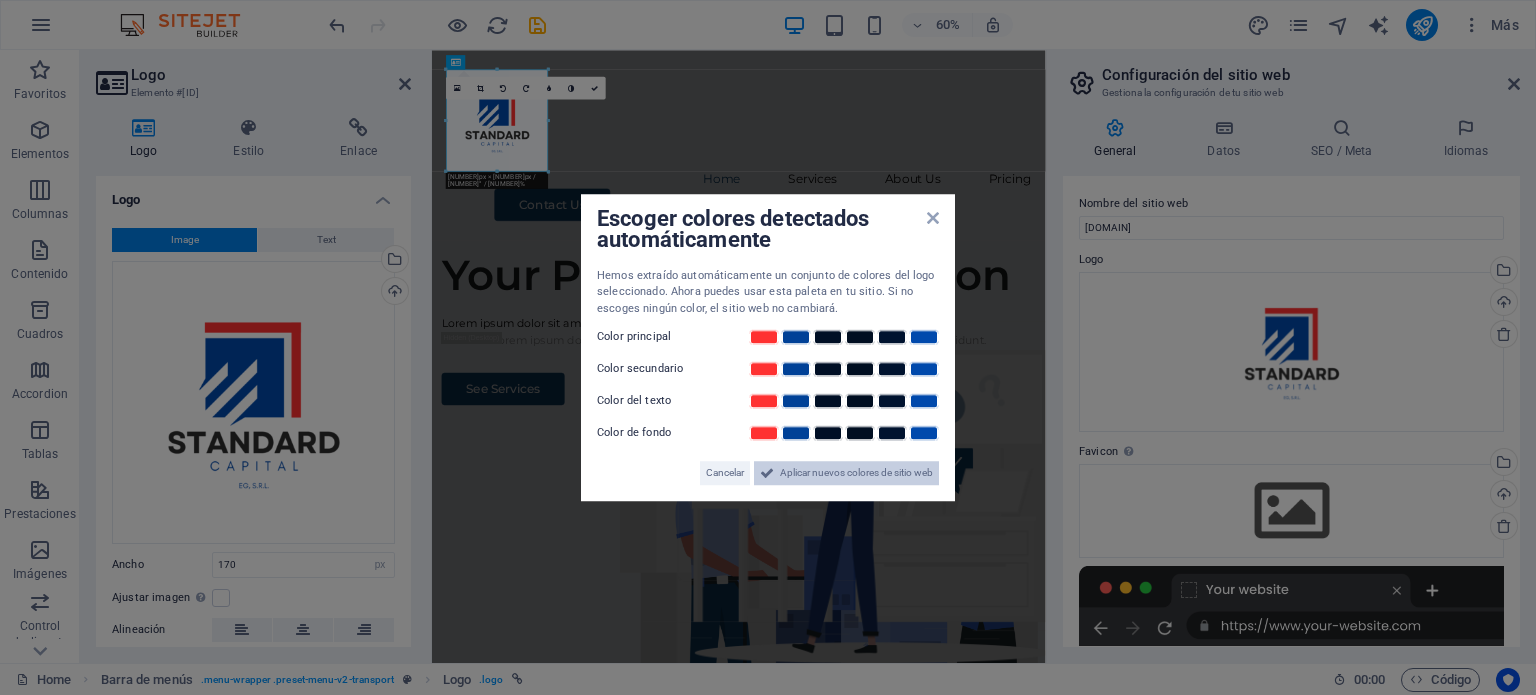 click on "Aplicar nuevos colores de sitio web" at bounding box center [856, 473] 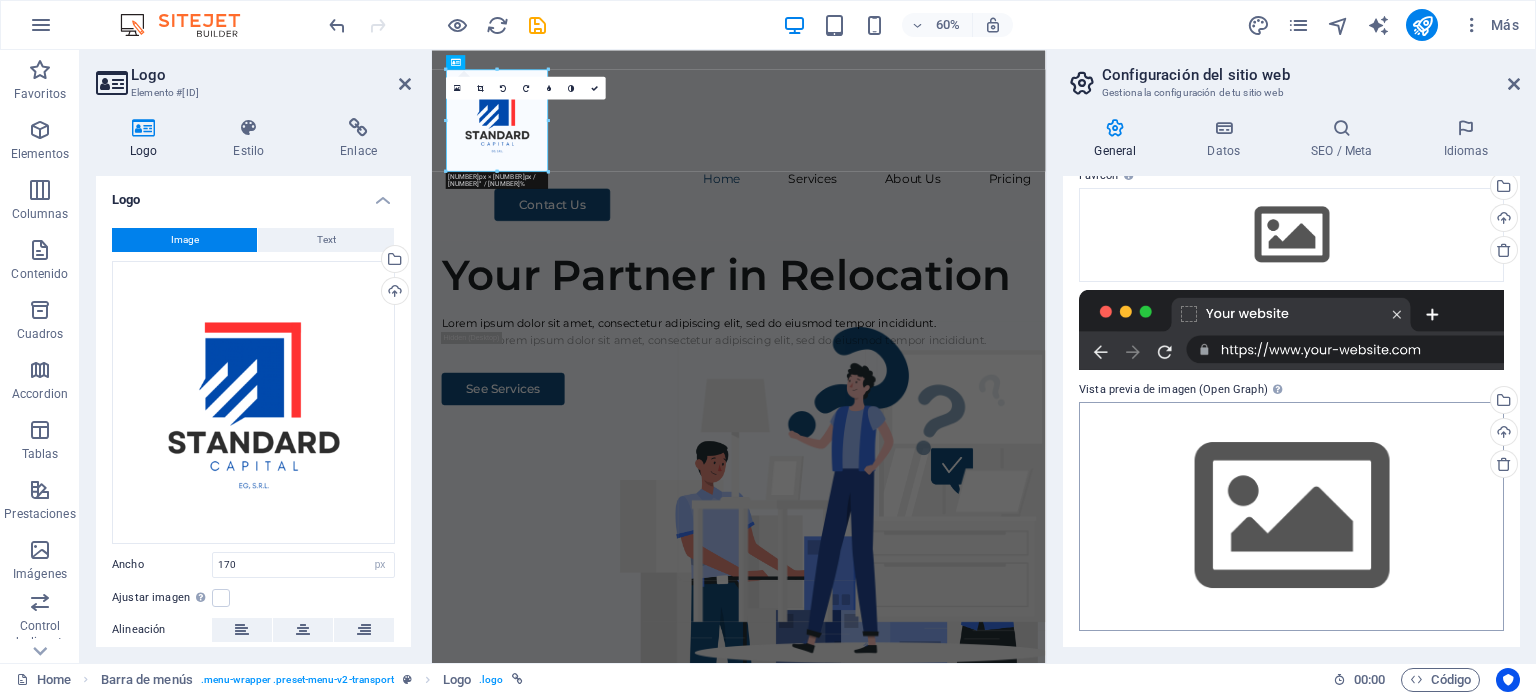 scroll, scrollTop: 176, scrollLeft: 0, axis: vertical 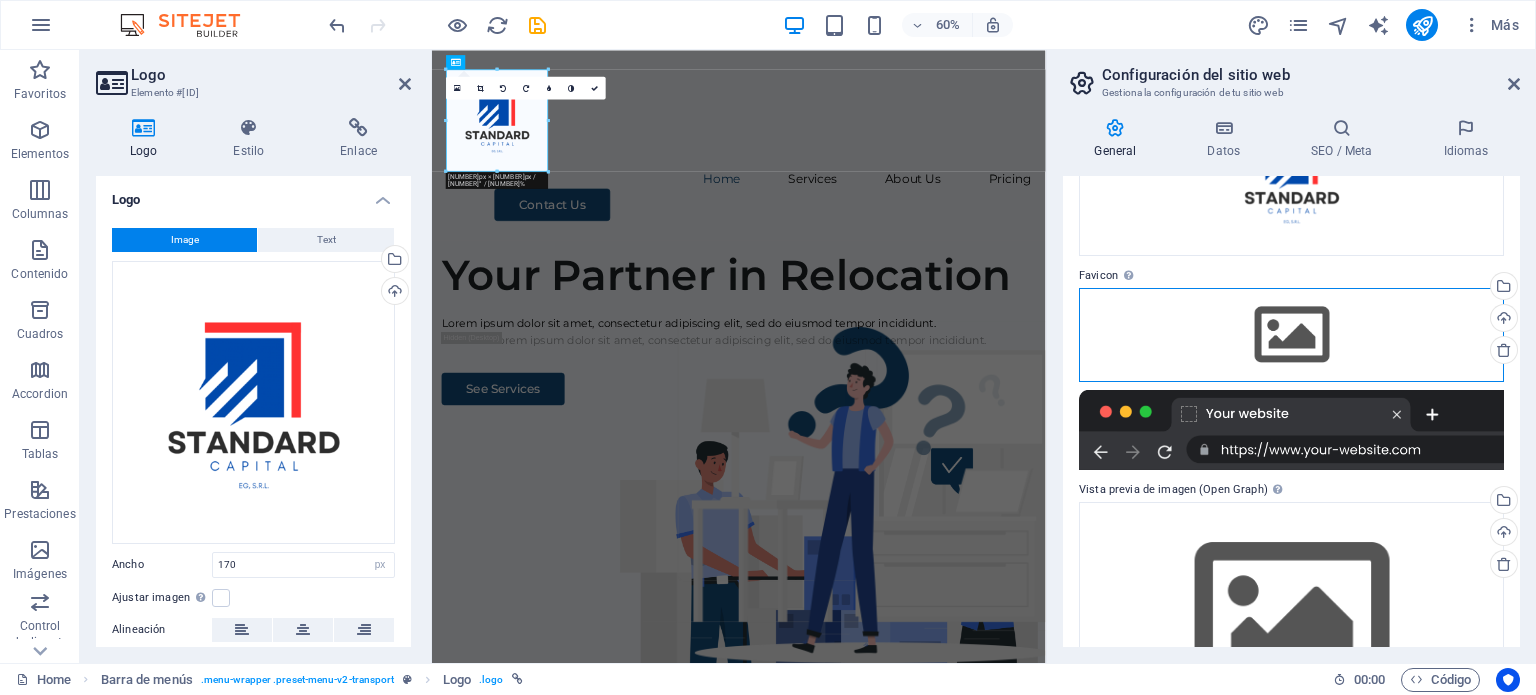 click on "Arrastra archivos aquí, haz clic para escoger archivos o  selecciona archivos de Archivos o de nuestra galería gratuita de fotos y vídeos" at bounding box center [1291, 335] 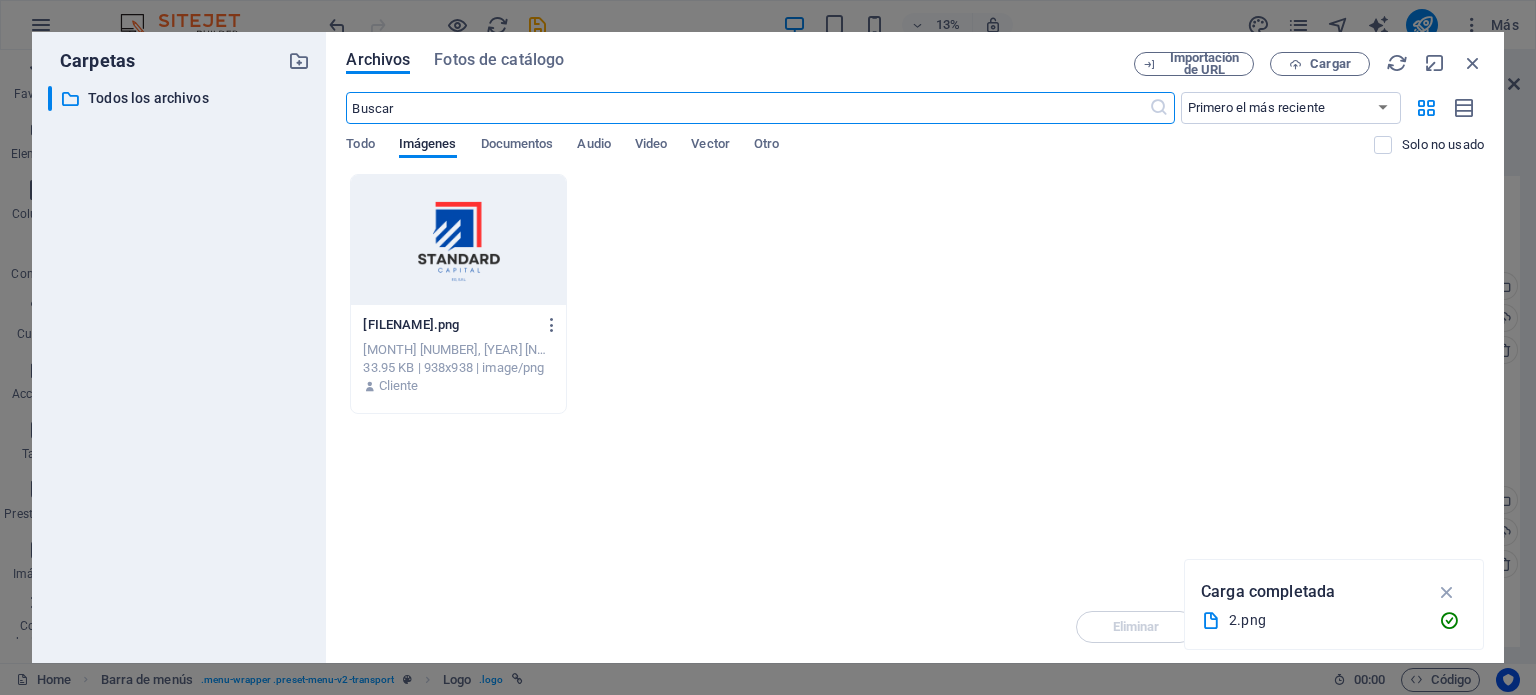 click at bounding box center (458, 240) 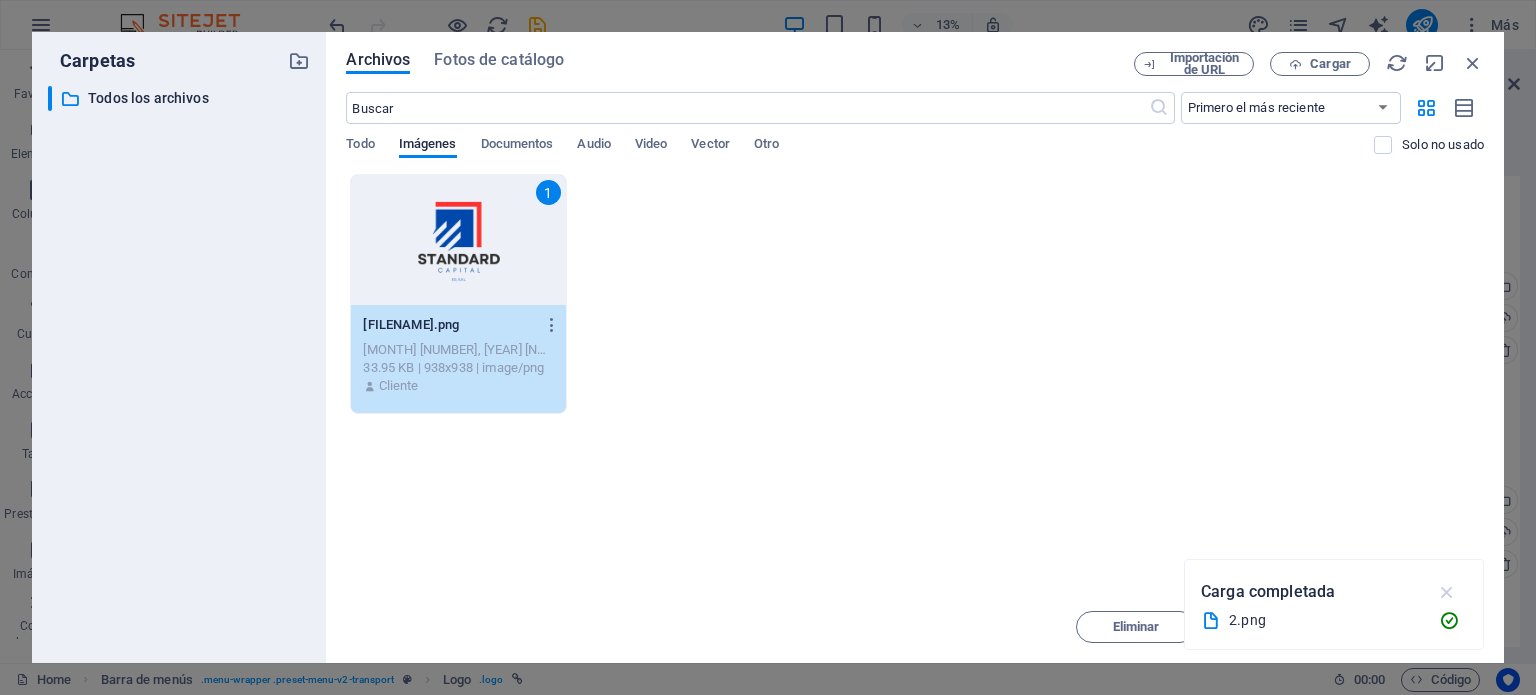 click at bounding box center (1447, 592) 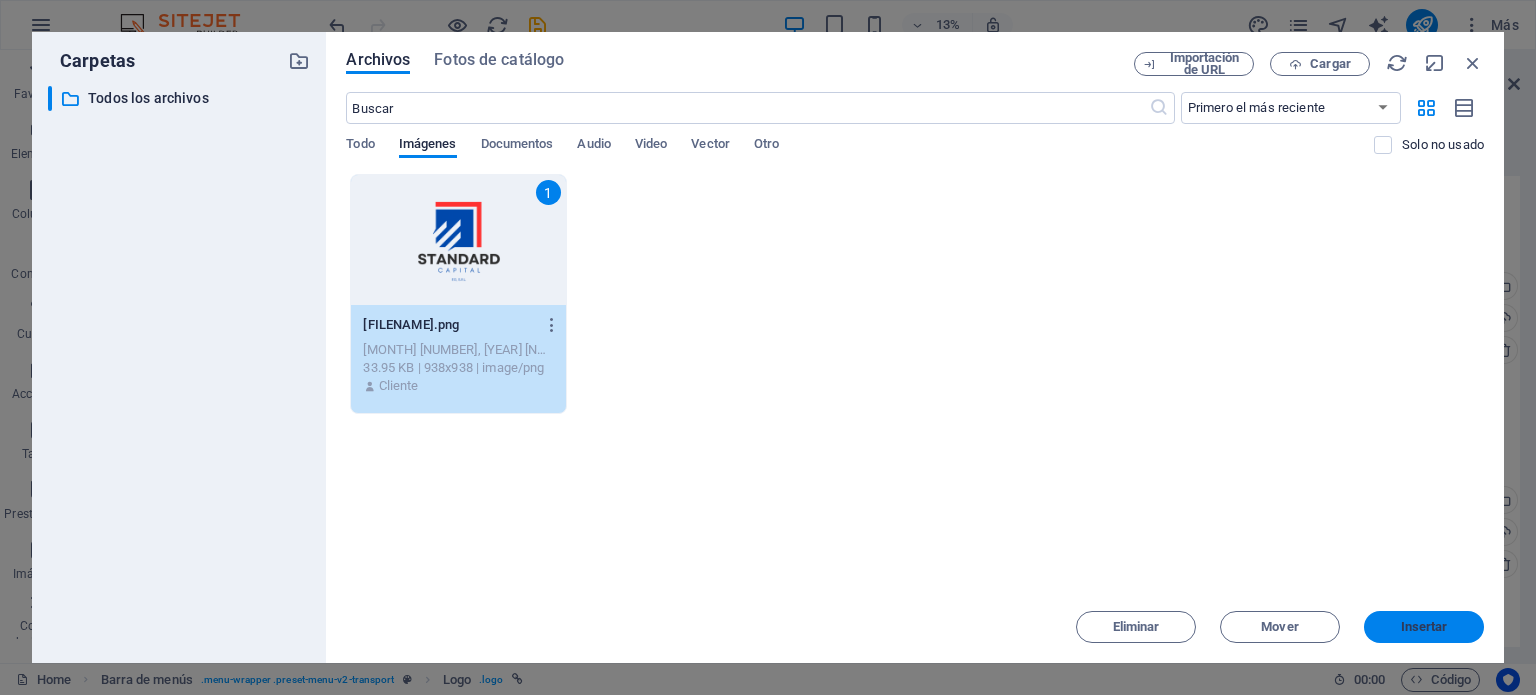 click on "Insertar" at bounding box center (1424, 627) 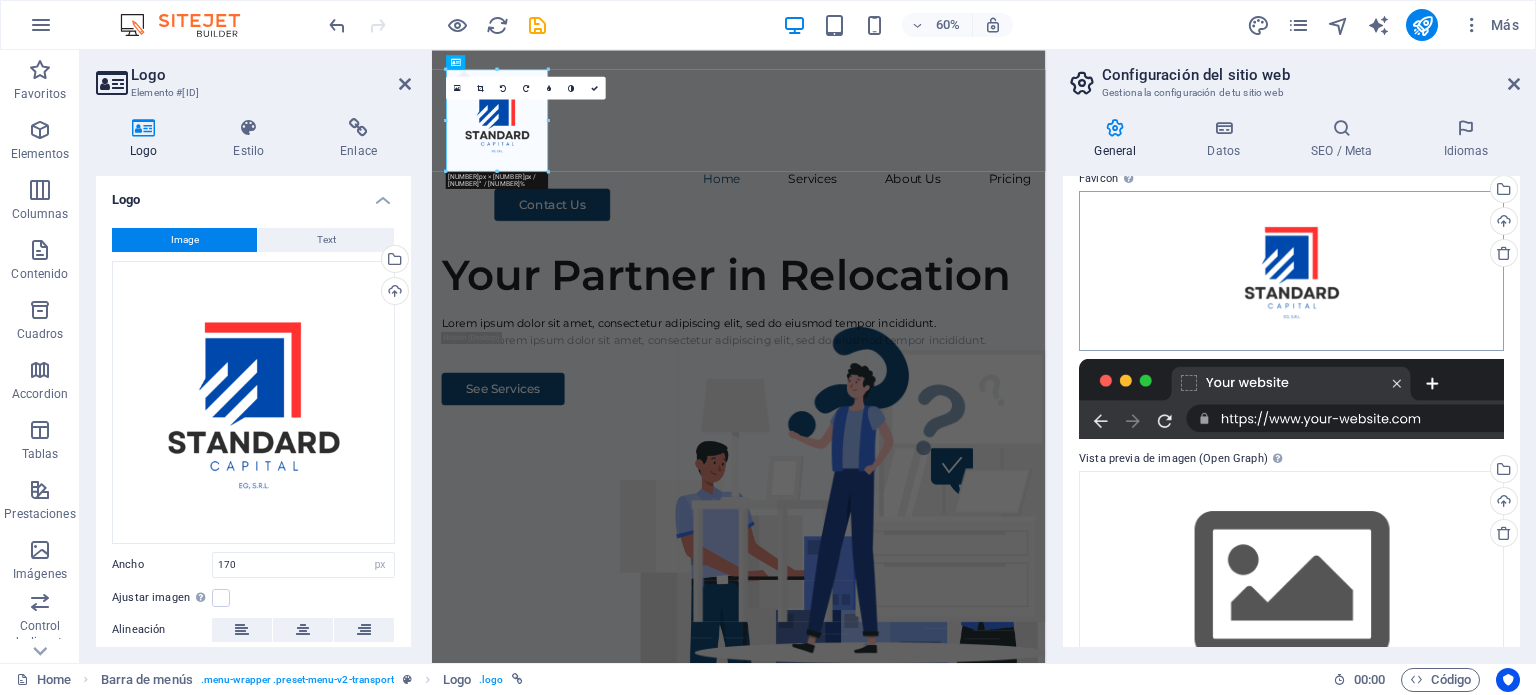 scroll, scrollTop: 341, scrollLeft: 0, axis: vertical 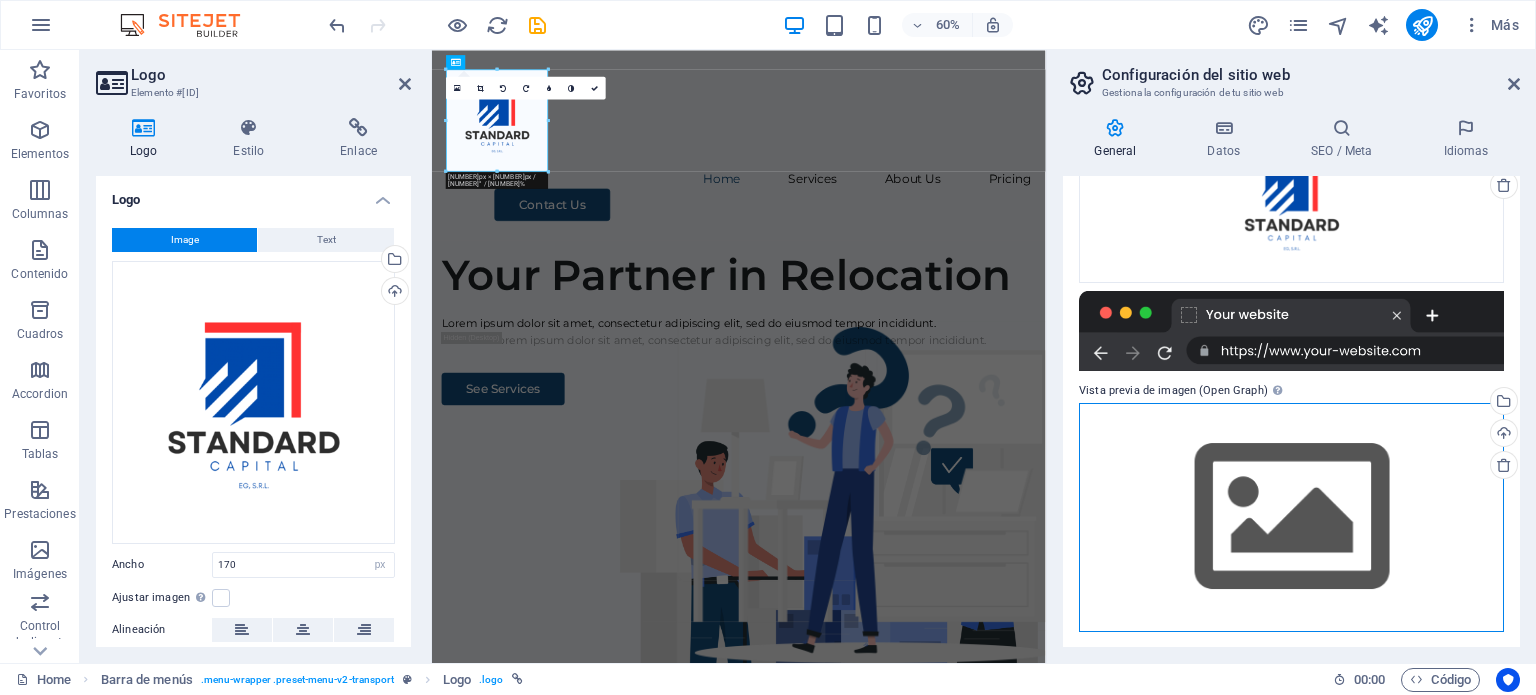 click on "Arrastra archivos aquí, haz clic para escoger archivos o  selecciona archivos de Archivos o de nuestra galería gratuita de fotos y vídeos" at bounding box center (1291, 517) 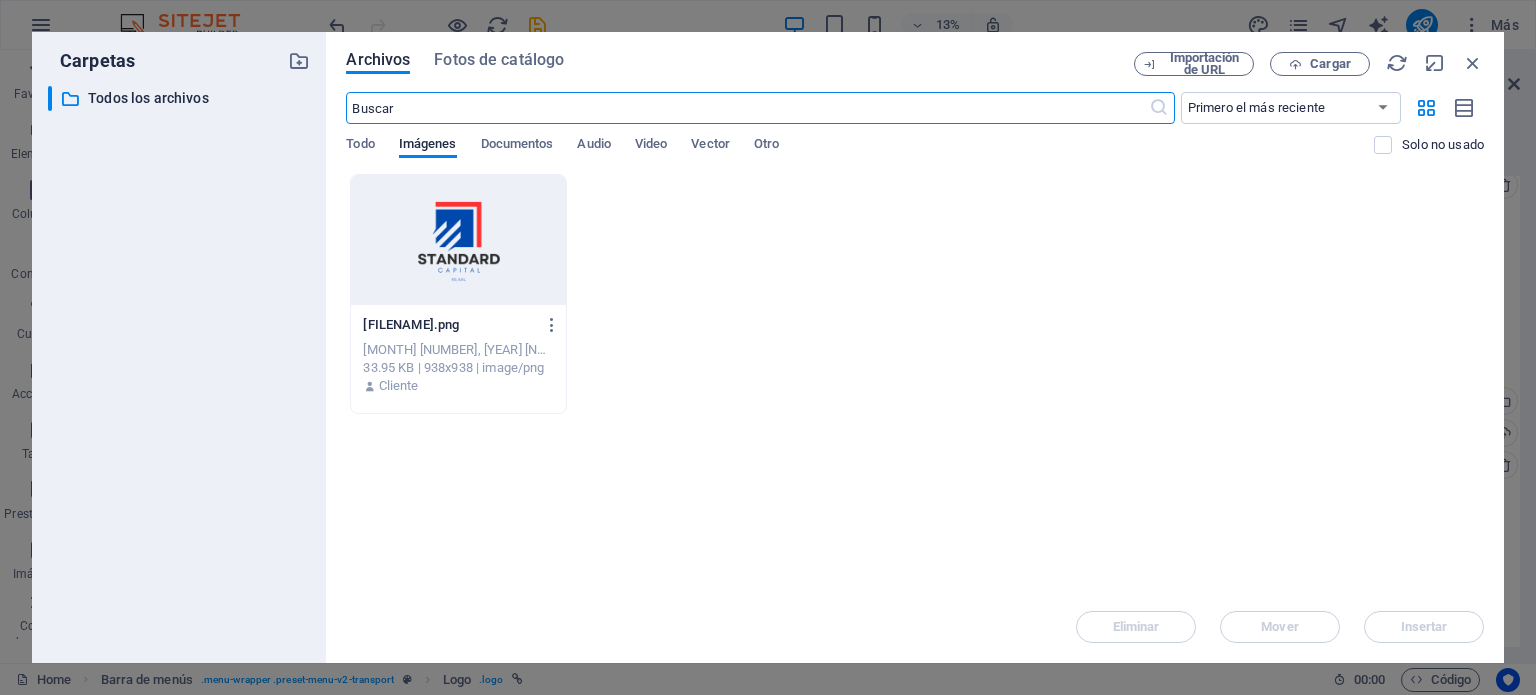 click at bounding box center [458, 240] 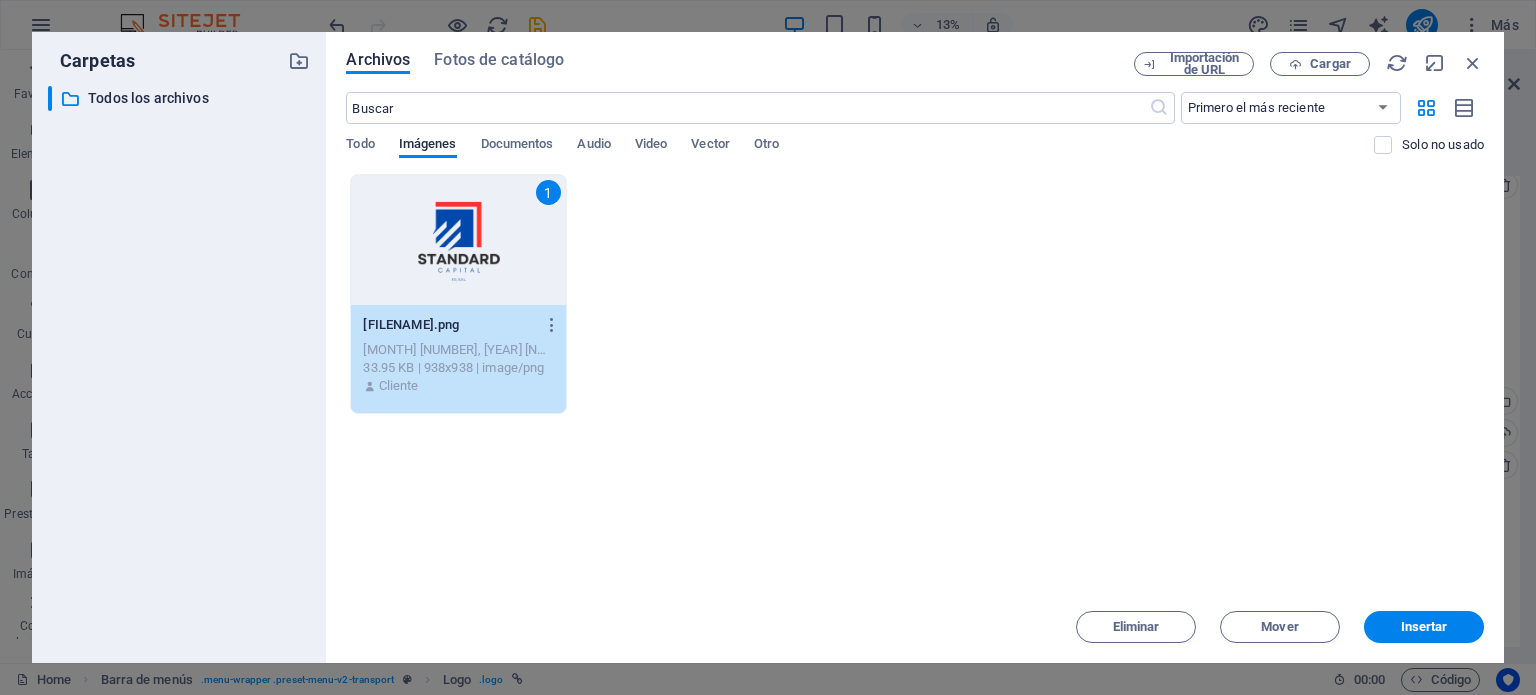 drag, startPoint x: 484, startPoint y: 237, endPoint x: 1007, endPoint y: 665, distance: 675.8054 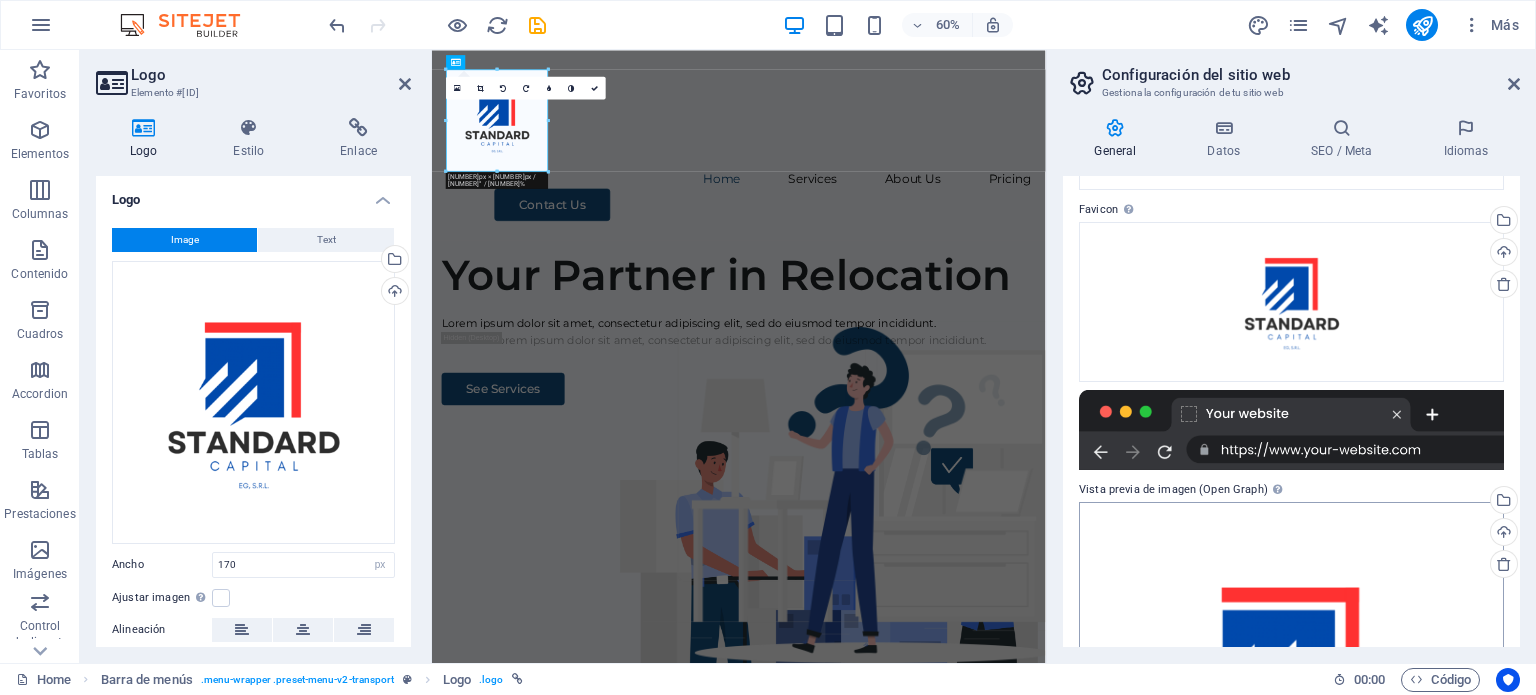 scroll, scrollTop: 0, scrollLeft: 0, axis: both 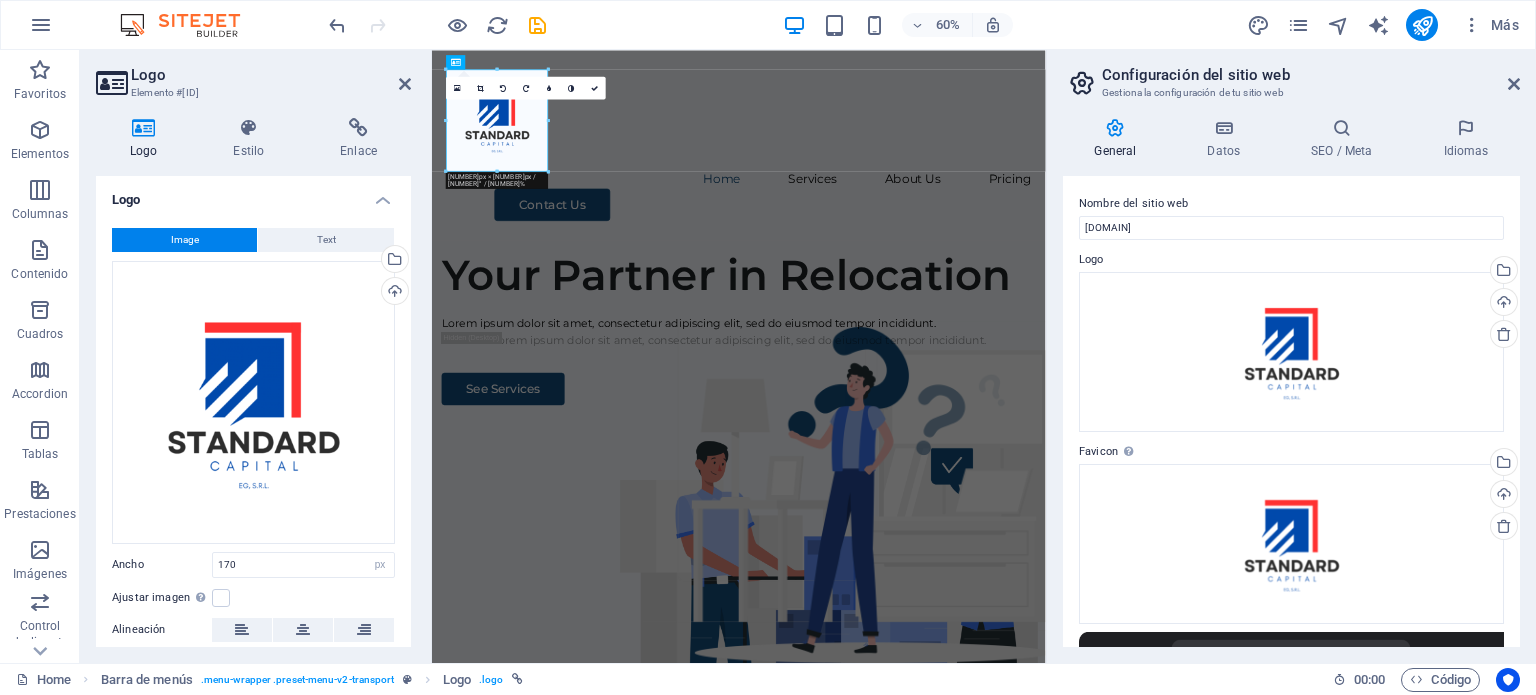 click on "Configuración del sitio web Gestiona la configuración de tu sitio web  General  Datos  SEO / Meta  Idiomas Nombre del sitio web [DOMAIN] Logo Arrastra archivos aquí, haz clic para escoger archivos o  selecciona archivos de Archivos o de nuestra galería gratuita de fotos y vídeos Selecciona archivos del administrador de archivos, de la galería de fotos o carga archivo(s) Cargar Favicon Define aquí el favicon de tu sitio web. Un favicon es un pequeño icono que se muestra en la pestaña del navegador al lado del título de tu sitio web. Este ayuda a los visitantes a identificar tu sitio web. Arrastra archivos aquí, haz clic para escoger archivos o  selecciona archivos de Archivos o de nuestra galería gratuita de fotos y vídeos Selecciona archivos del administrador de archivos, de la galería de fotos o carga archivo(s) Cargar Vista previa de imagen (Open Graph) Esta imagen se mostrará cuando el sitio web se comparta en redes sociales Arrastra archivos aquí, haz clic para escoger archivos o" at bounding box center (1291, 356) 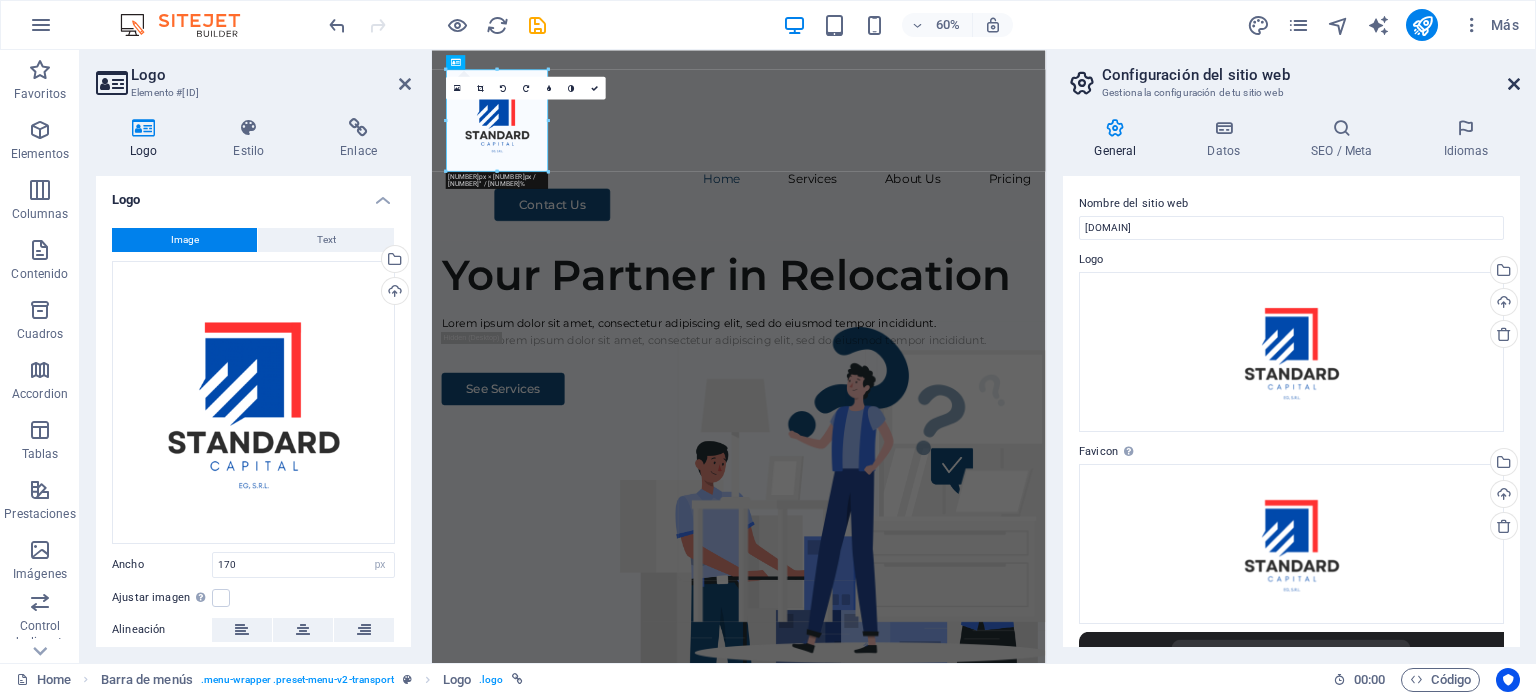 click at bounding box center (1514, 84) 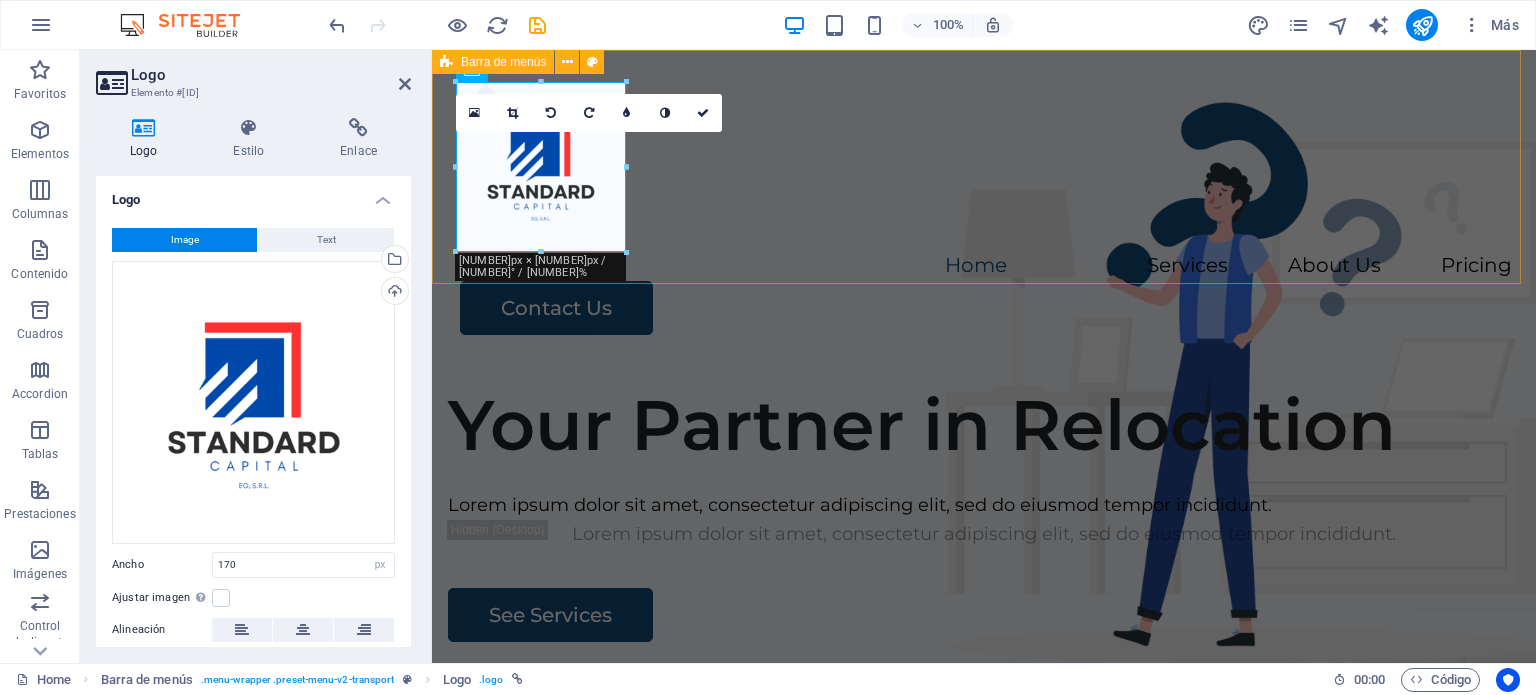 click on "Home Services About Us Pricing Contact Us" at bounding box center [984, 208] 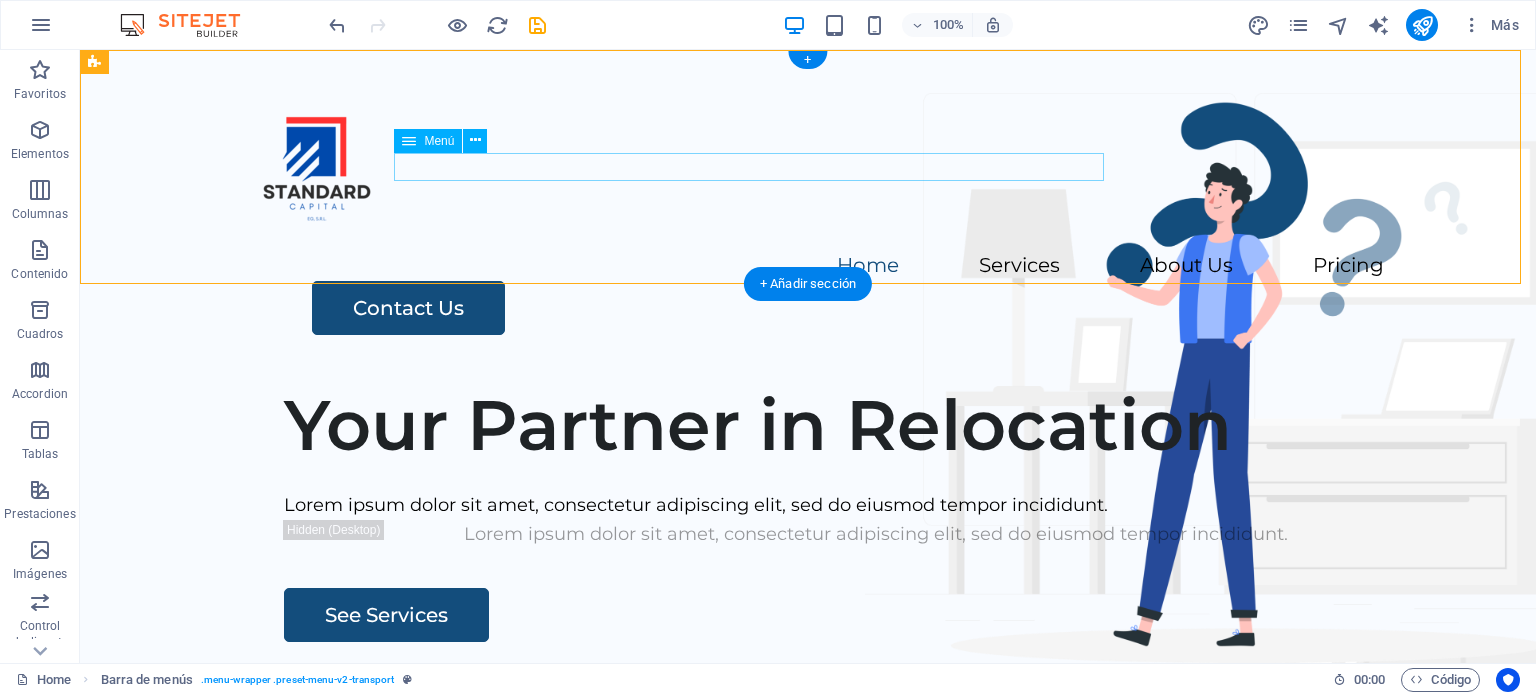 click on "Home Services About Us Pricing" at bounding box center [808, 266] 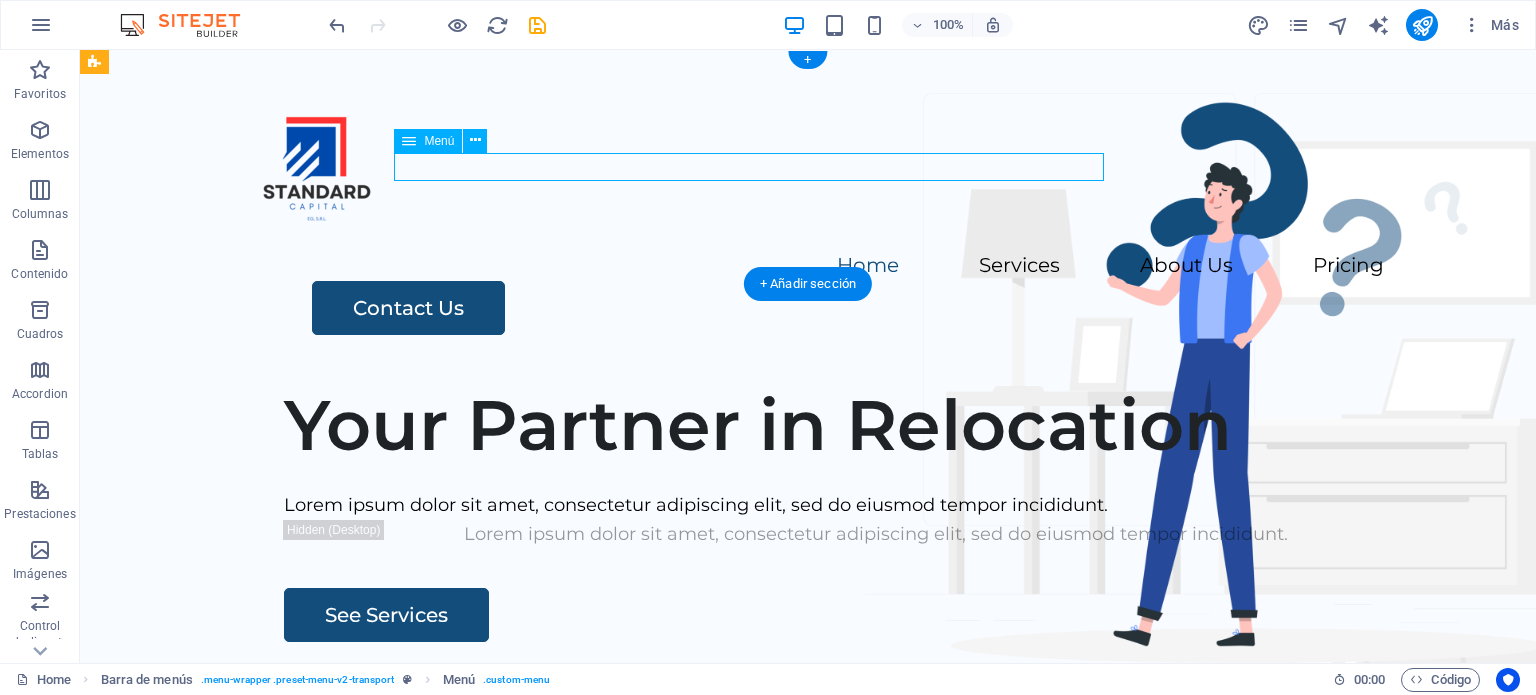 click on "Home Services About Us Pricing" at bounding box center [808, 266] 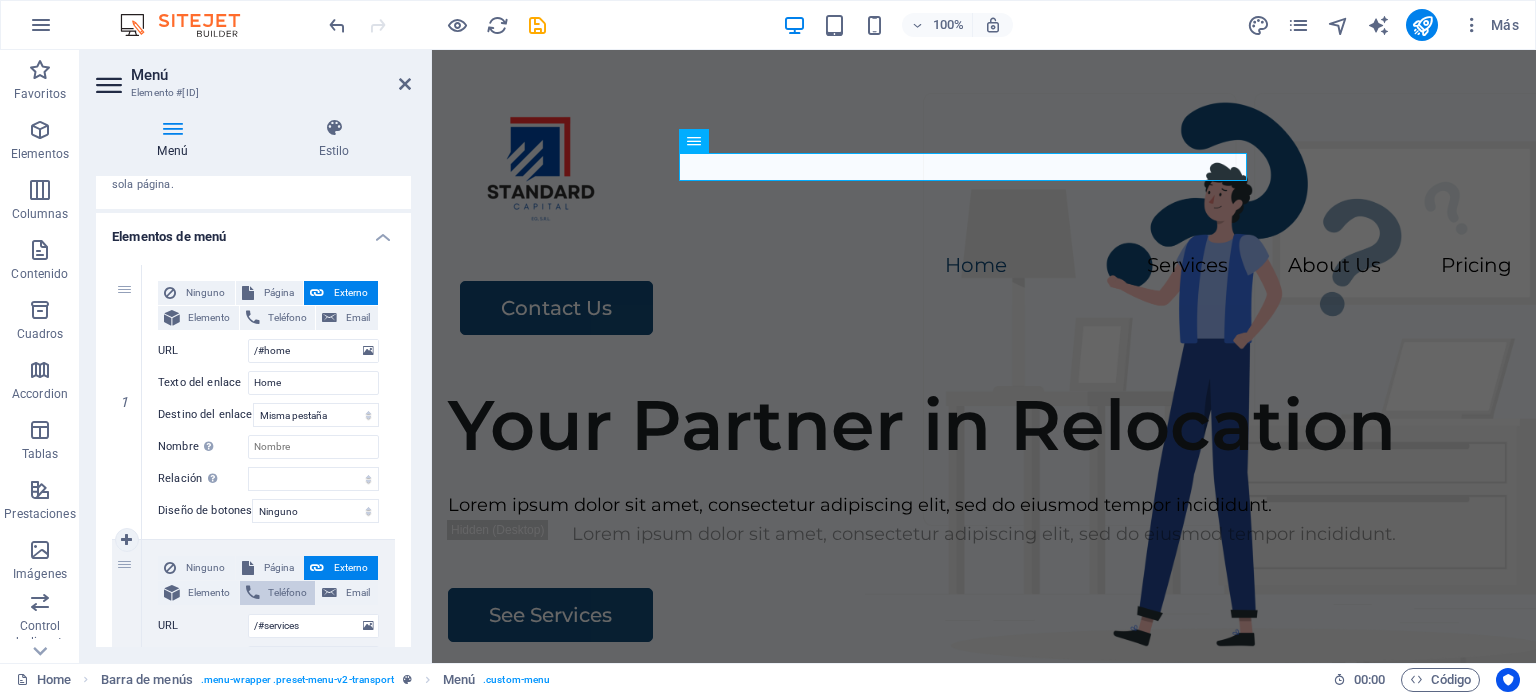 scroll, scrollTop: 0, scrollLeft: 0, axis: both 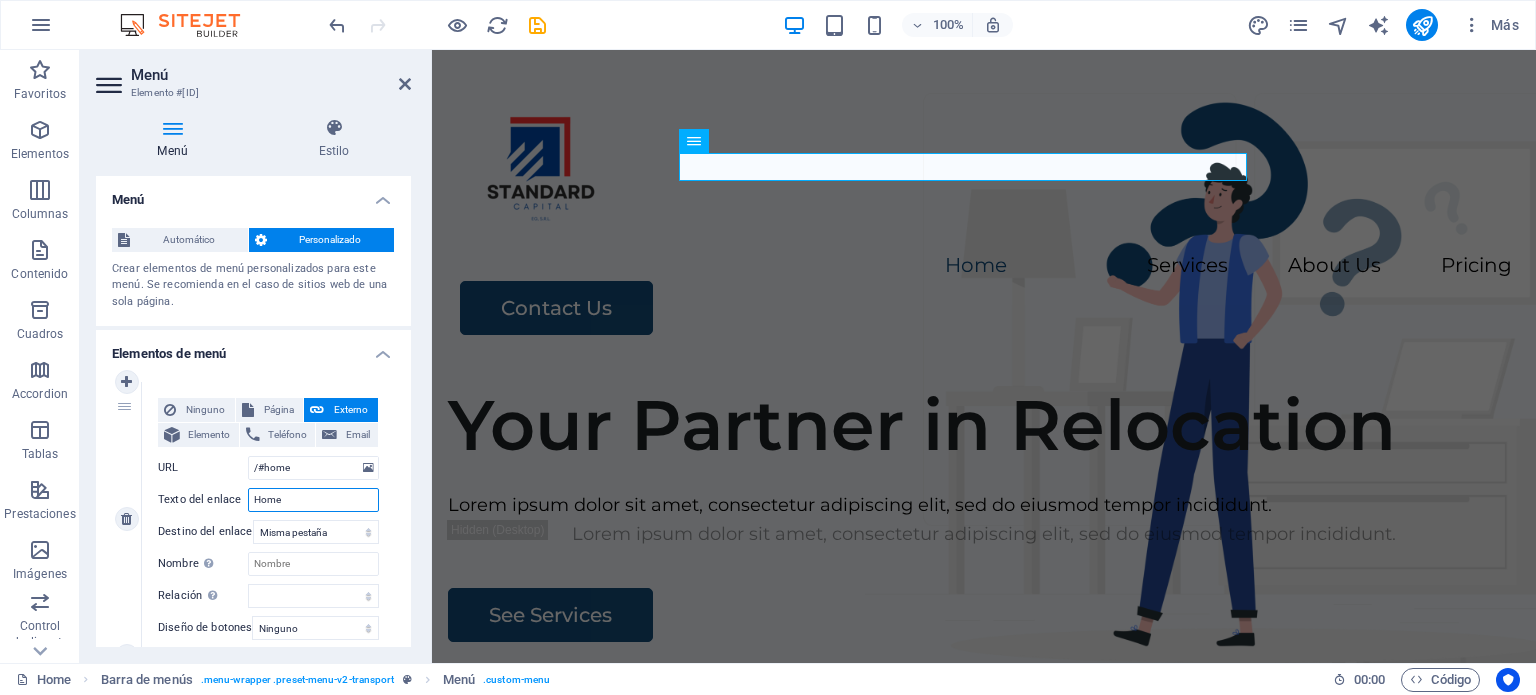 drag, startPoint x: 227, startPoint y: 491, endPoint x: 166, endPoint y: 484, distance: 61.400326 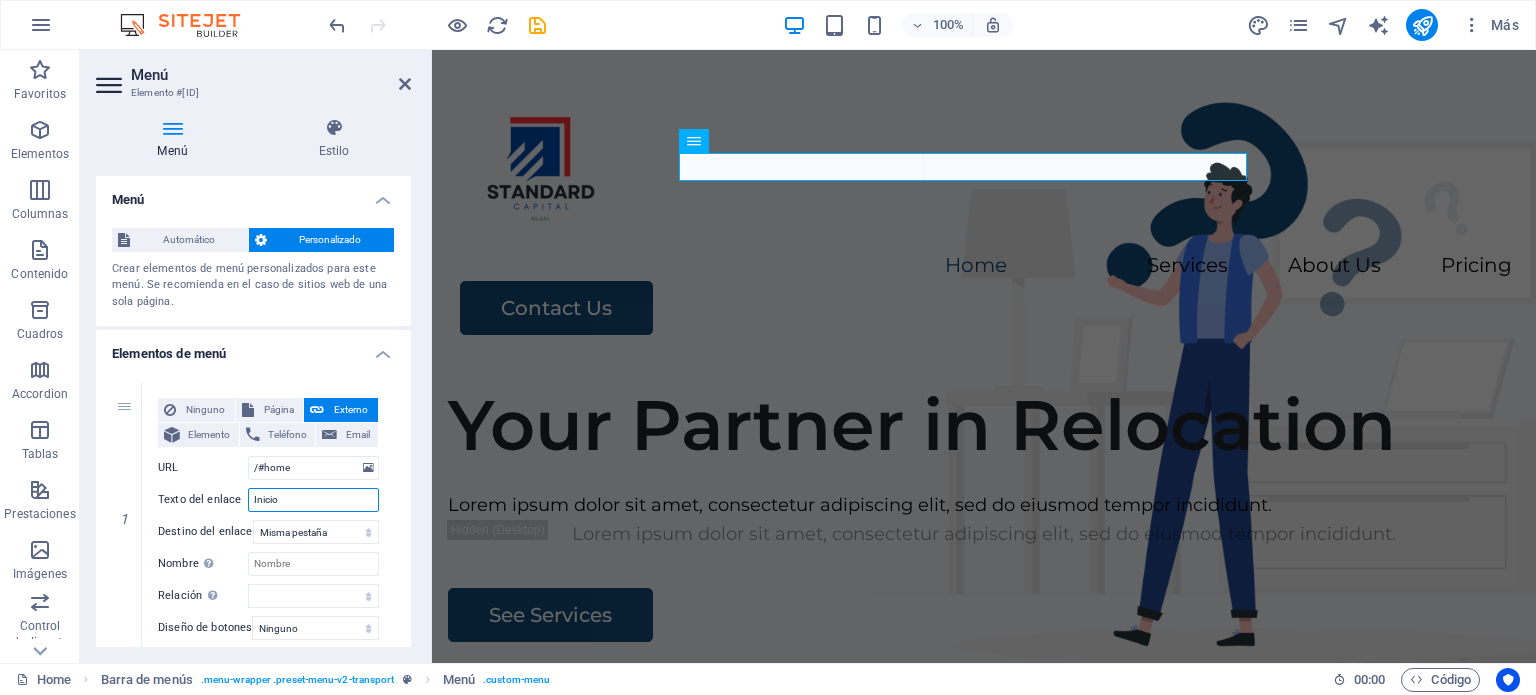 type on "Inicio" 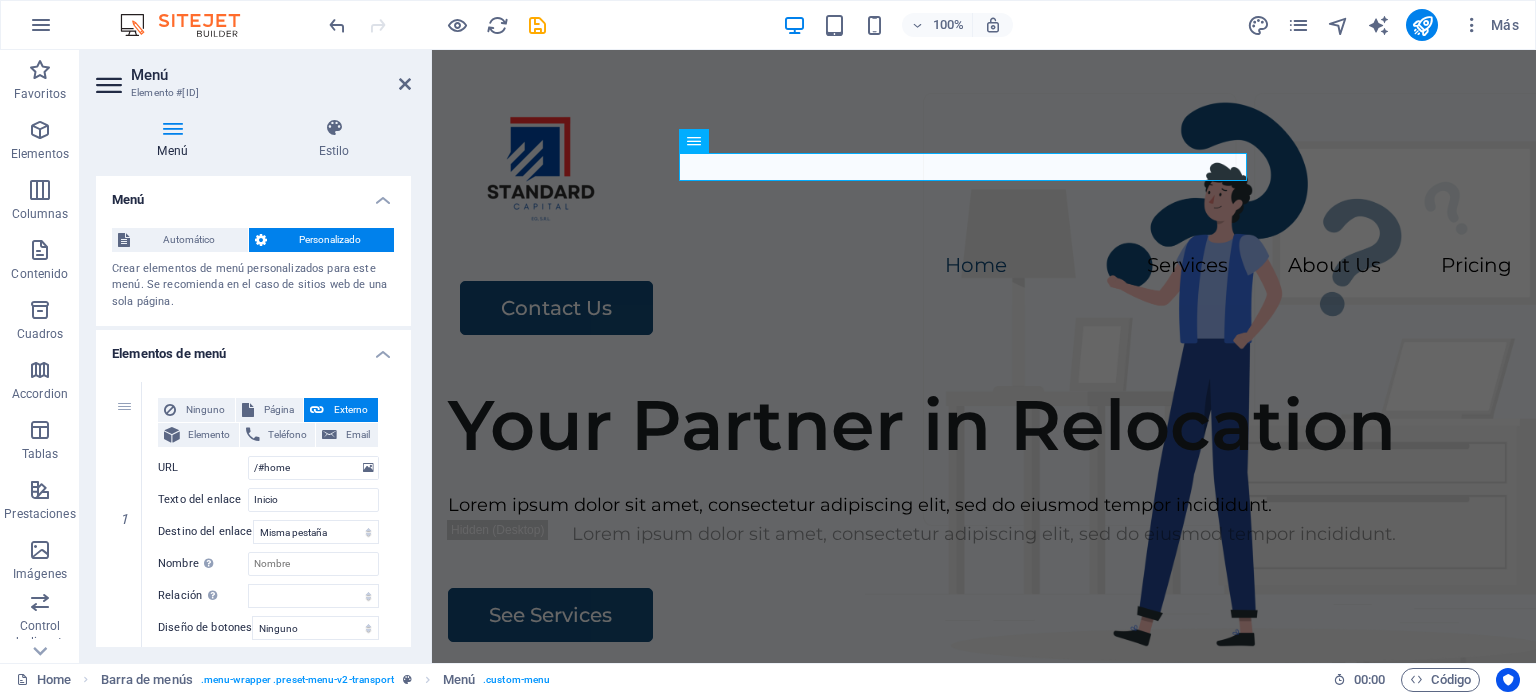 select 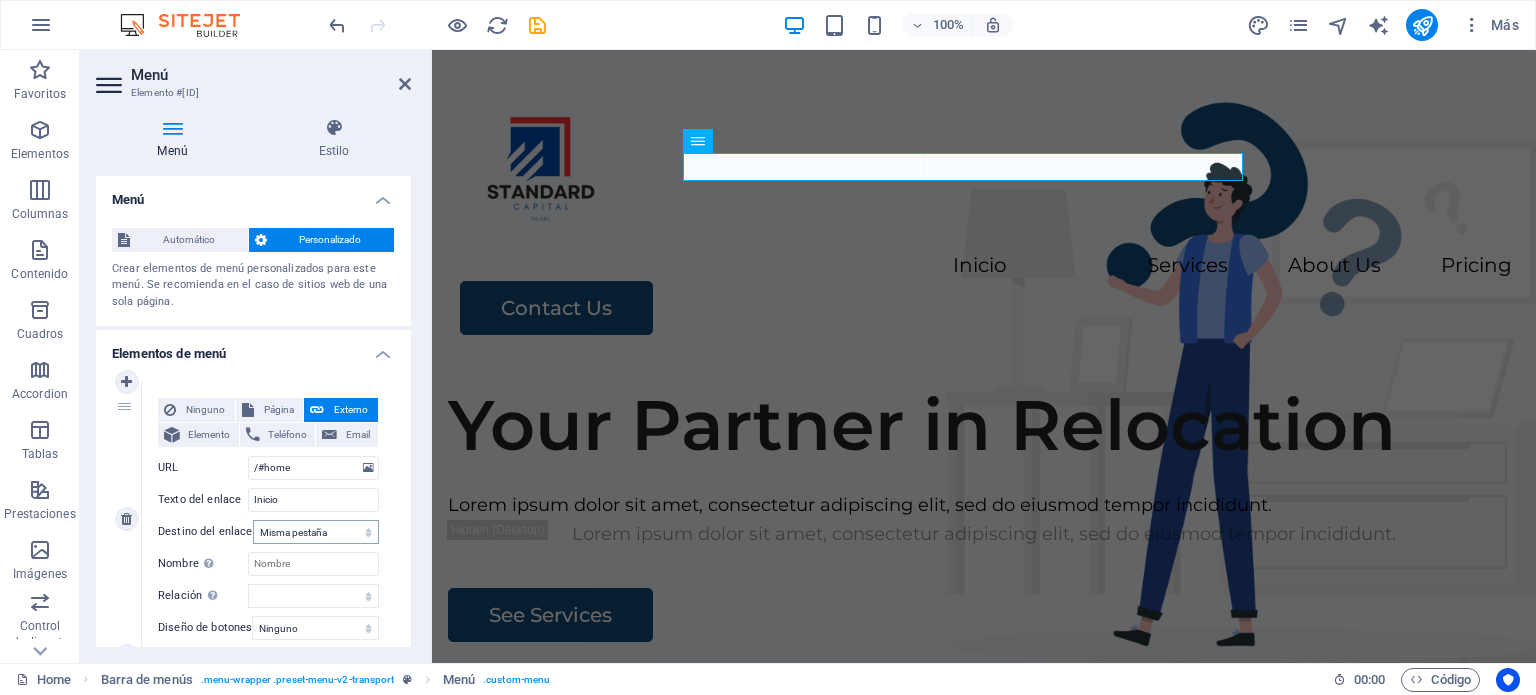 scroll, scrollTop: 200, scrollLeft: 0, axis: vertical 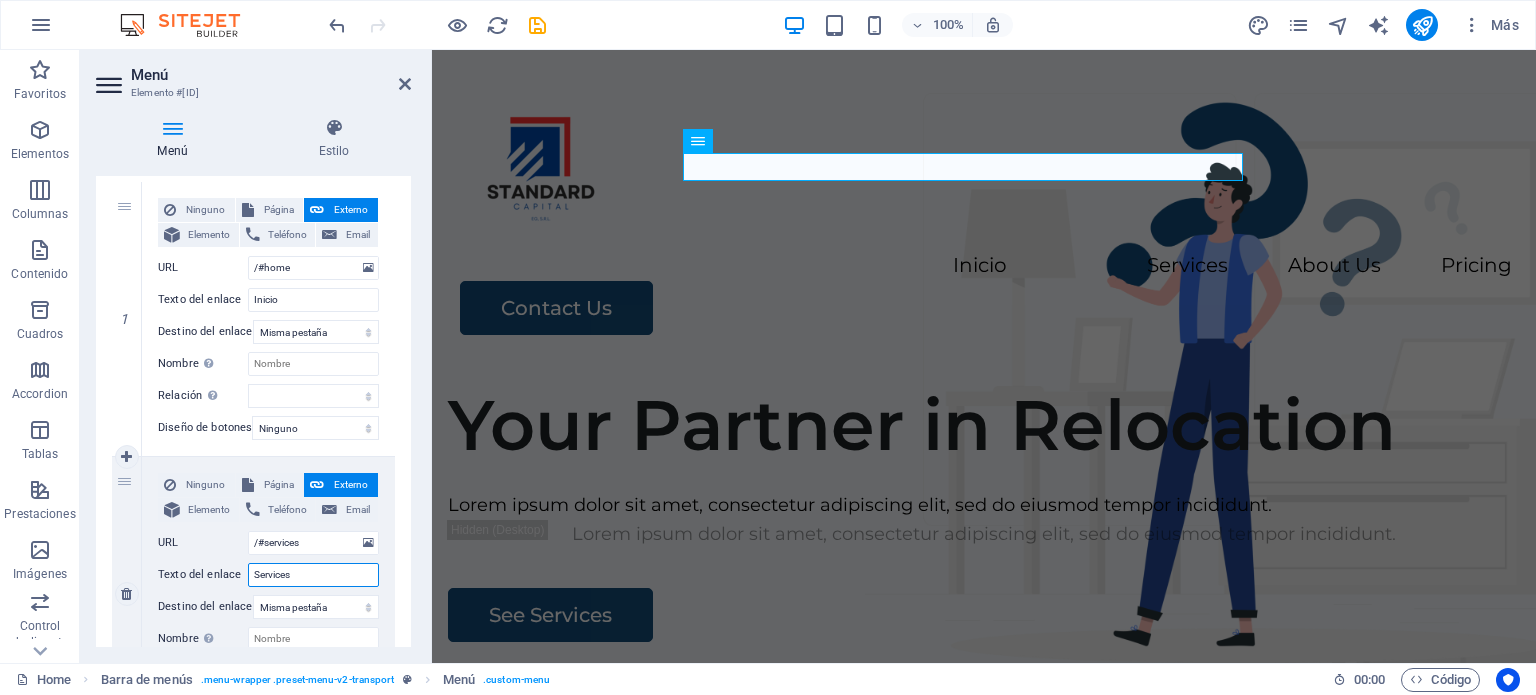 click on "Services" at bounding box center [313, 575] 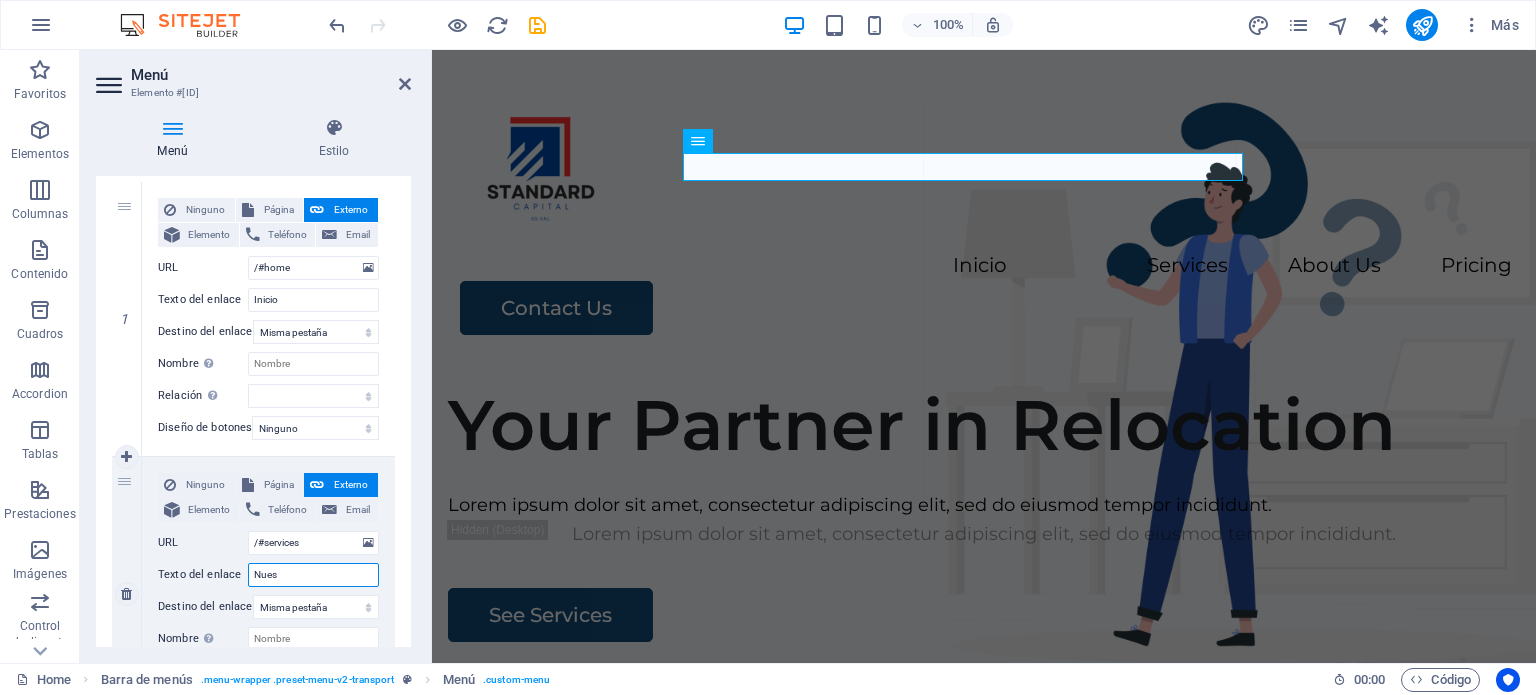 type on "Nuest" 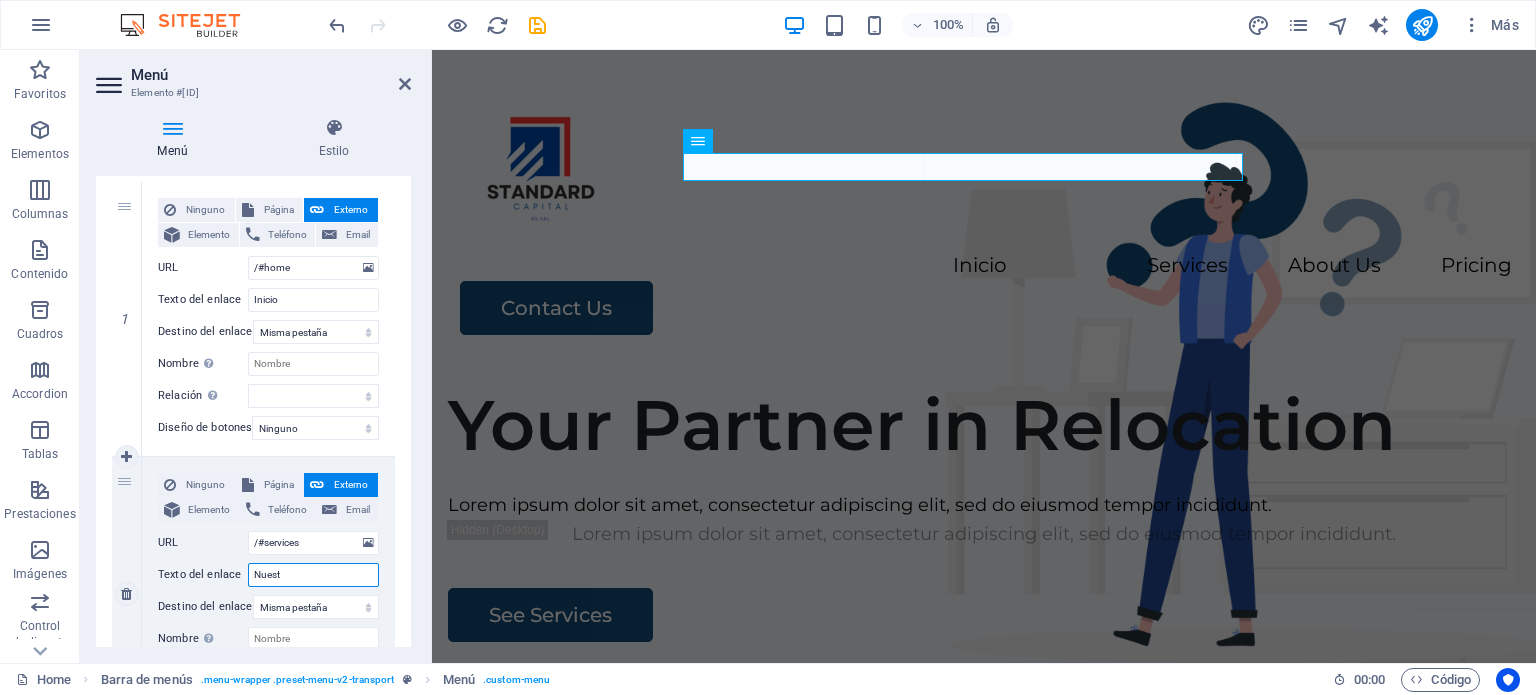 select 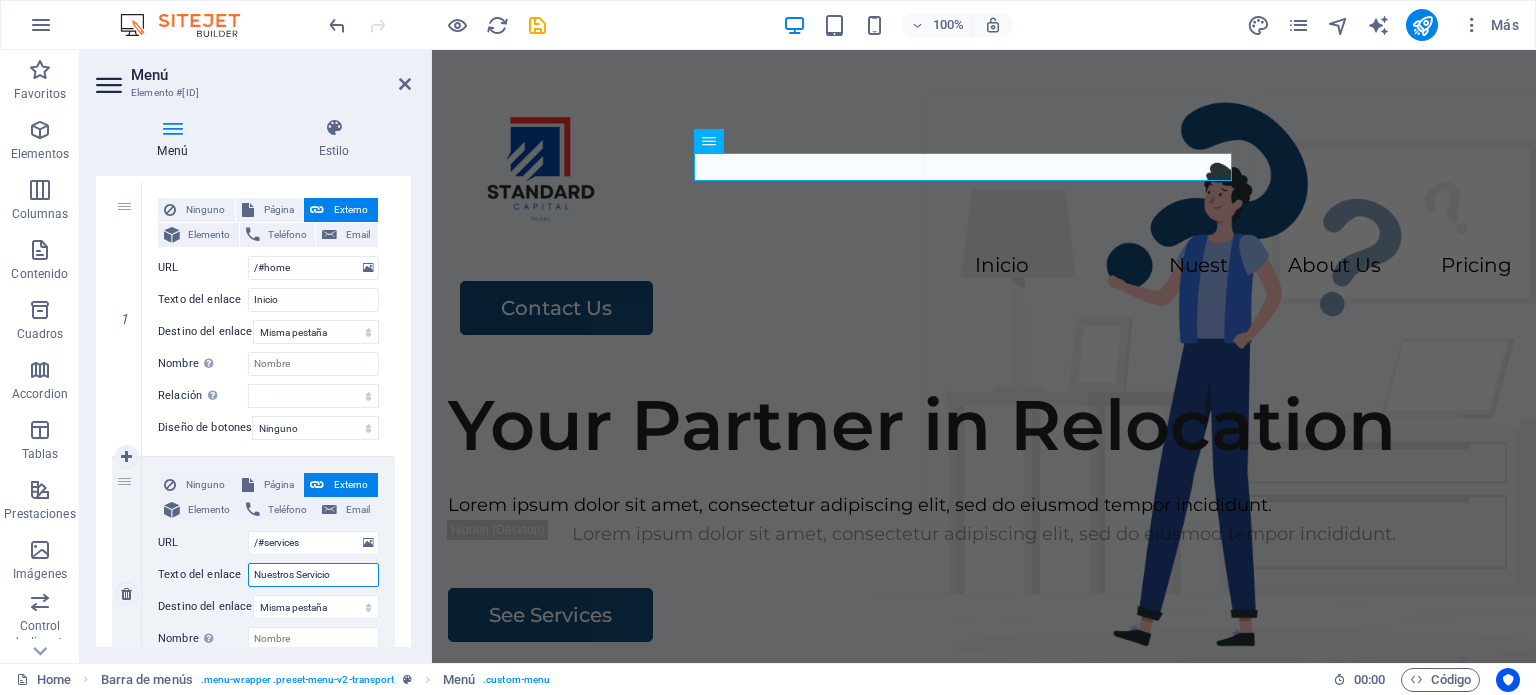 type on "Nuestros Servicios" 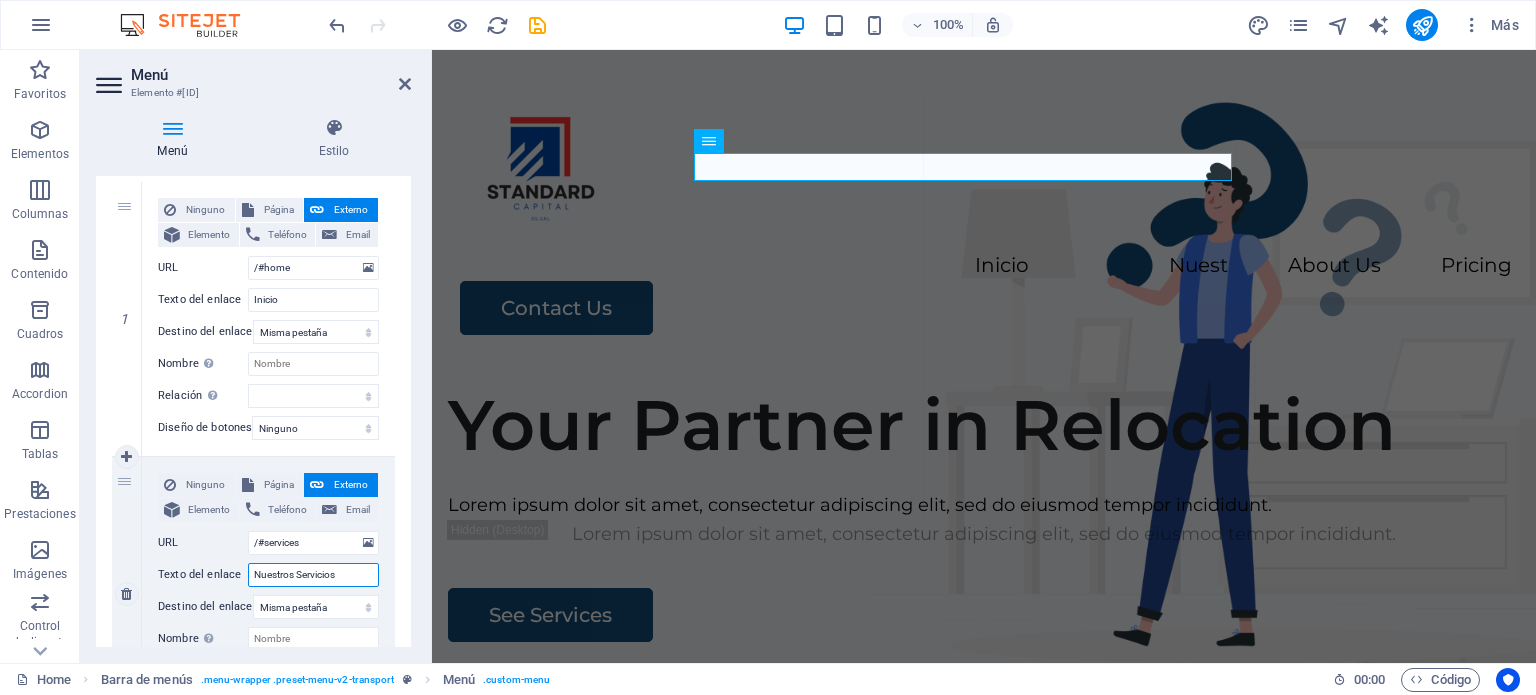 select 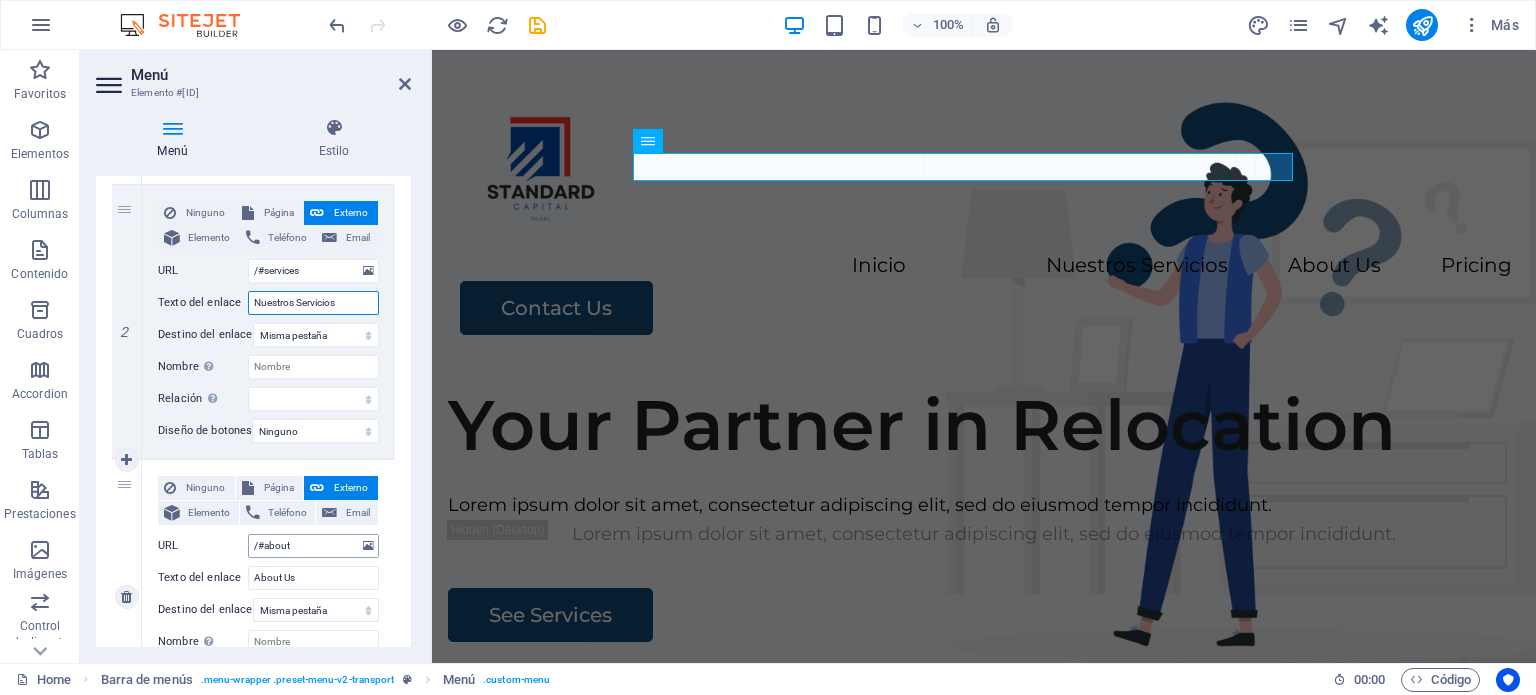 scroll, scrollTop: 500, scrollLeft: 0, axis: vertical 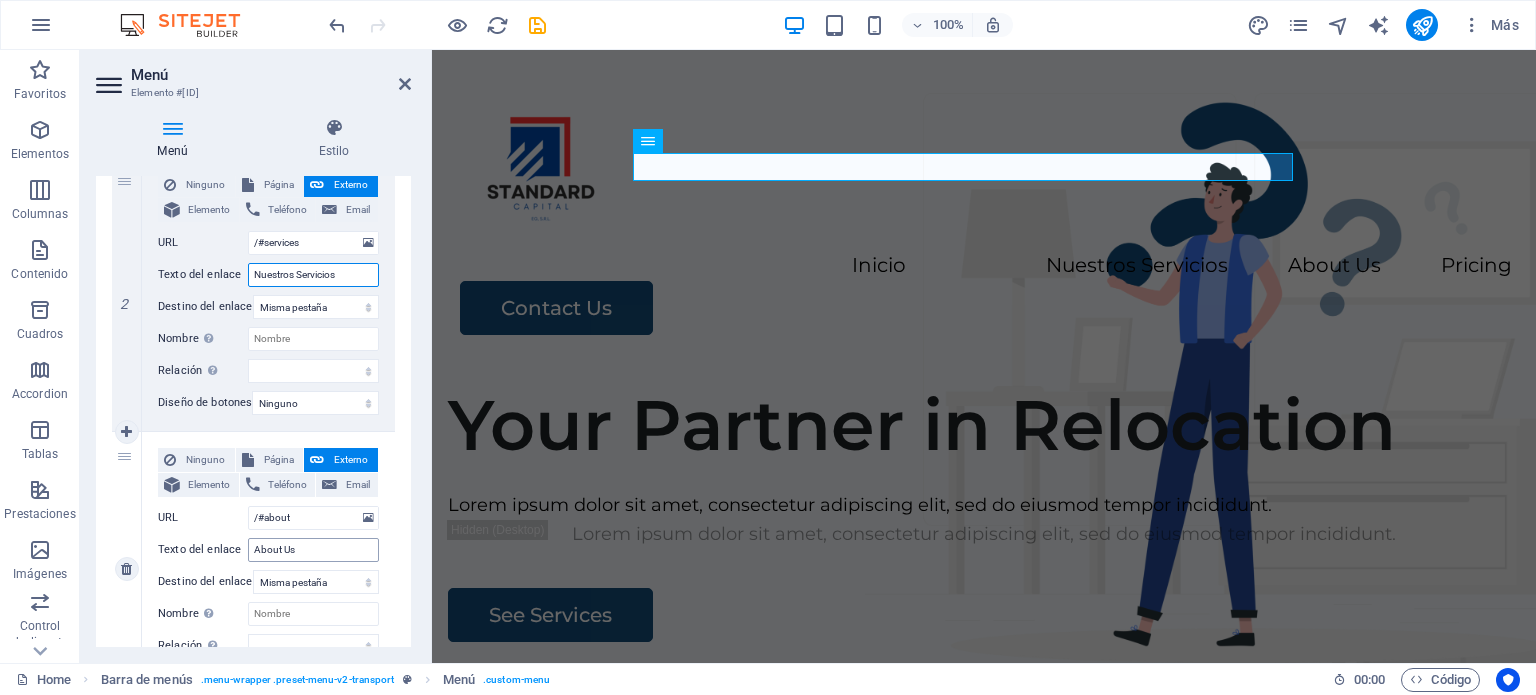 type on "Nuestros Servicios" 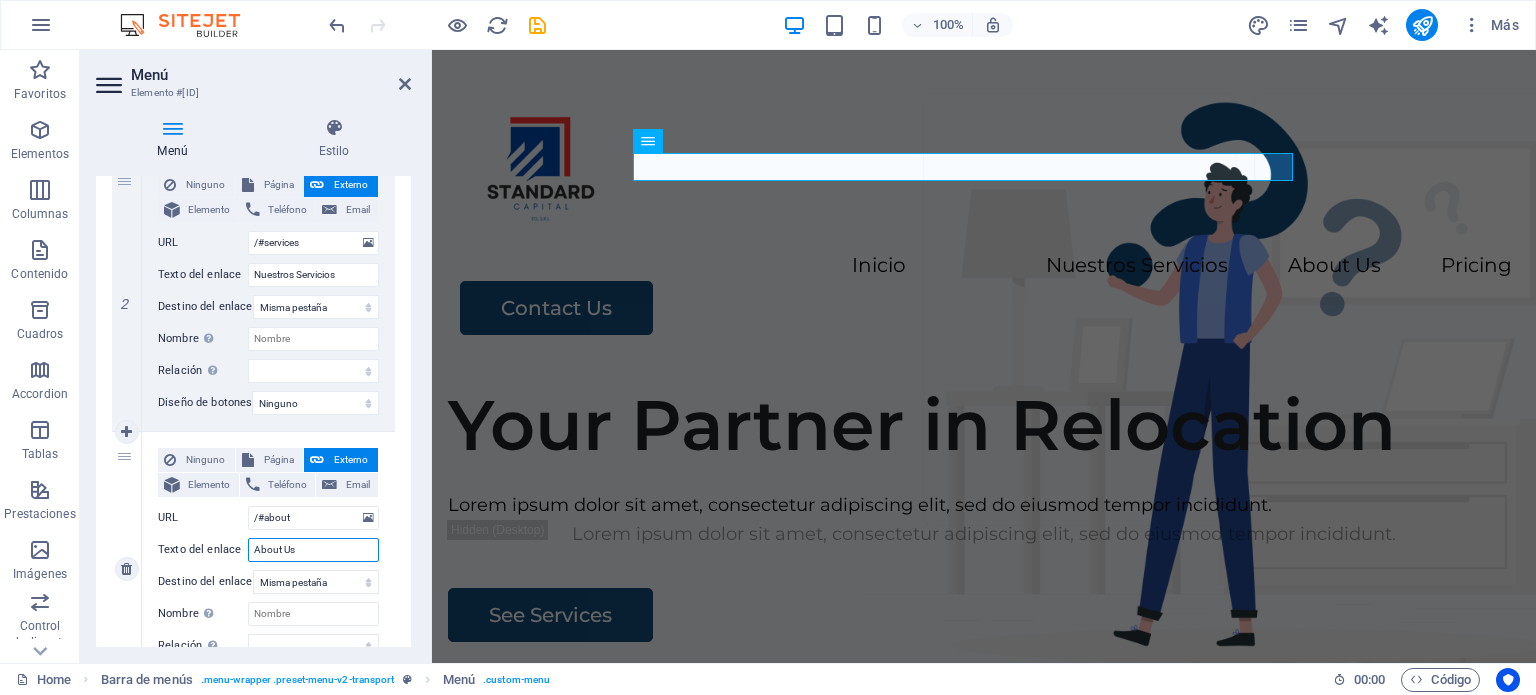click on "About Us" at bounding box center [313, 550] 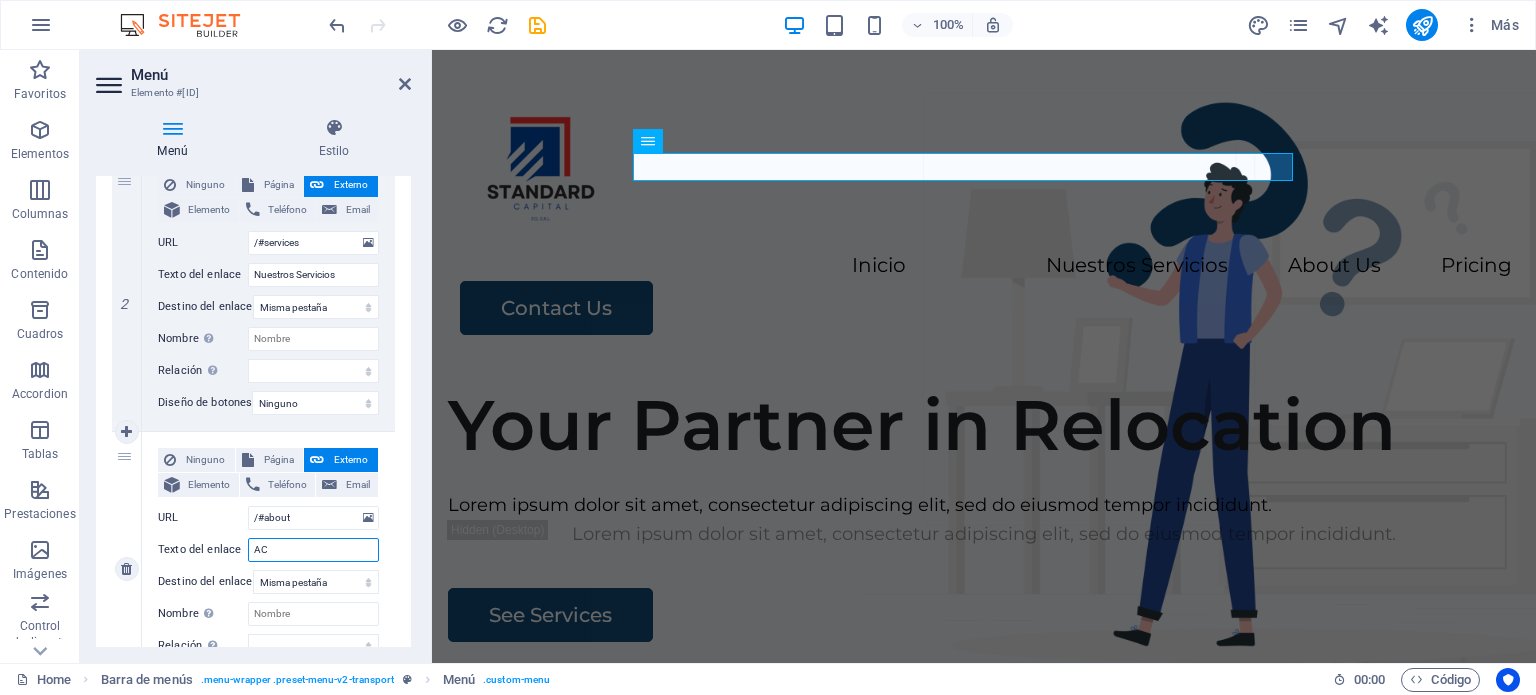 type on "A" 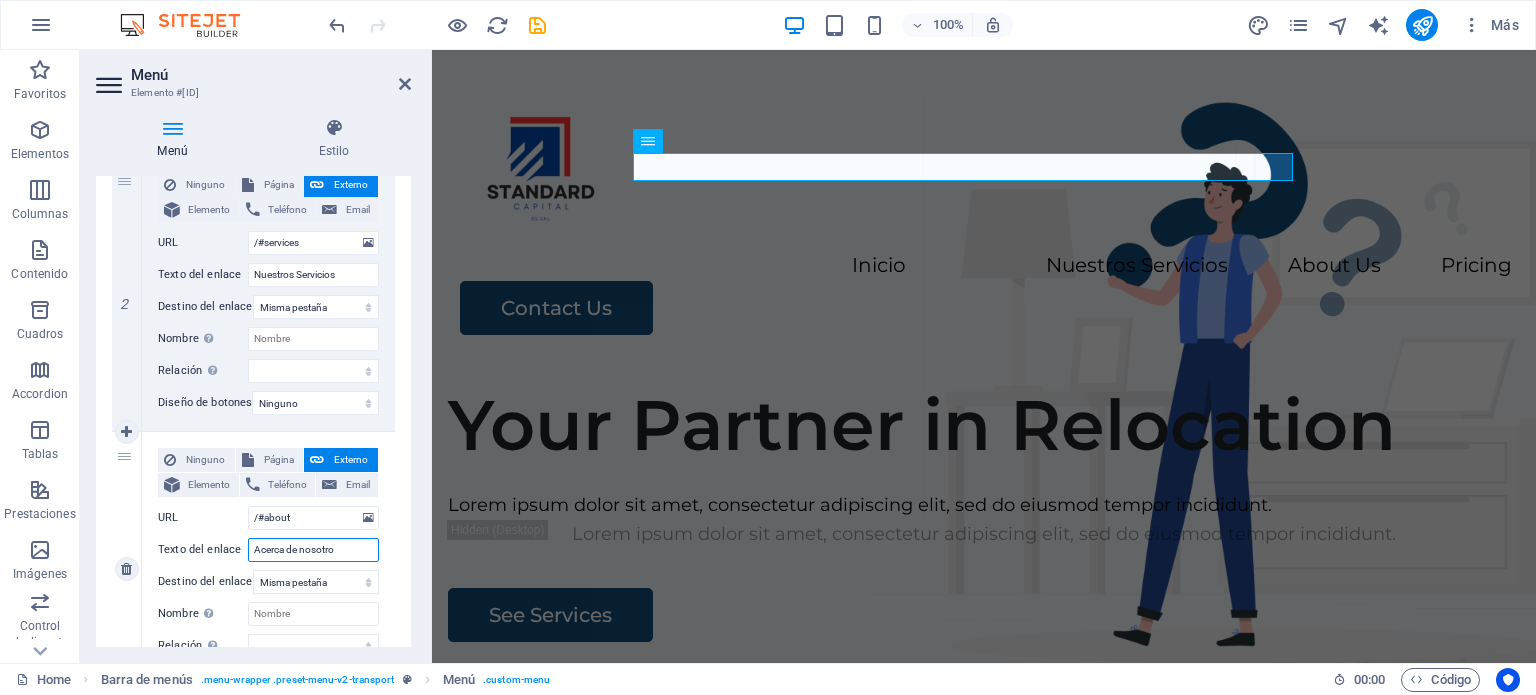 type on "Acerca de nosotros" 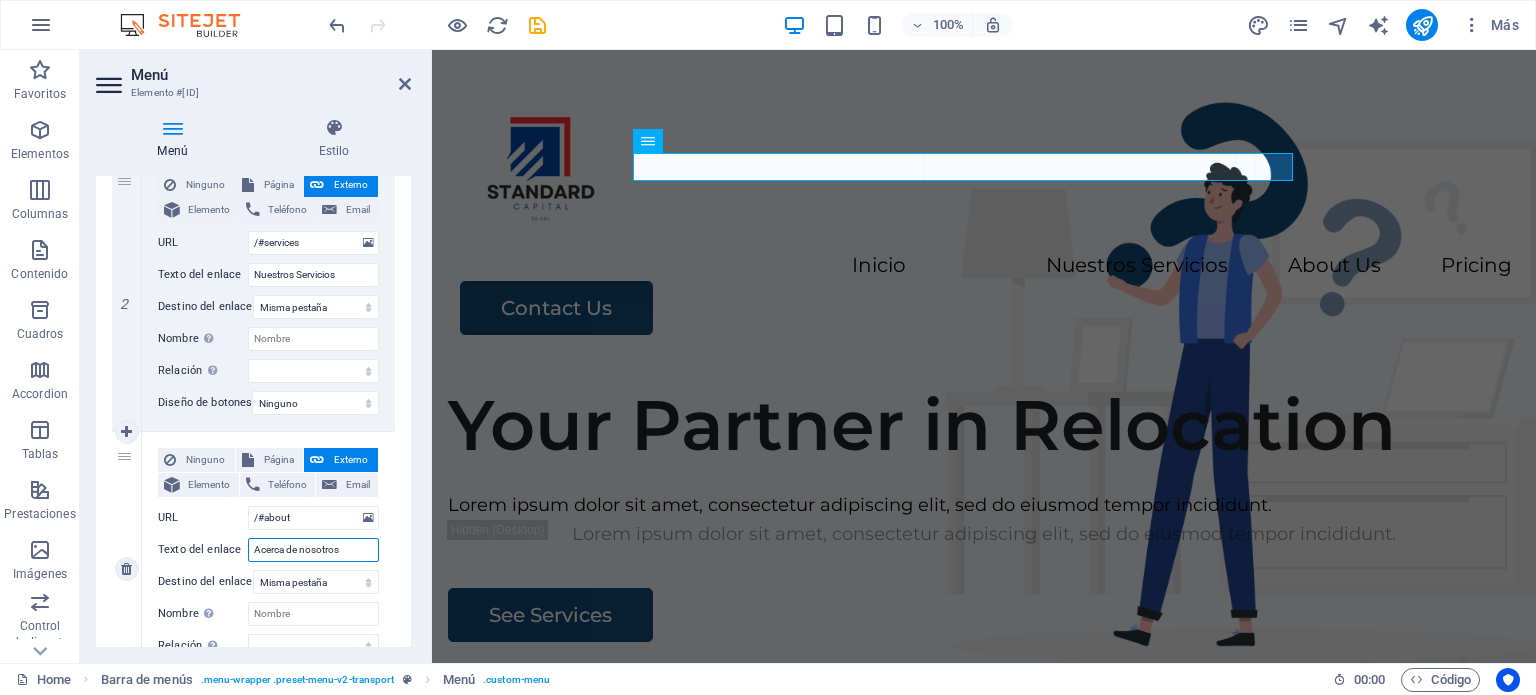 select 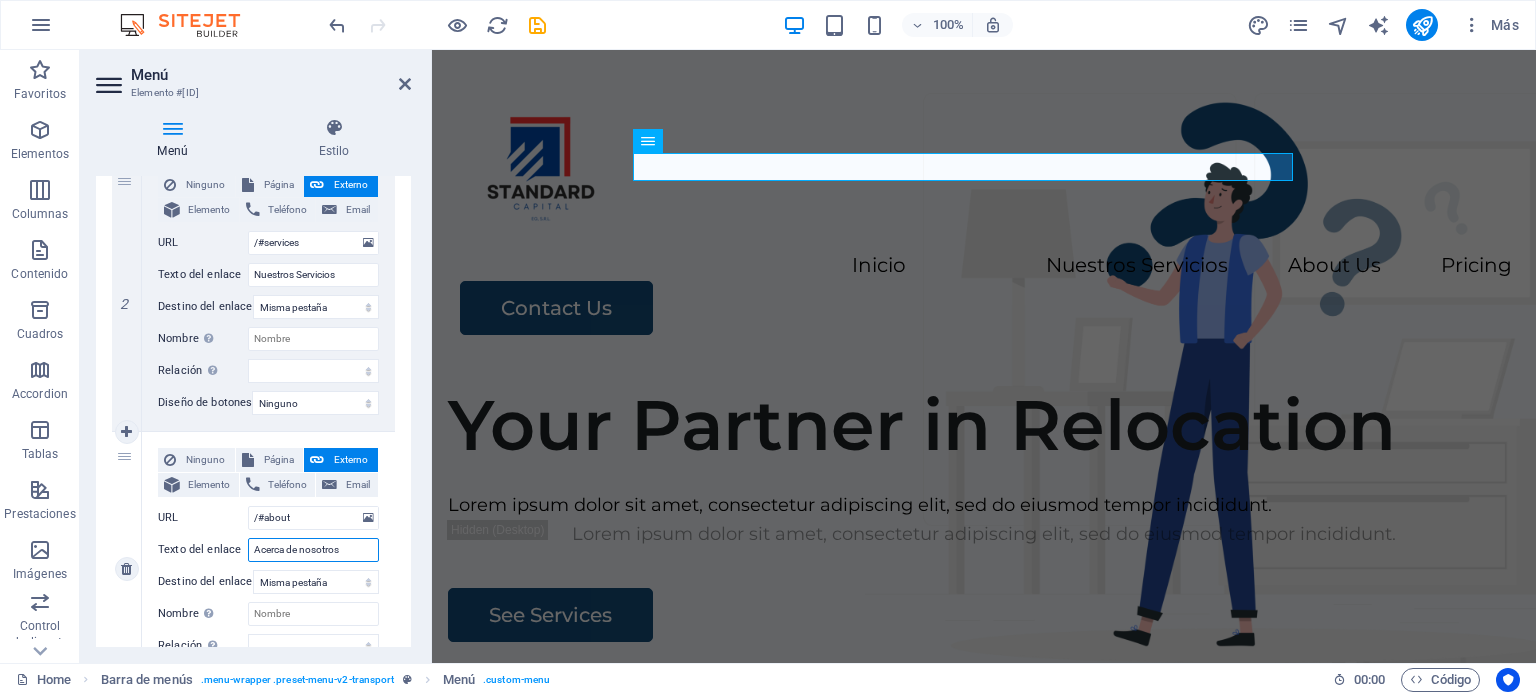 select 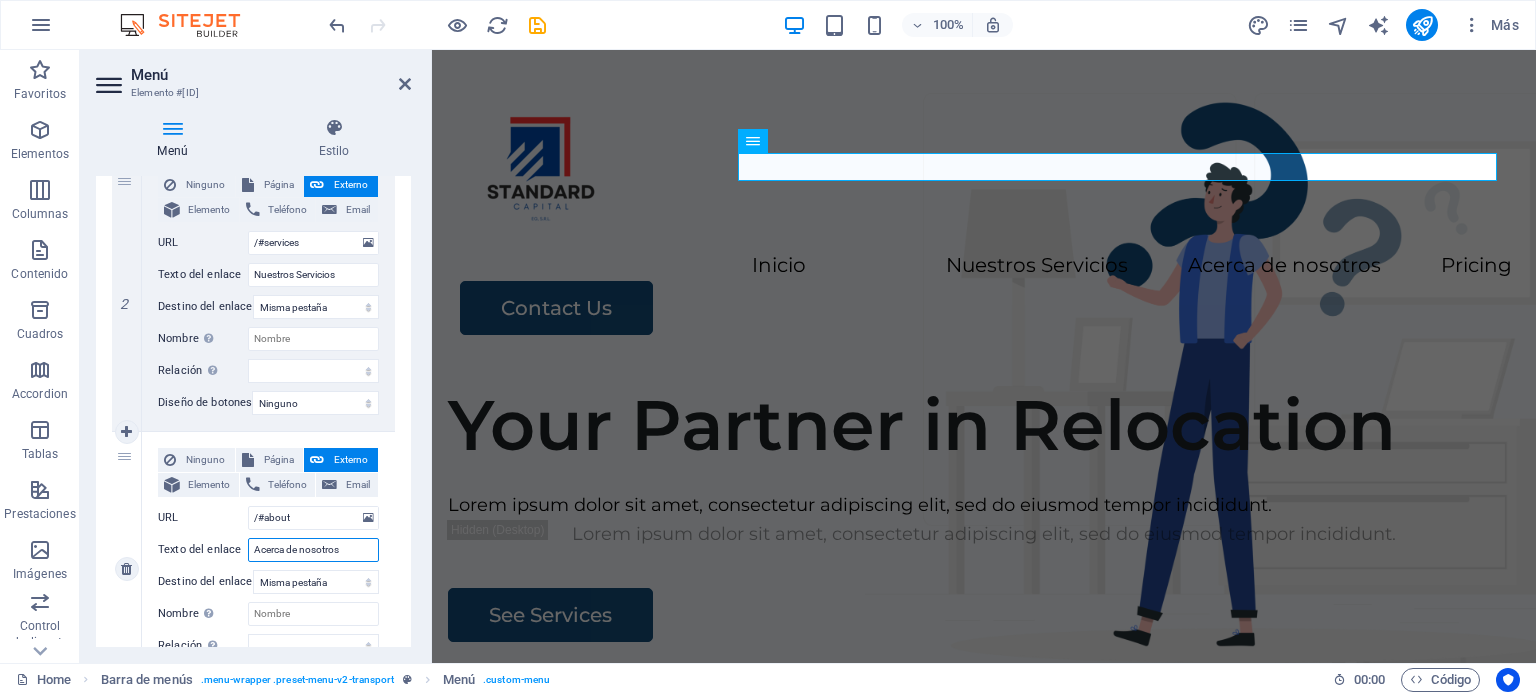 drag, startPoint x: 352, startPoint y: 554, endPoint x: 154, endPoint y: 525, distance: 200.11247 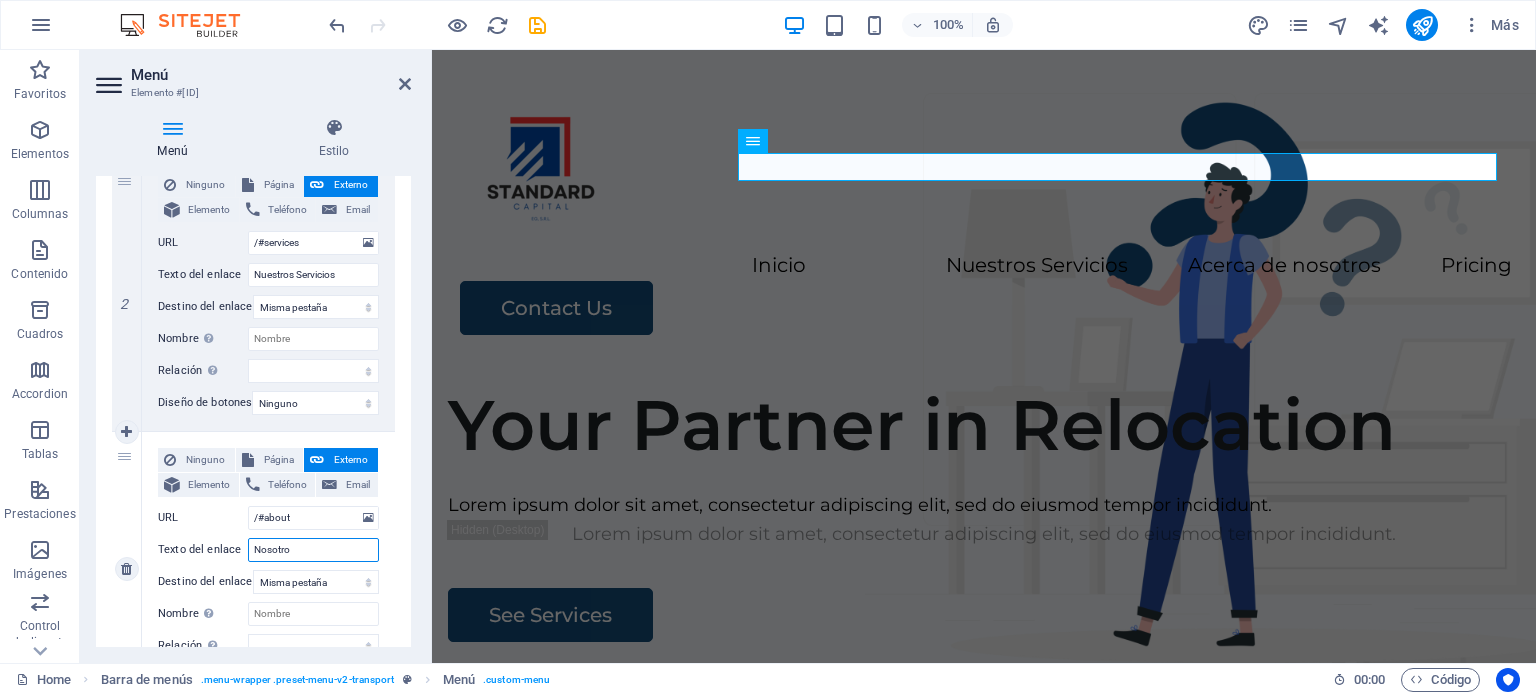 type on "Nosotros" 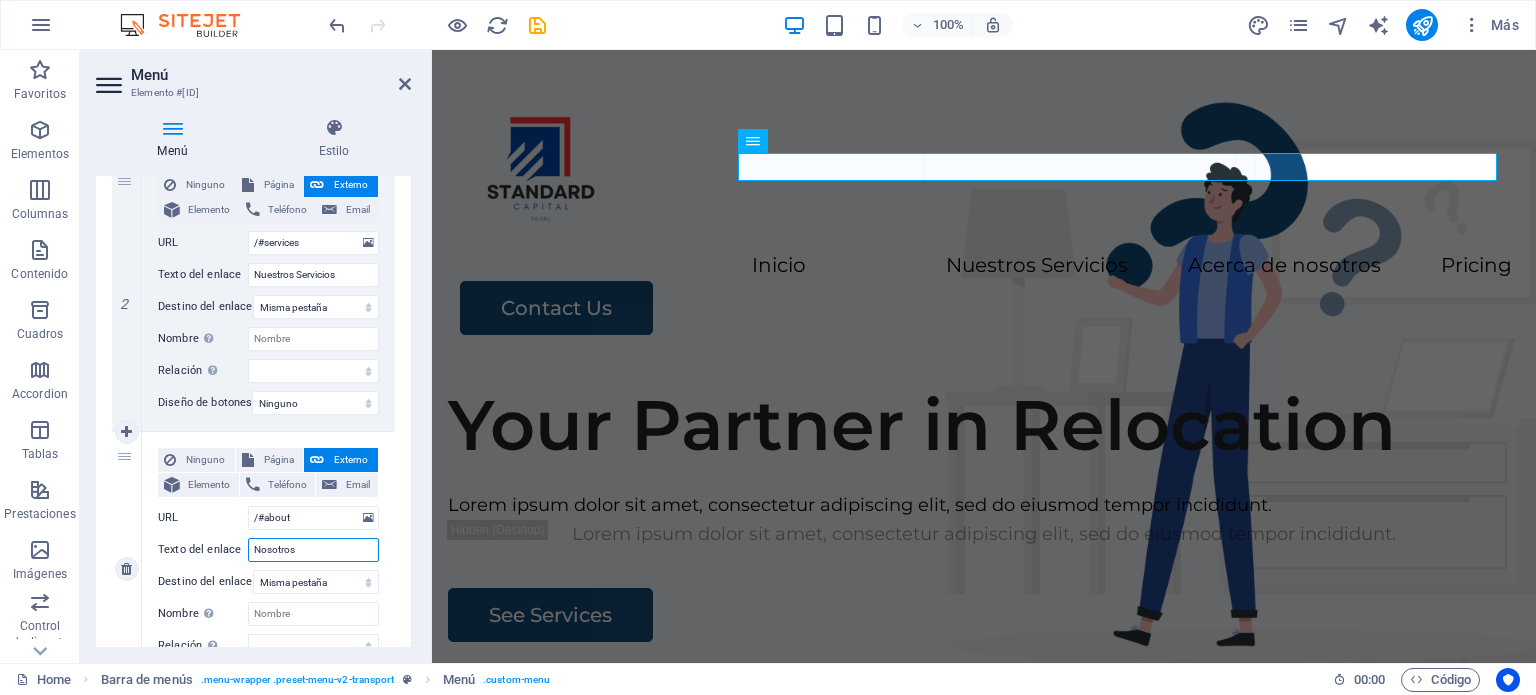 select 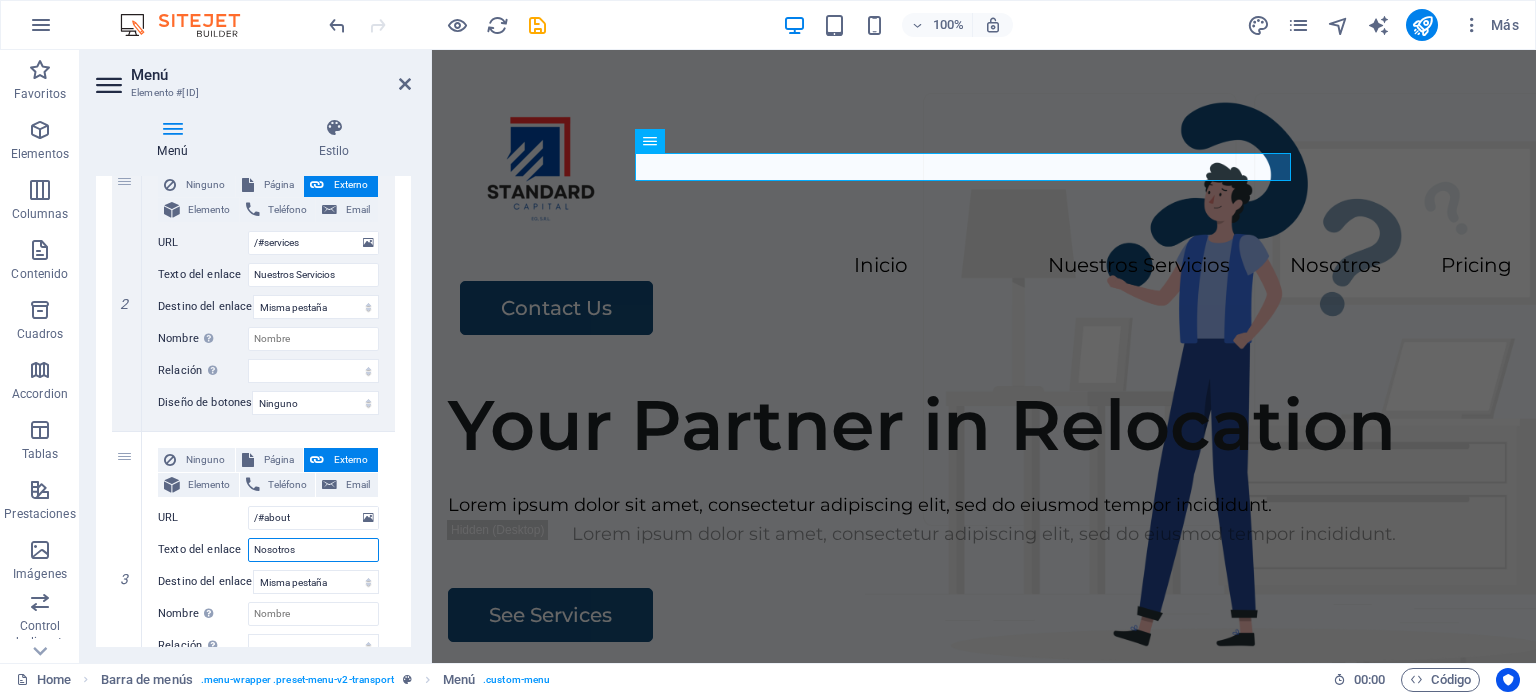 type on "Nosotros" 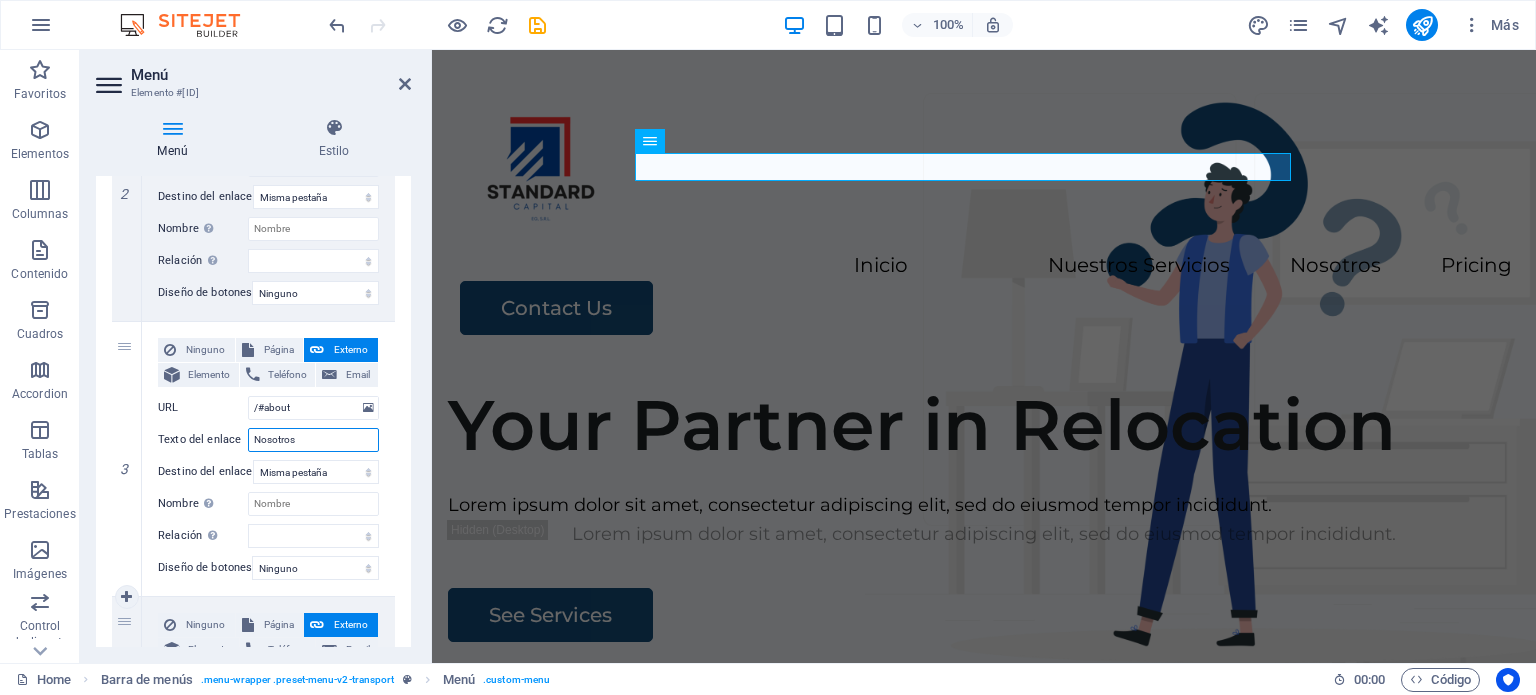 scroll, scrollTop: 800, scrollLeft: 0, axis: vertical 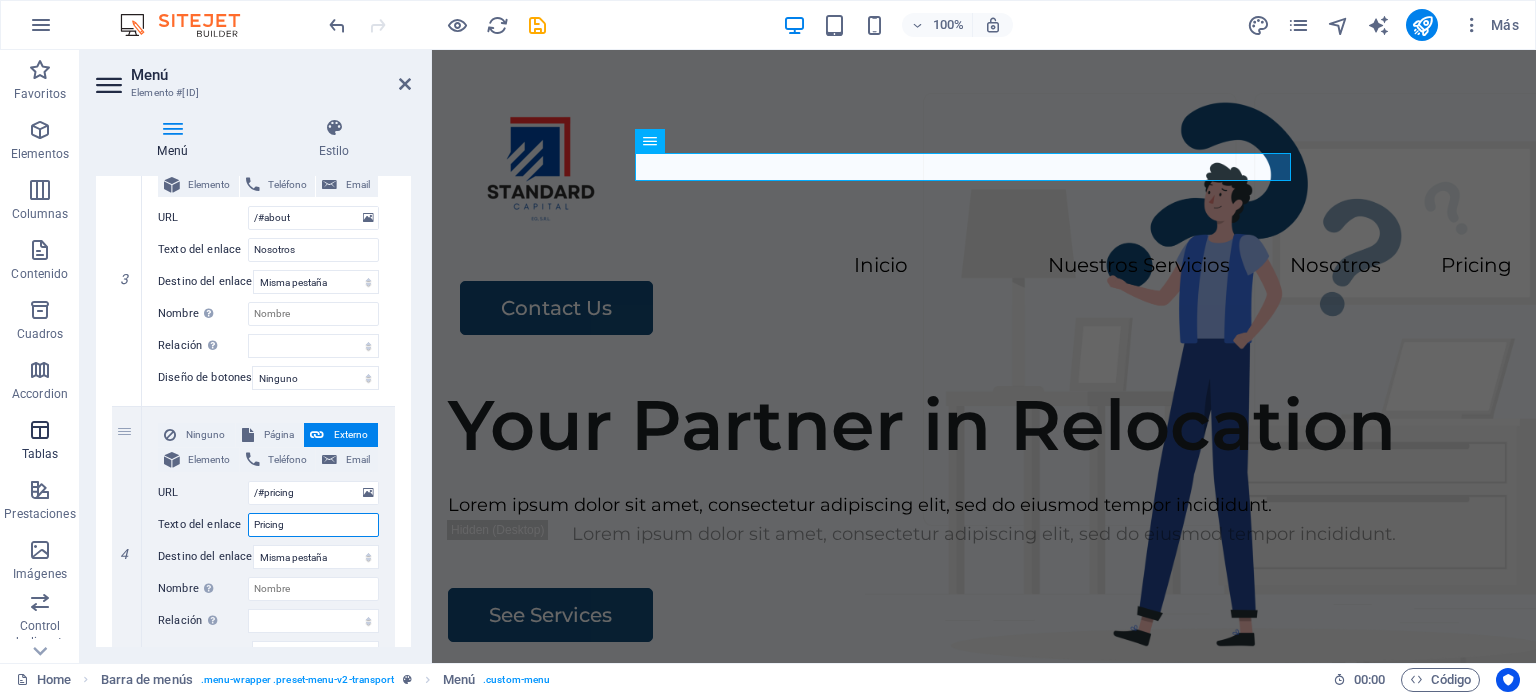 drag, startPoint x: 337, startPoint y: 522, endPoint x: 0, endPoint y: 465, distance: 341.78647 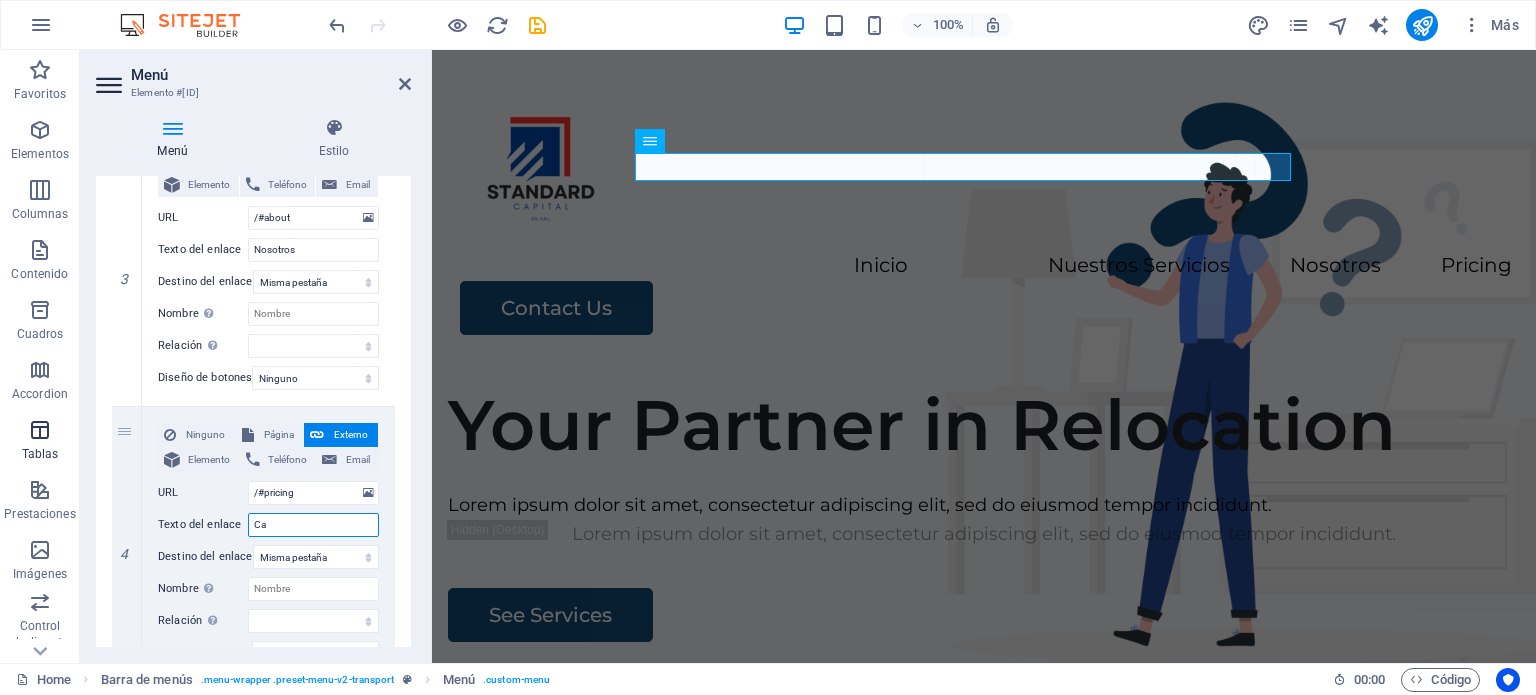 type on "Cal" 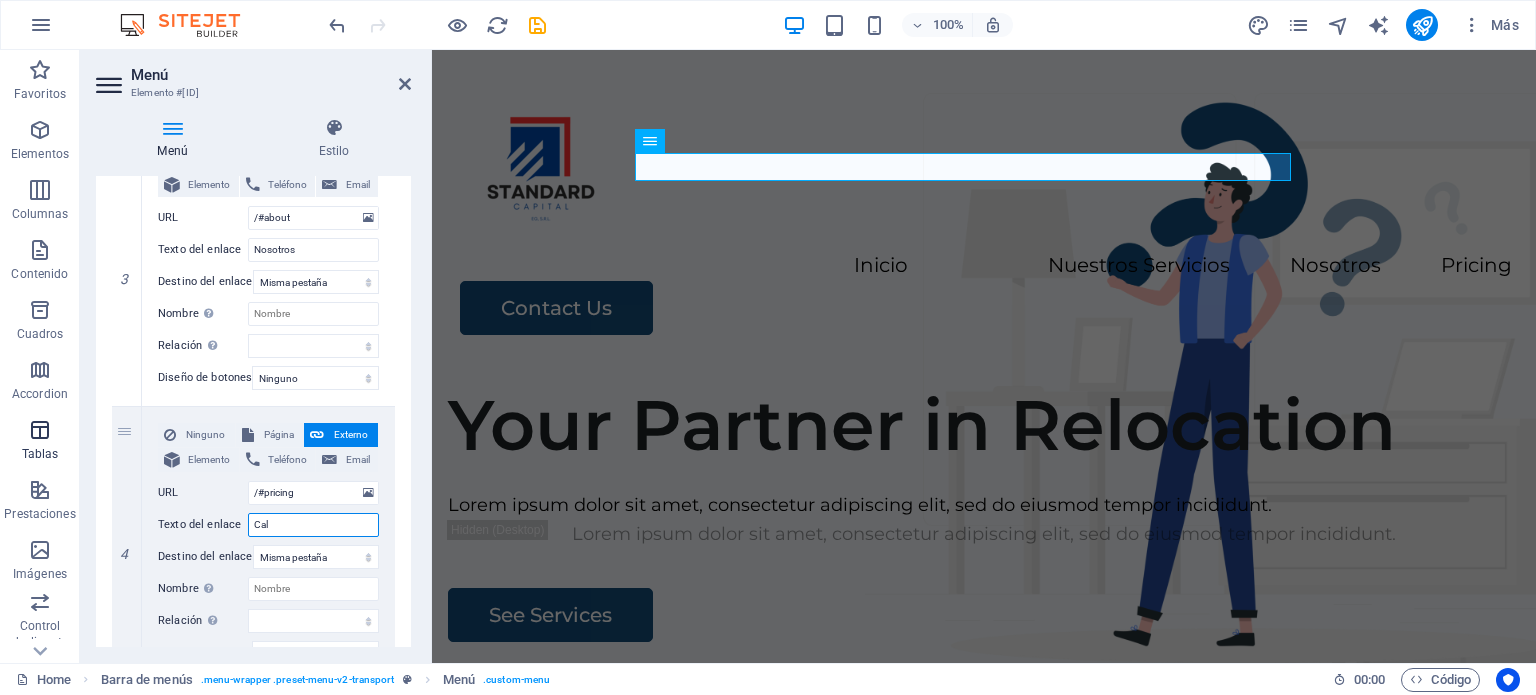 select 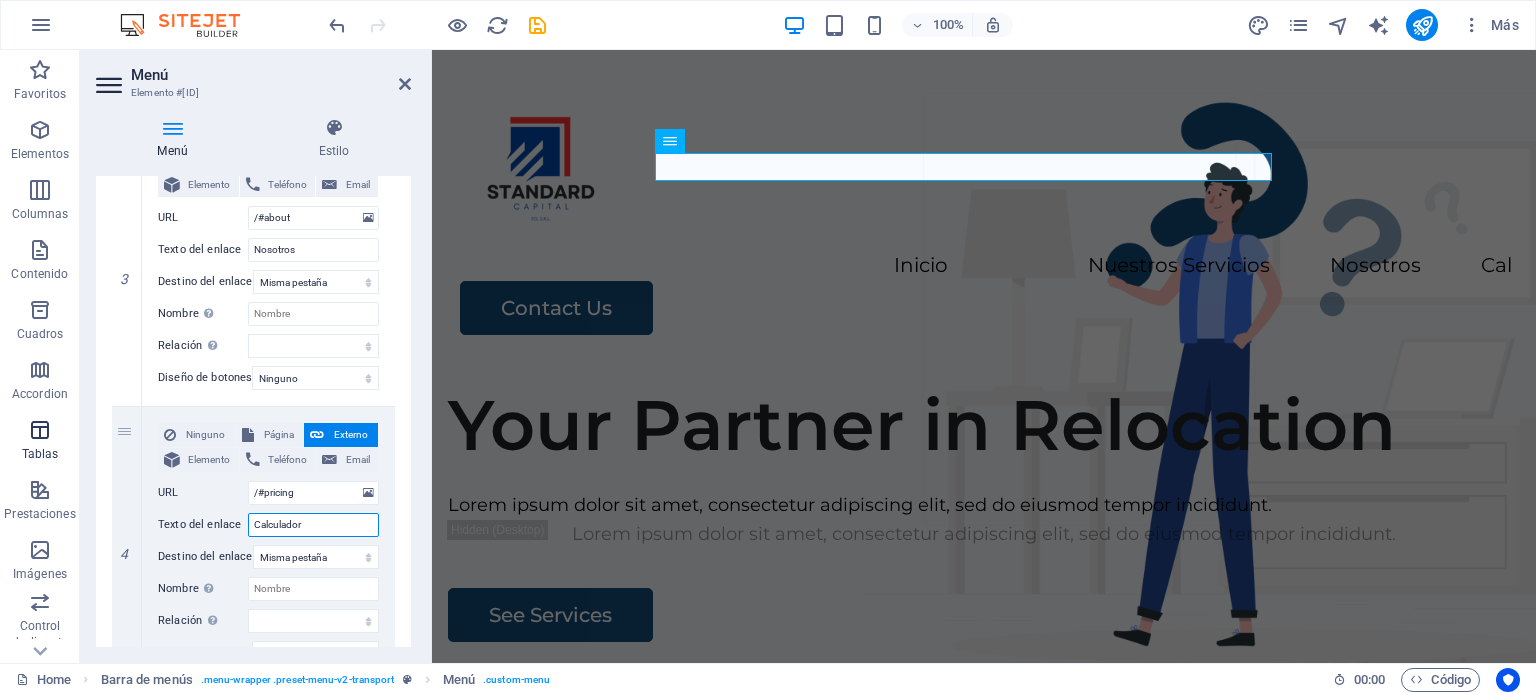 type on "Calculadora" 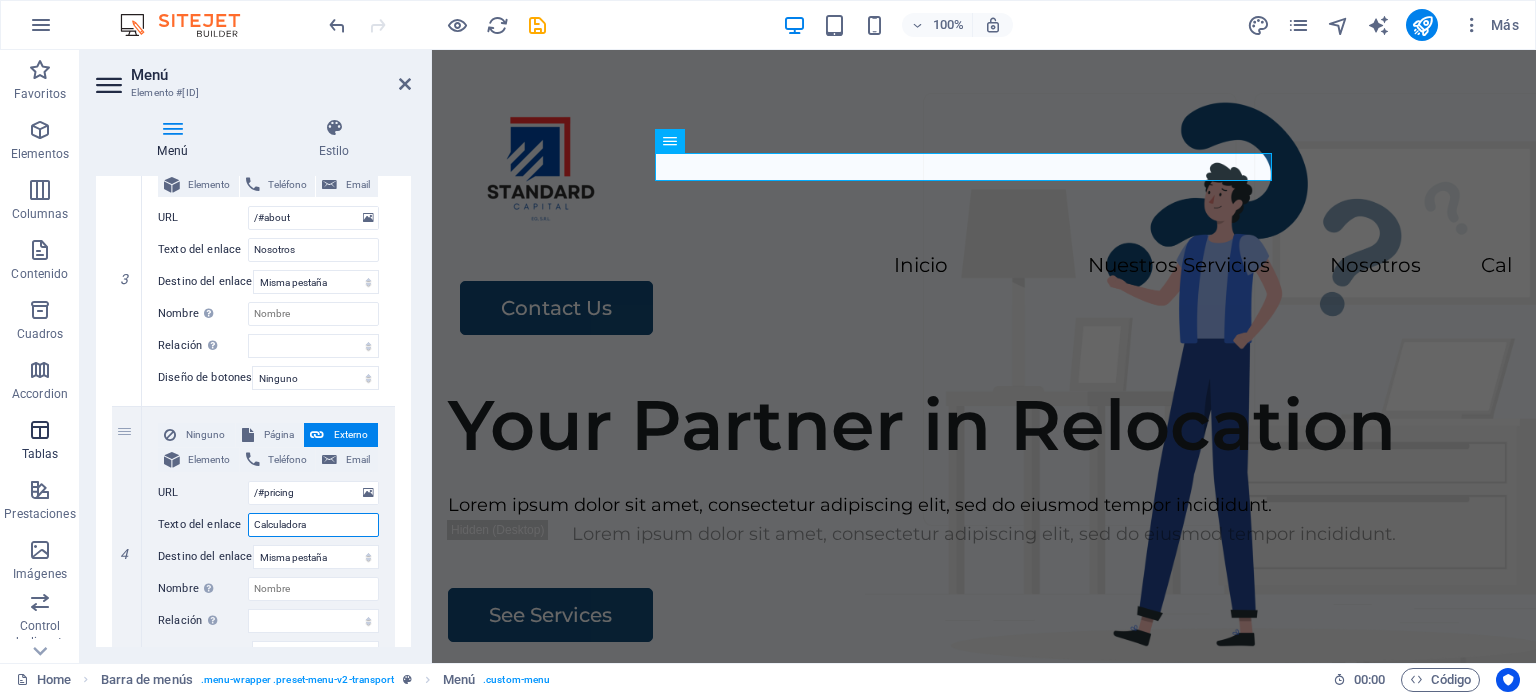 select 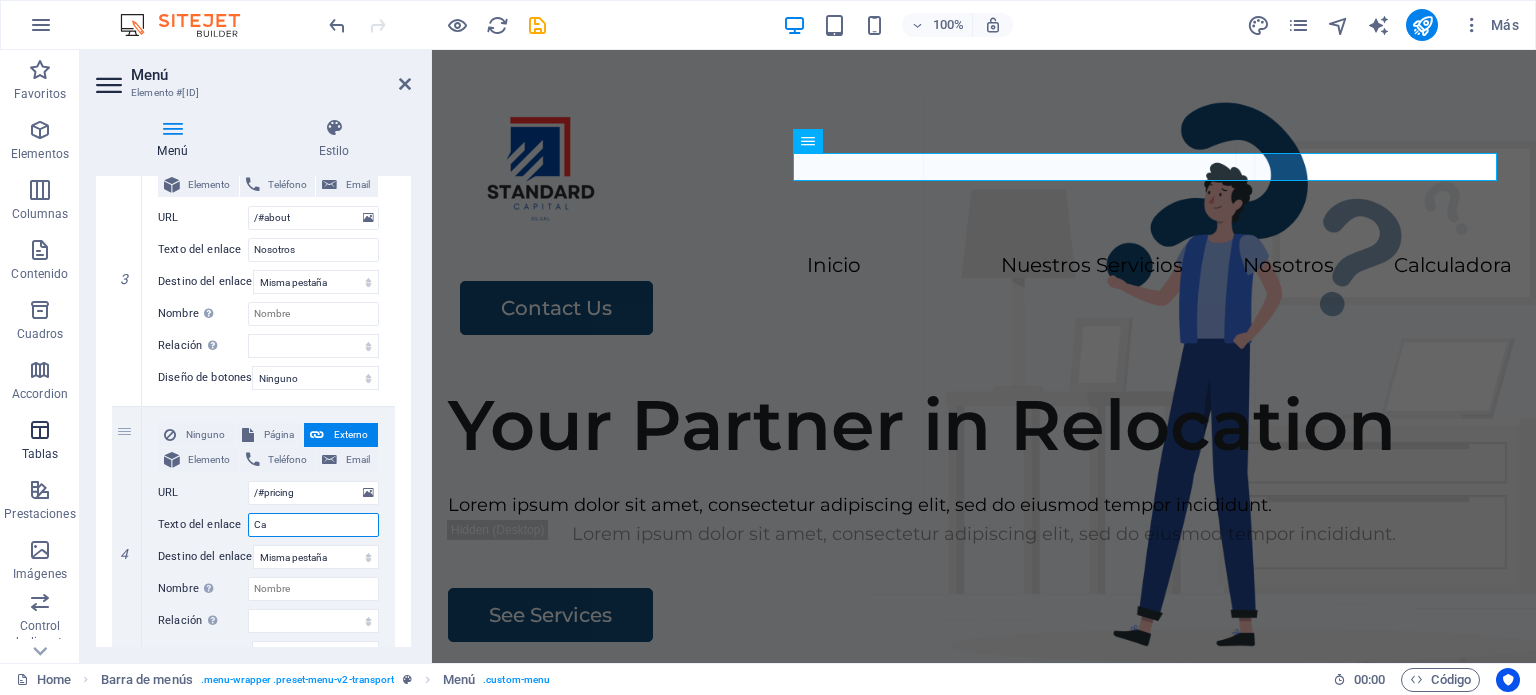 type on "C" 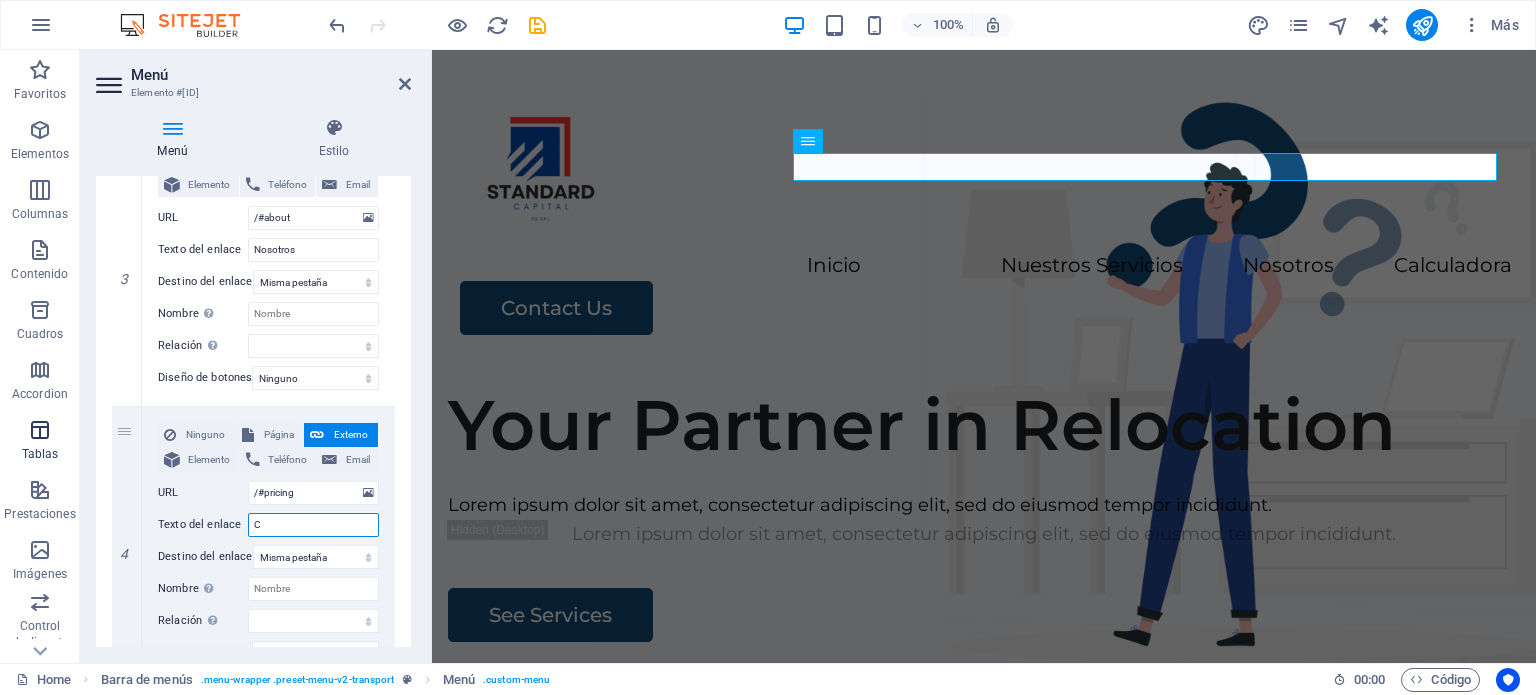 type 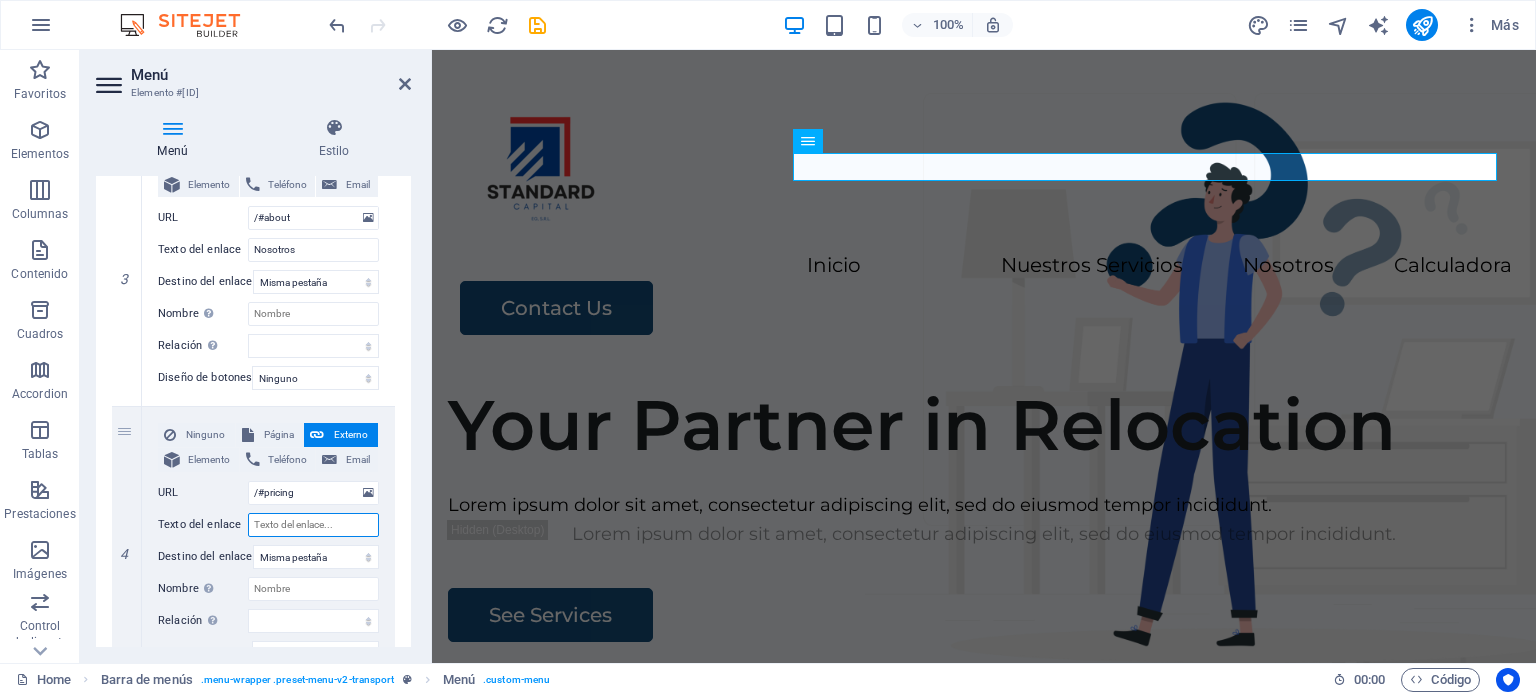 select 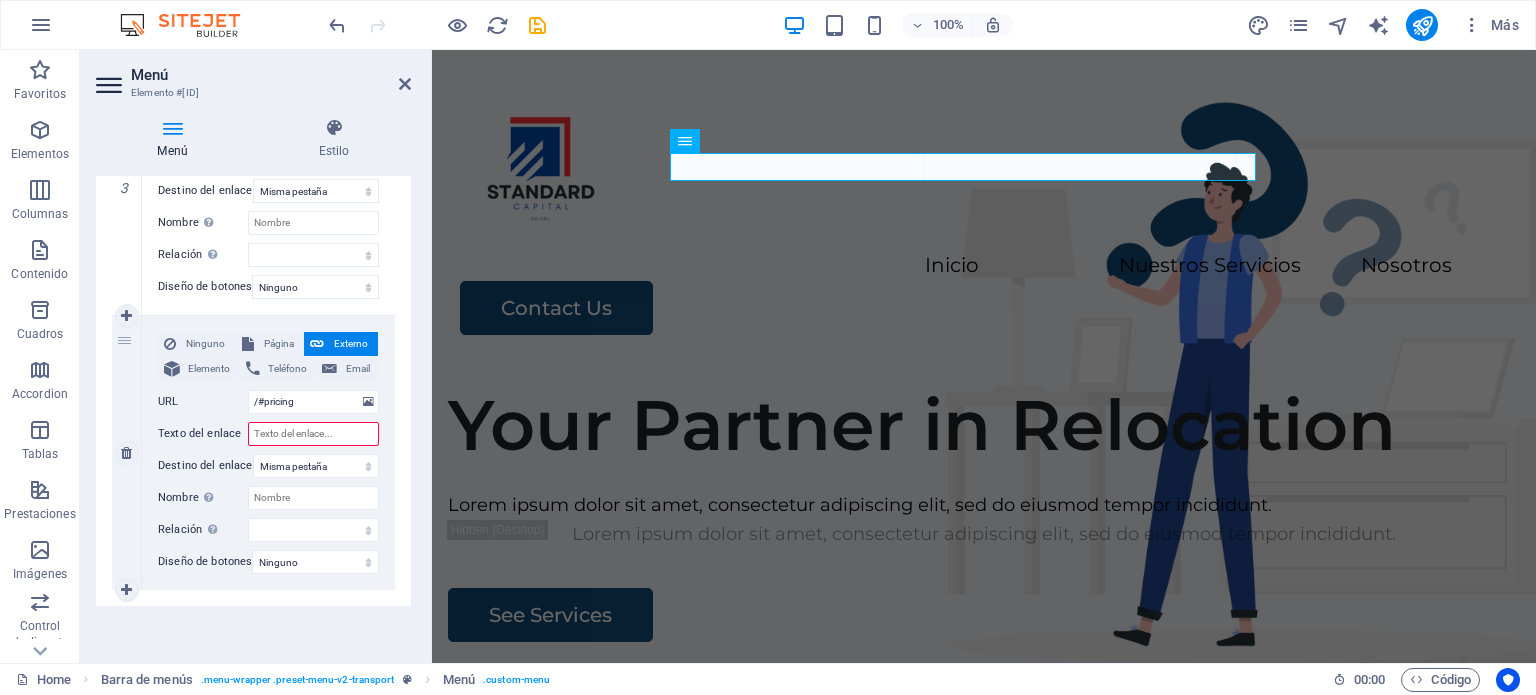 scroll, scrollTop: 902, scrollLeft: 0, axis: vertical 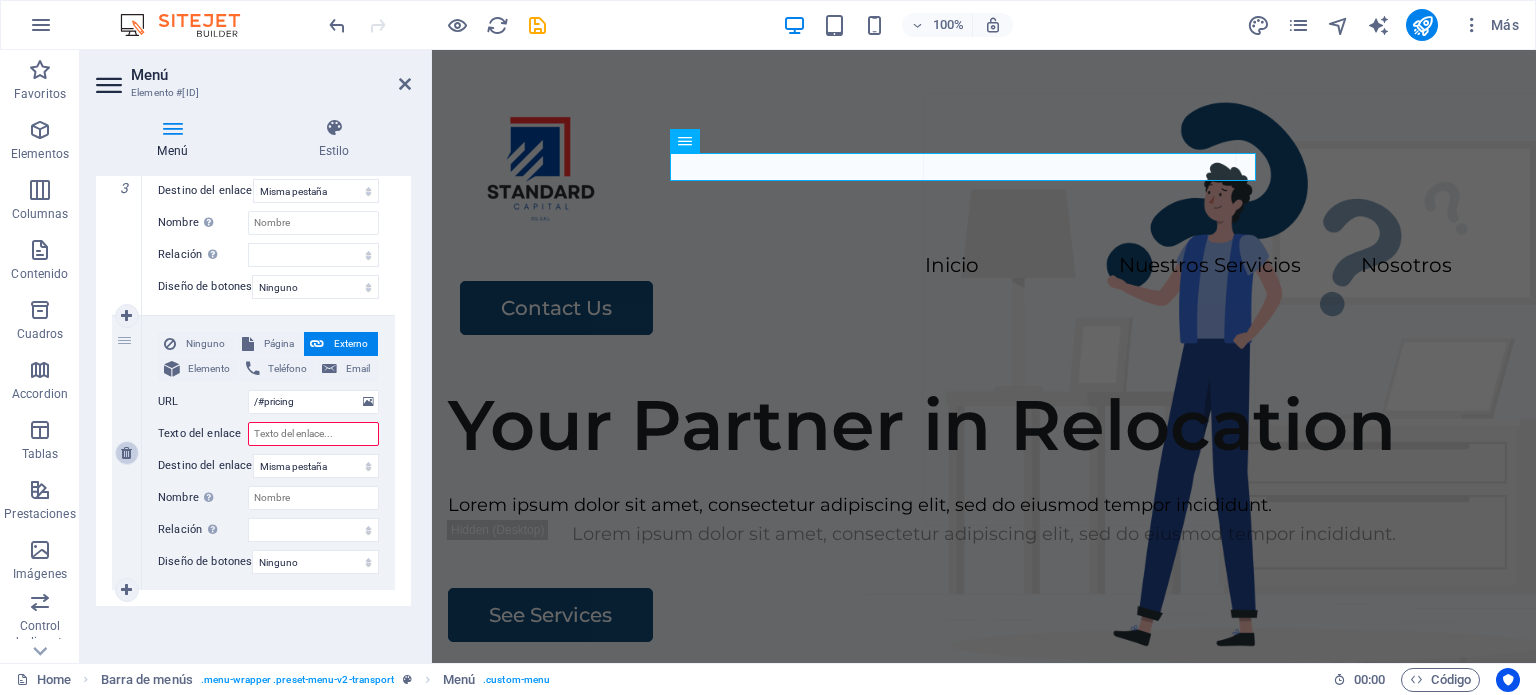 type 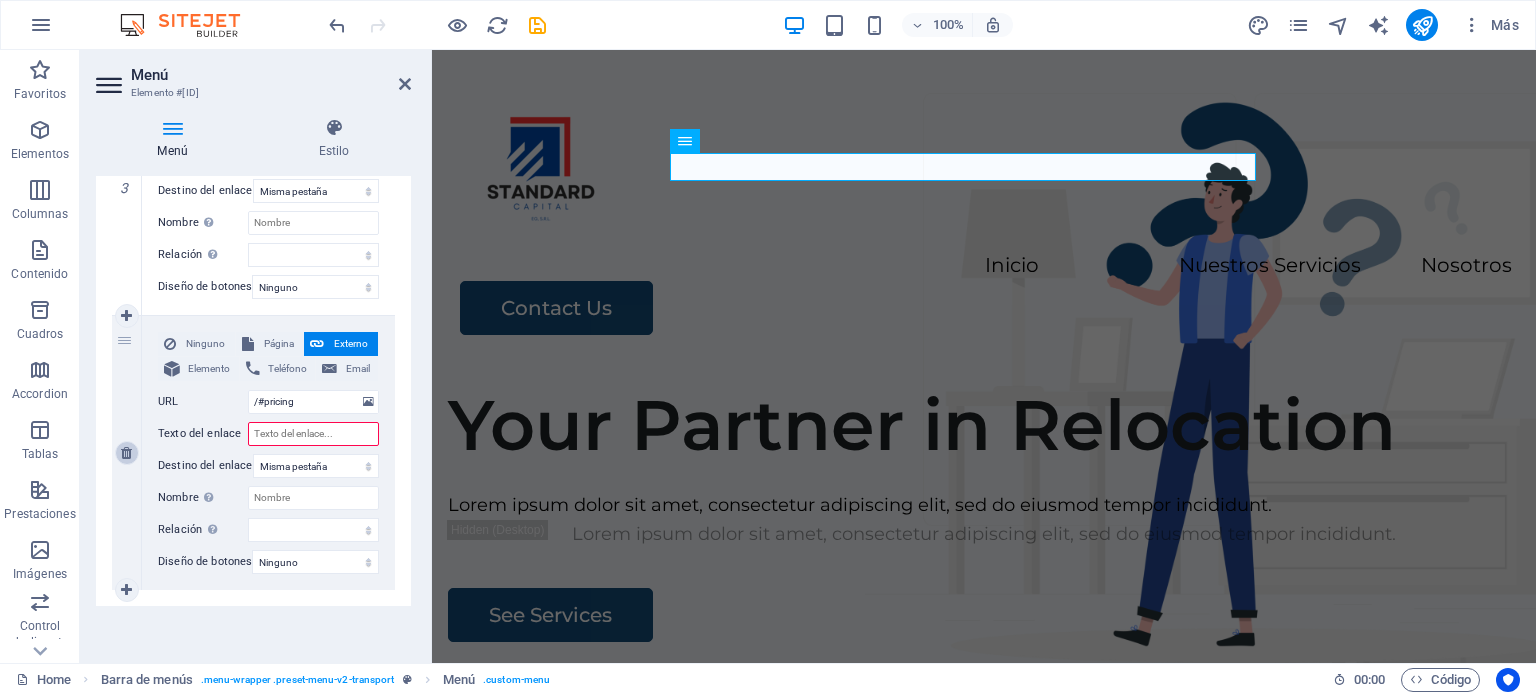 scroll, scrollTop: 627, scrollLeft: 0, axis: vertical 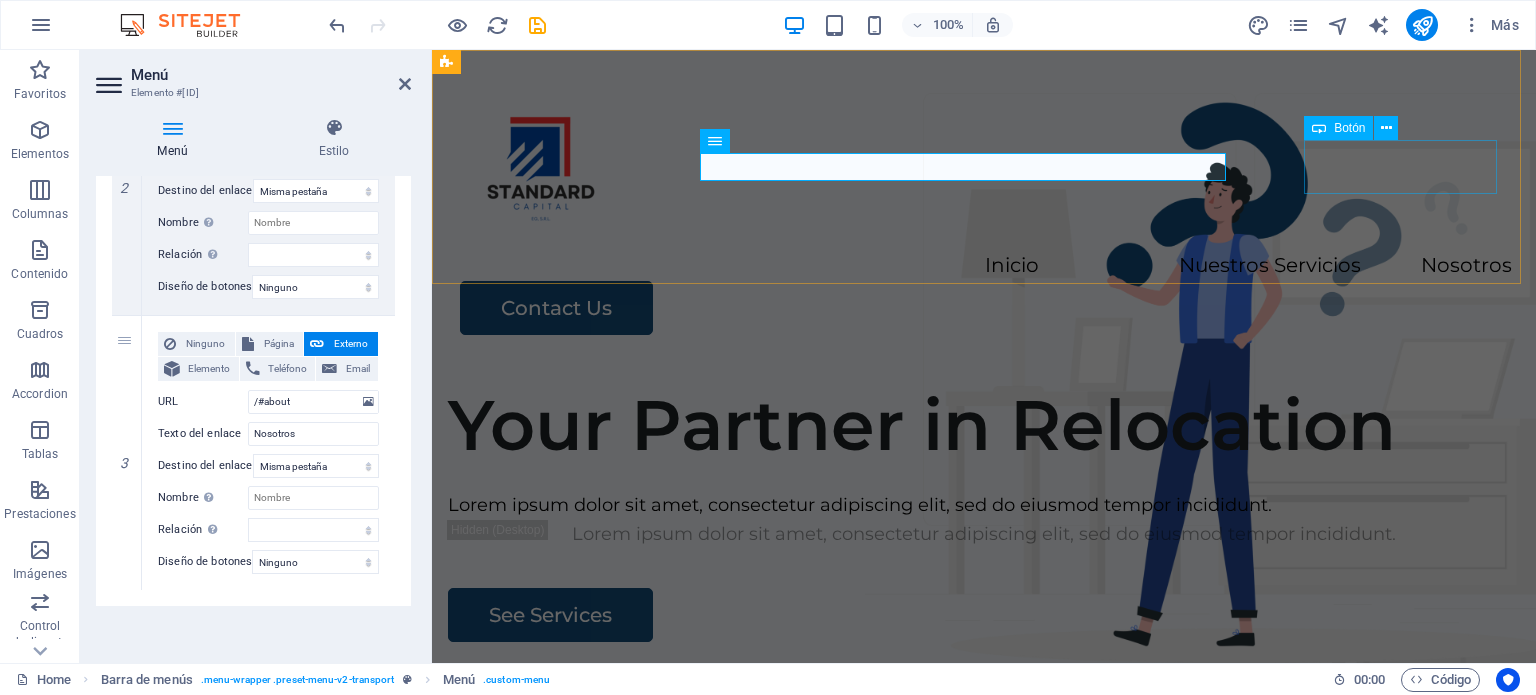 click on "Contact Us" at bounding box center [986, 308] 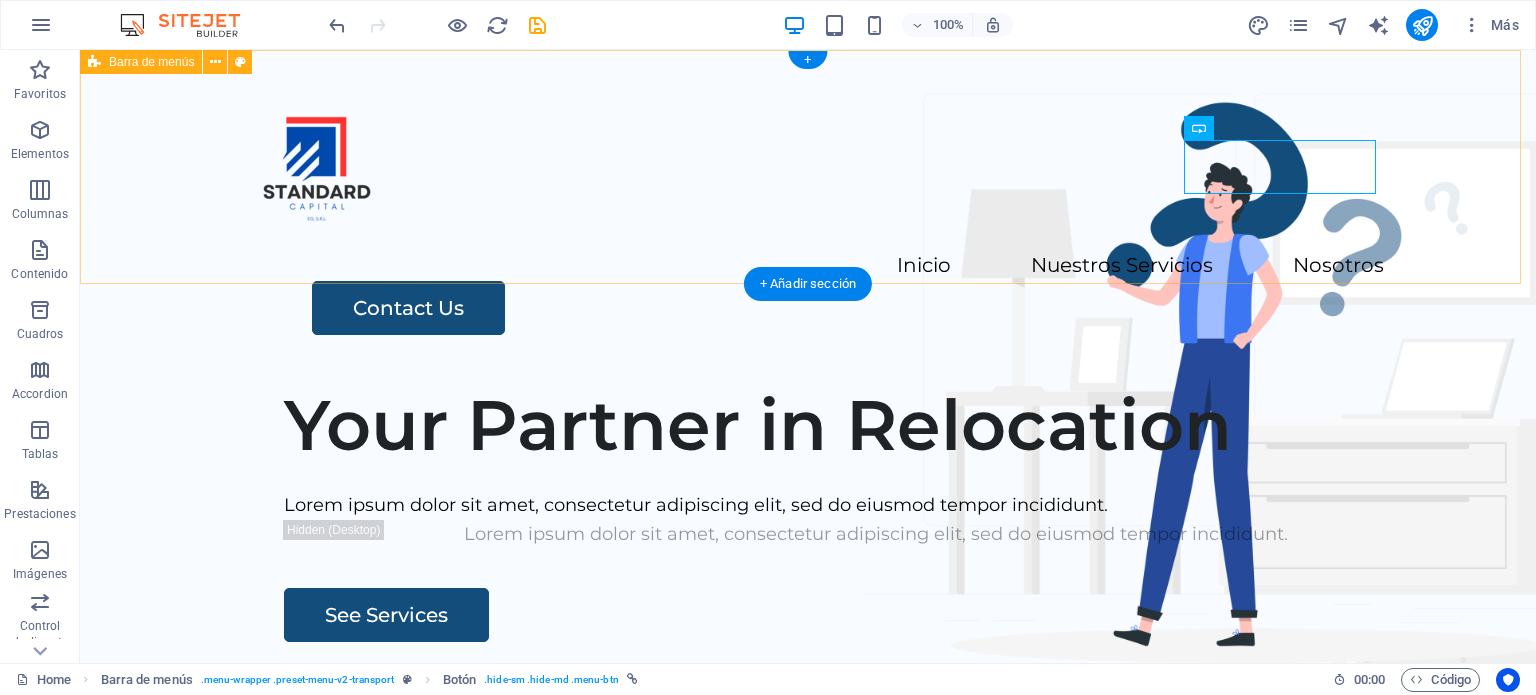 click on "Inicio Nuestros Servicios Nosotros Contact Us" at bounding box center [808, 208] 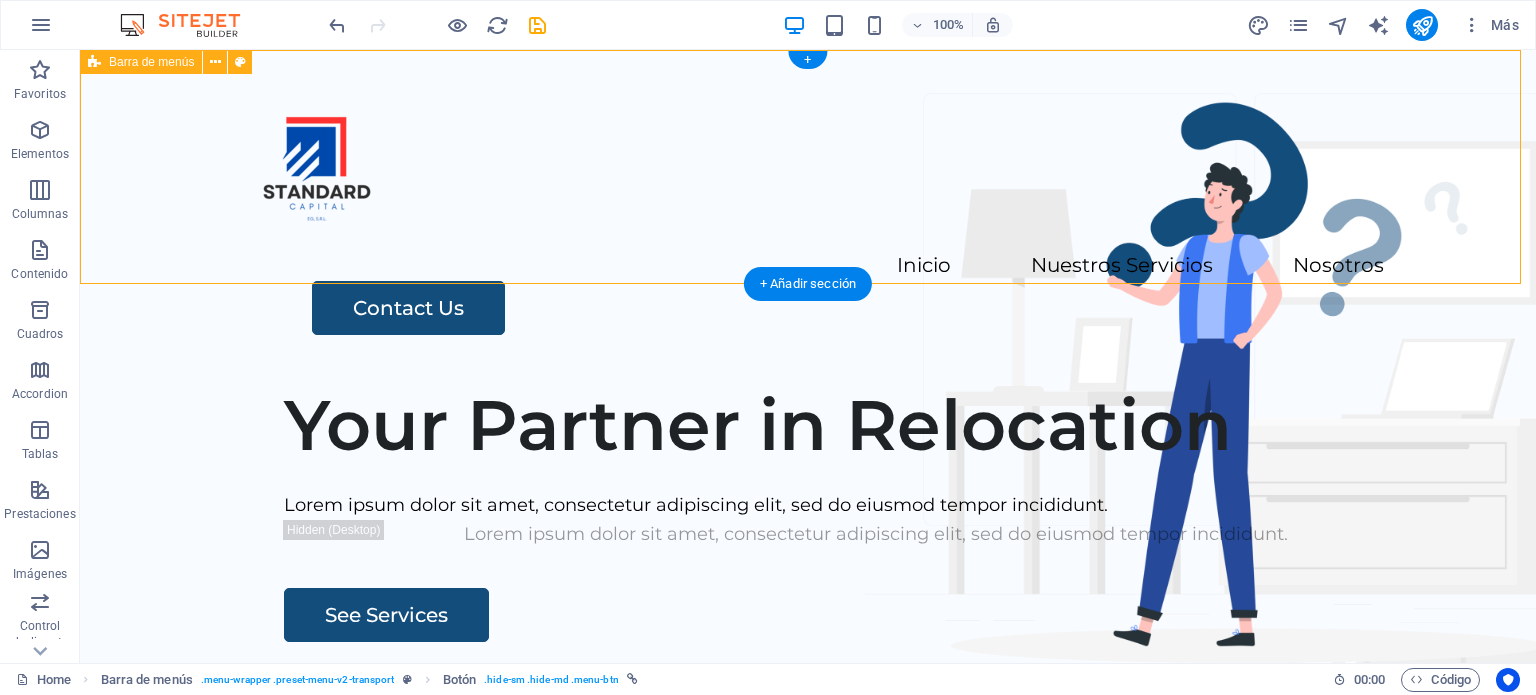 click on "Inicio Nuestros Servicios Nosotros Contact Us" at bounding box center [808, 208] 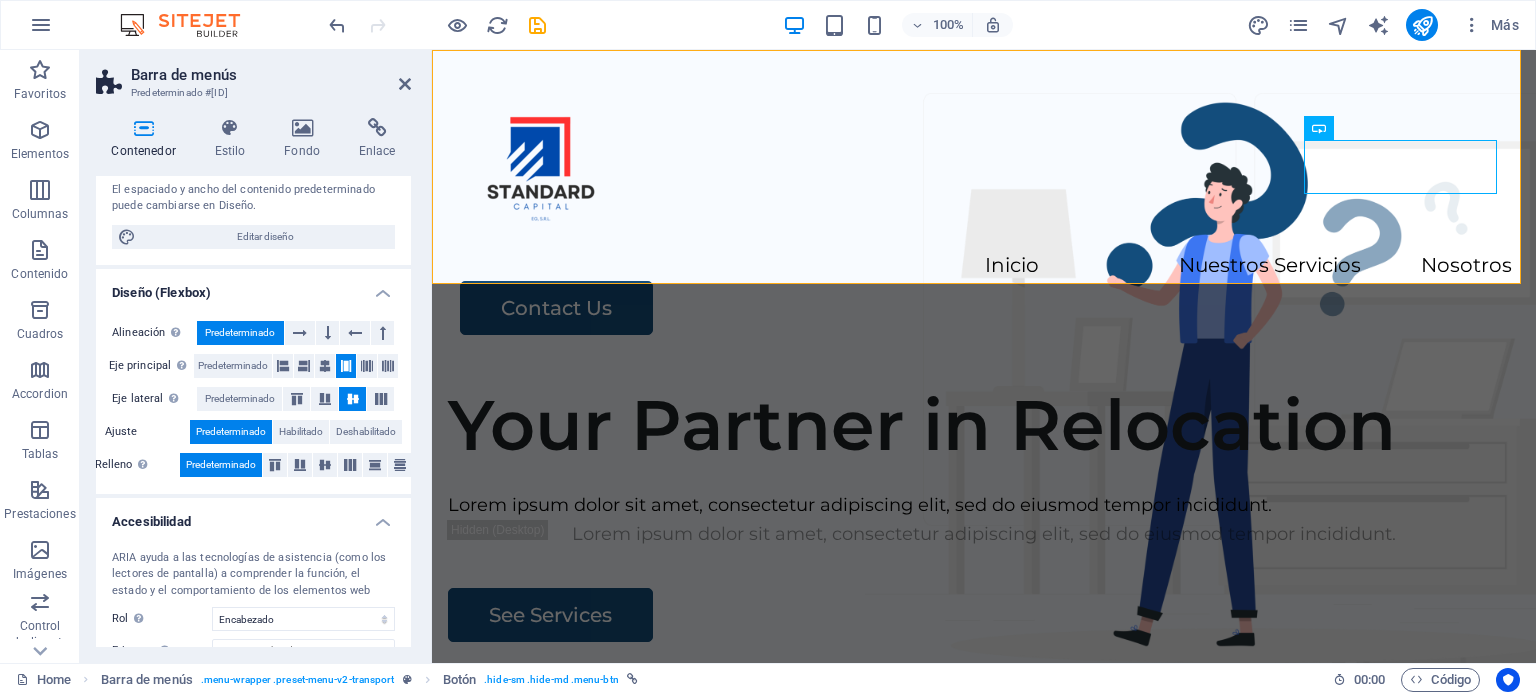 scroll, scrollTop: 326, scrollLeft: 0, axis: vertical 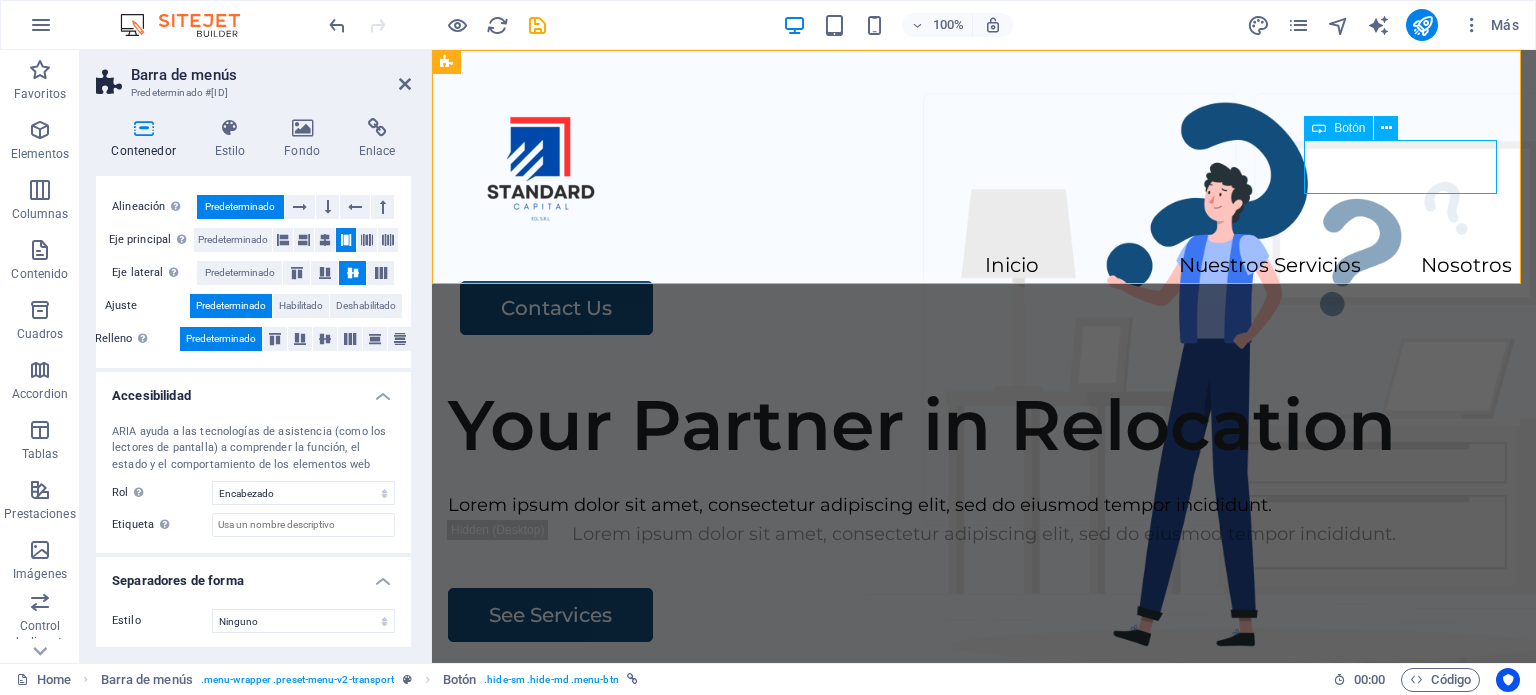 click on "Contact Us" at bounding box center [986, 308] 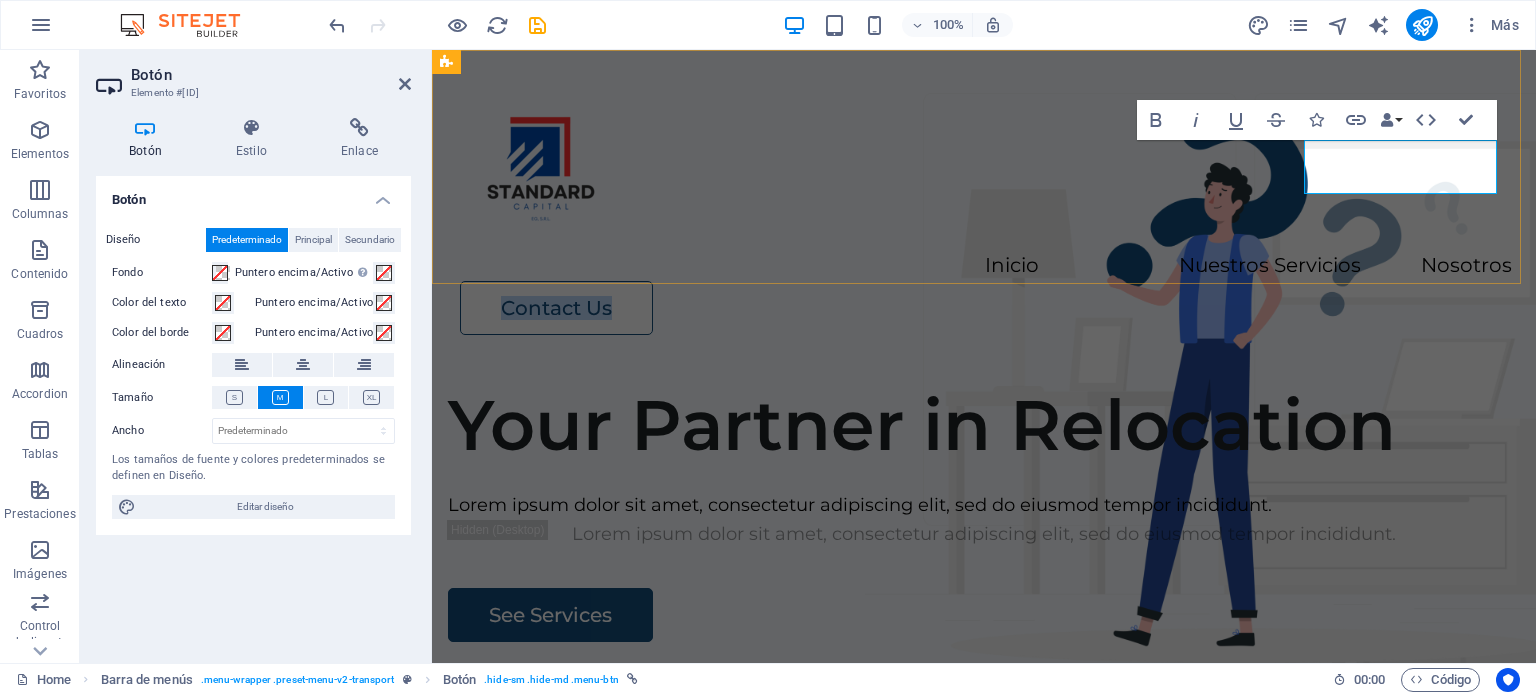 click on "Contact Us" at bounding box center [556, 308] 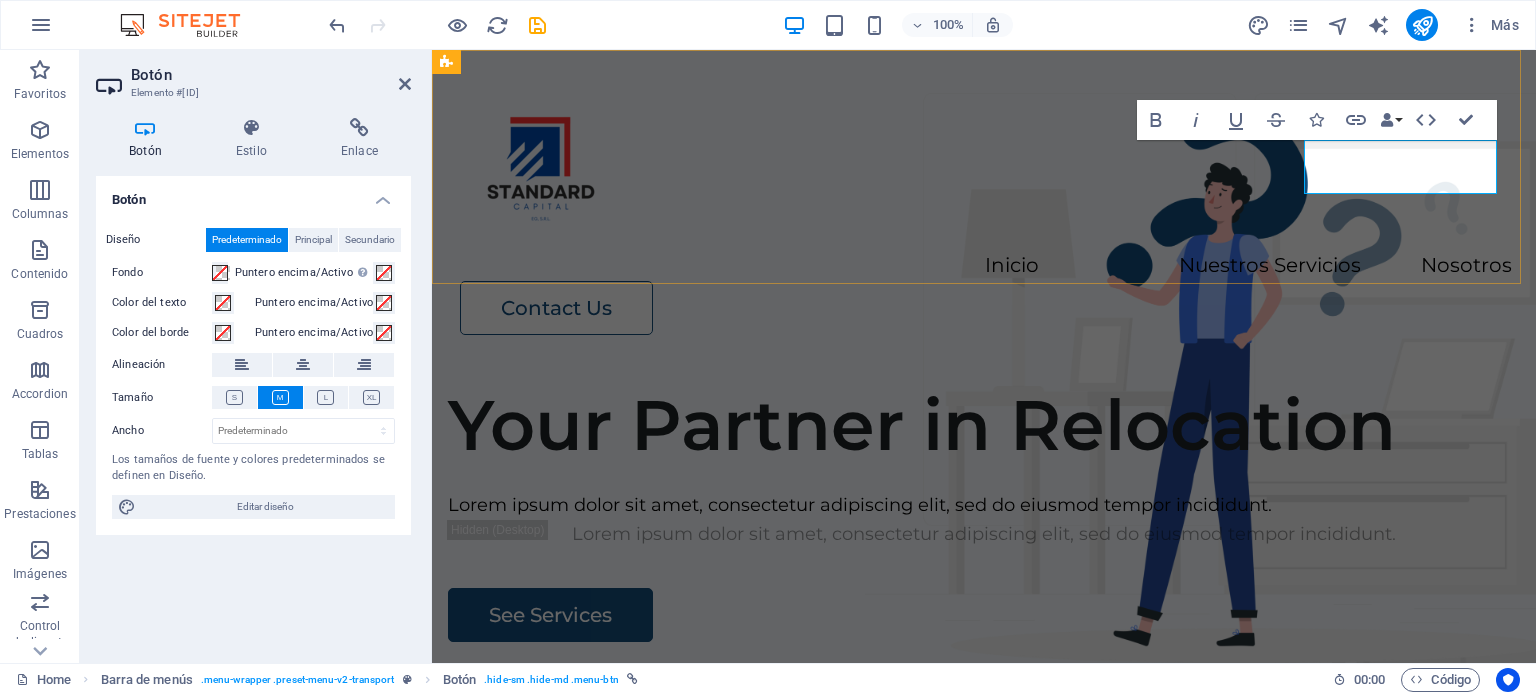 click on "Contact Us" at bounding box center [556, 308] 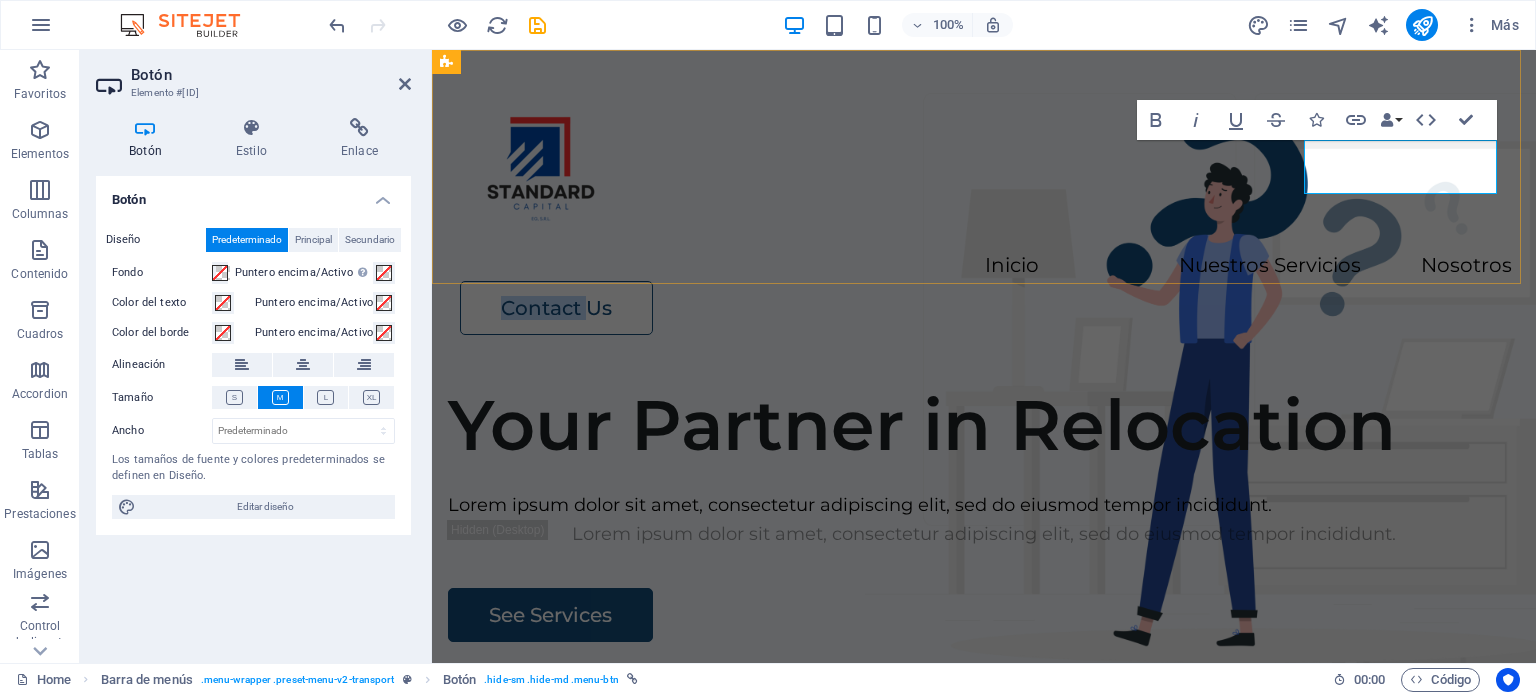click on "Contact Us" at bounding box center (556, 308) 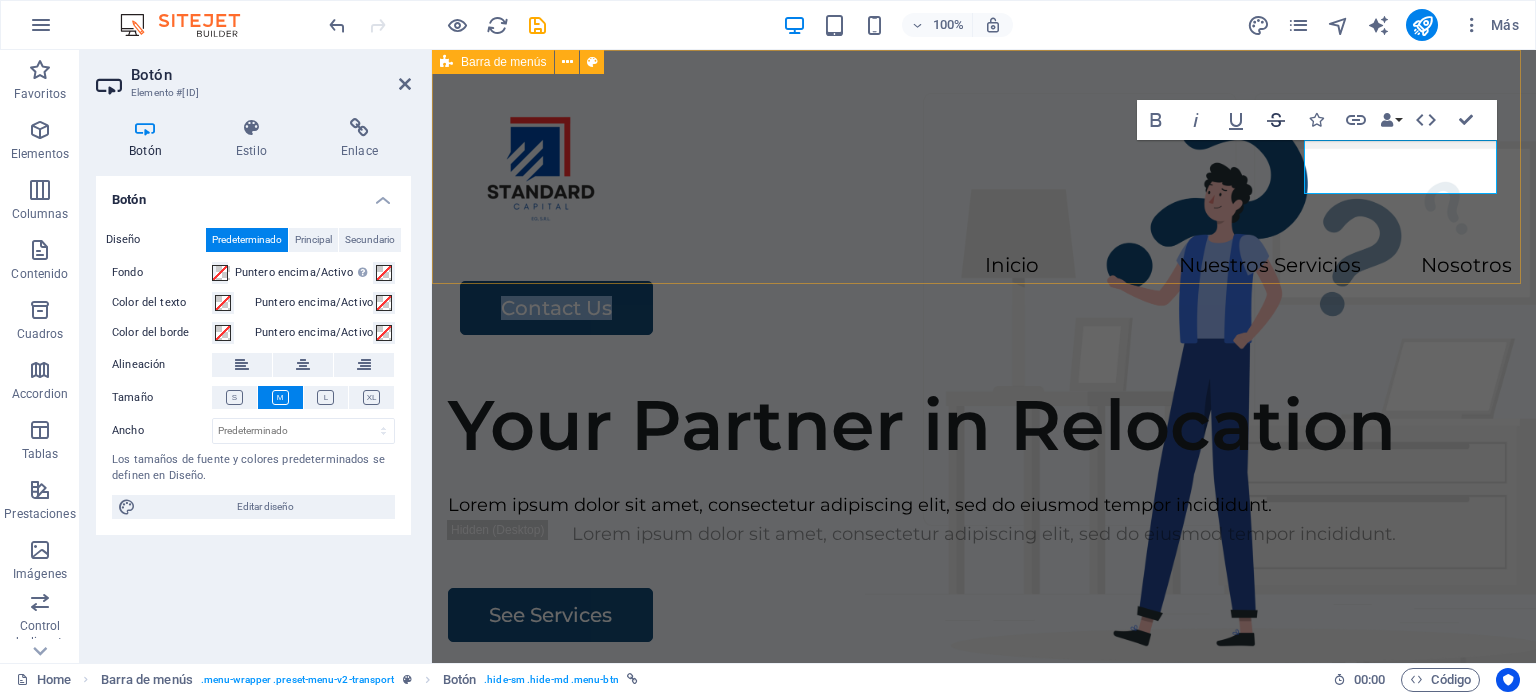 type 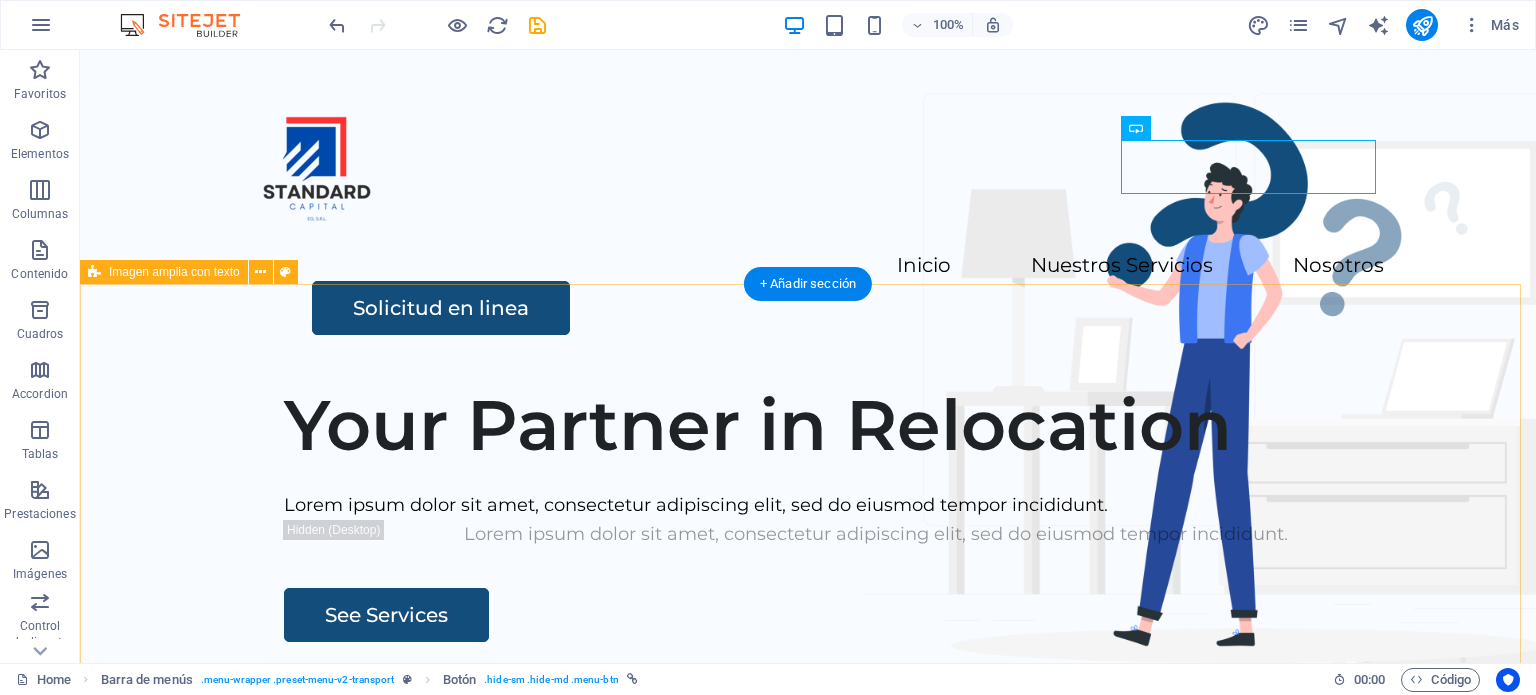 click on "Your Partner in Relocation Lorem ipsum dolor sit amet, consectetur adipiscing elit, sed do eiusmod tempor incididunt.  Lorem ipsum dolor sit amet, consectetur adipiscing elit, sed do eiusmod tempor incididunt.  See Services" at bounding box center (808, 750) 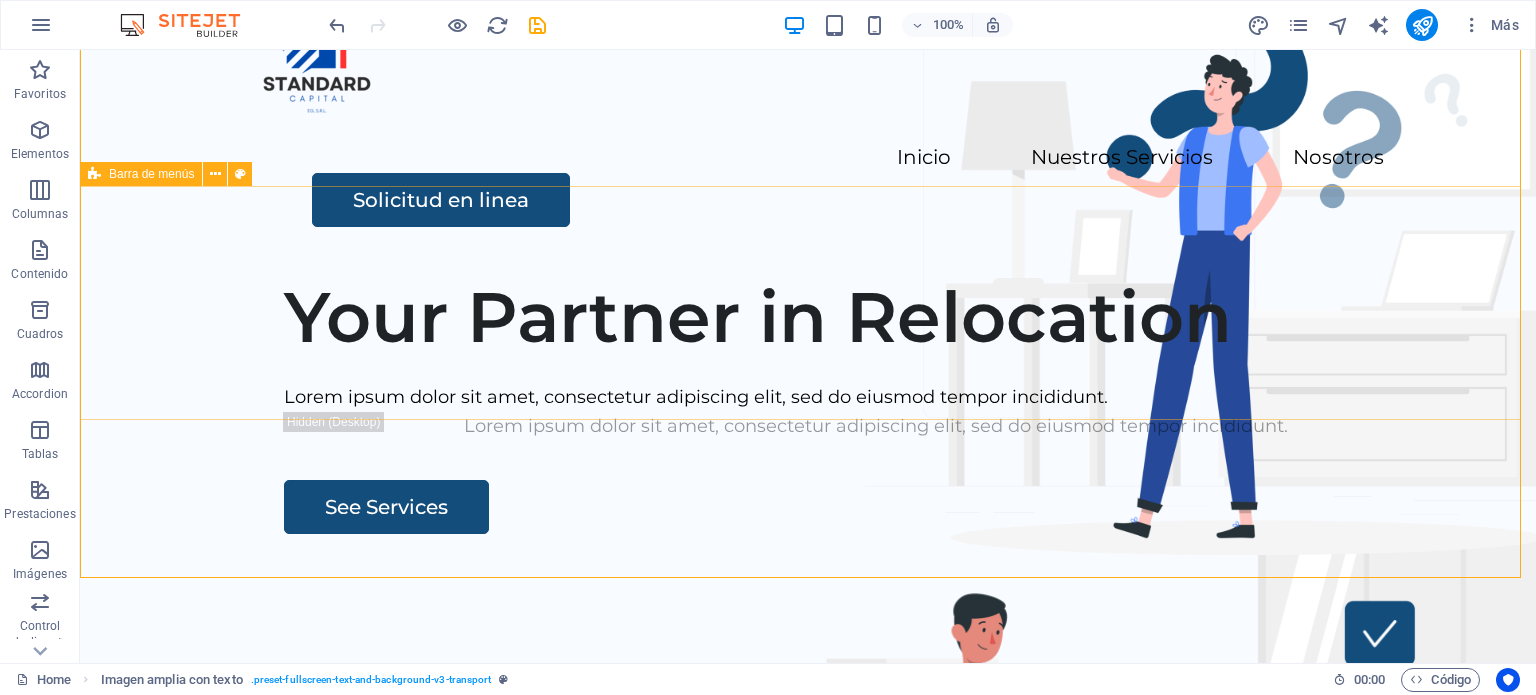 scroll, scrollTop: 100, scrollLeft: 0, axis: vertical 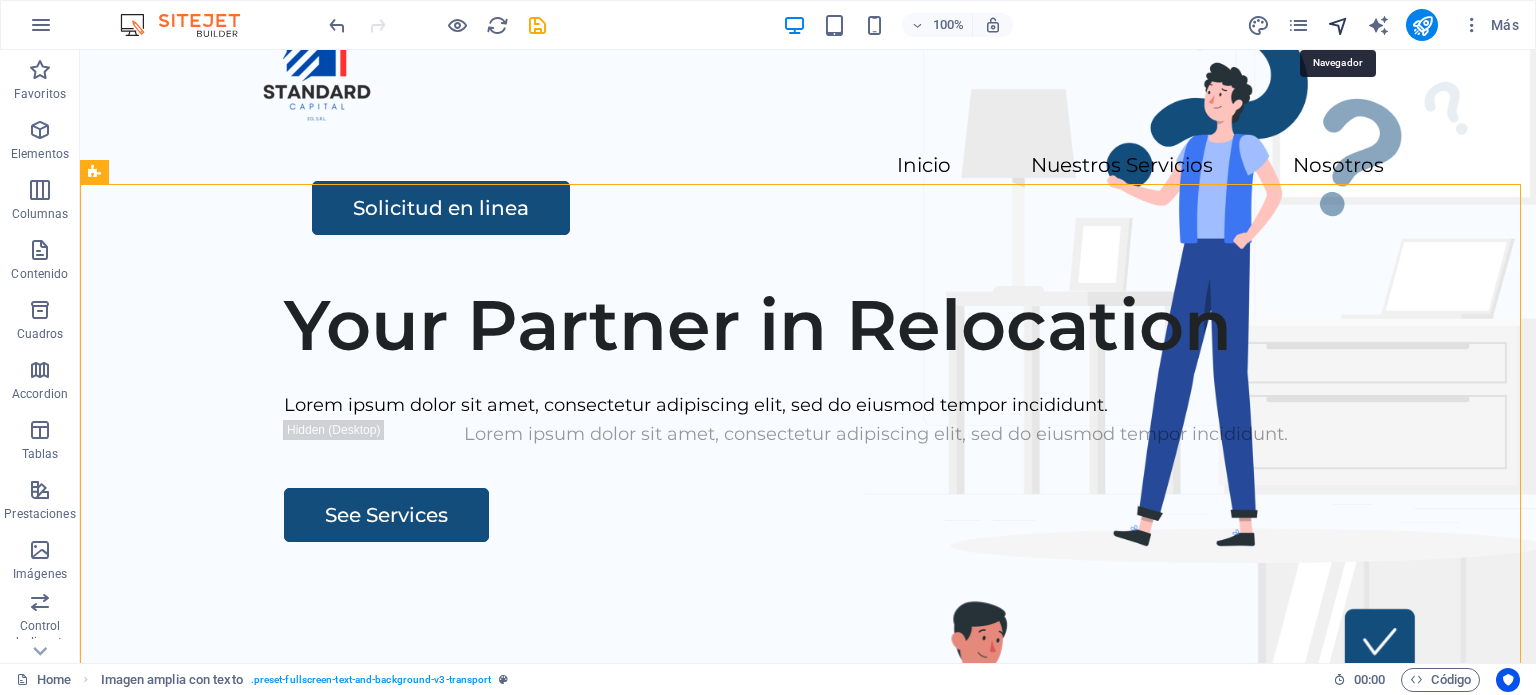 click at bounding box center (1338, 25) 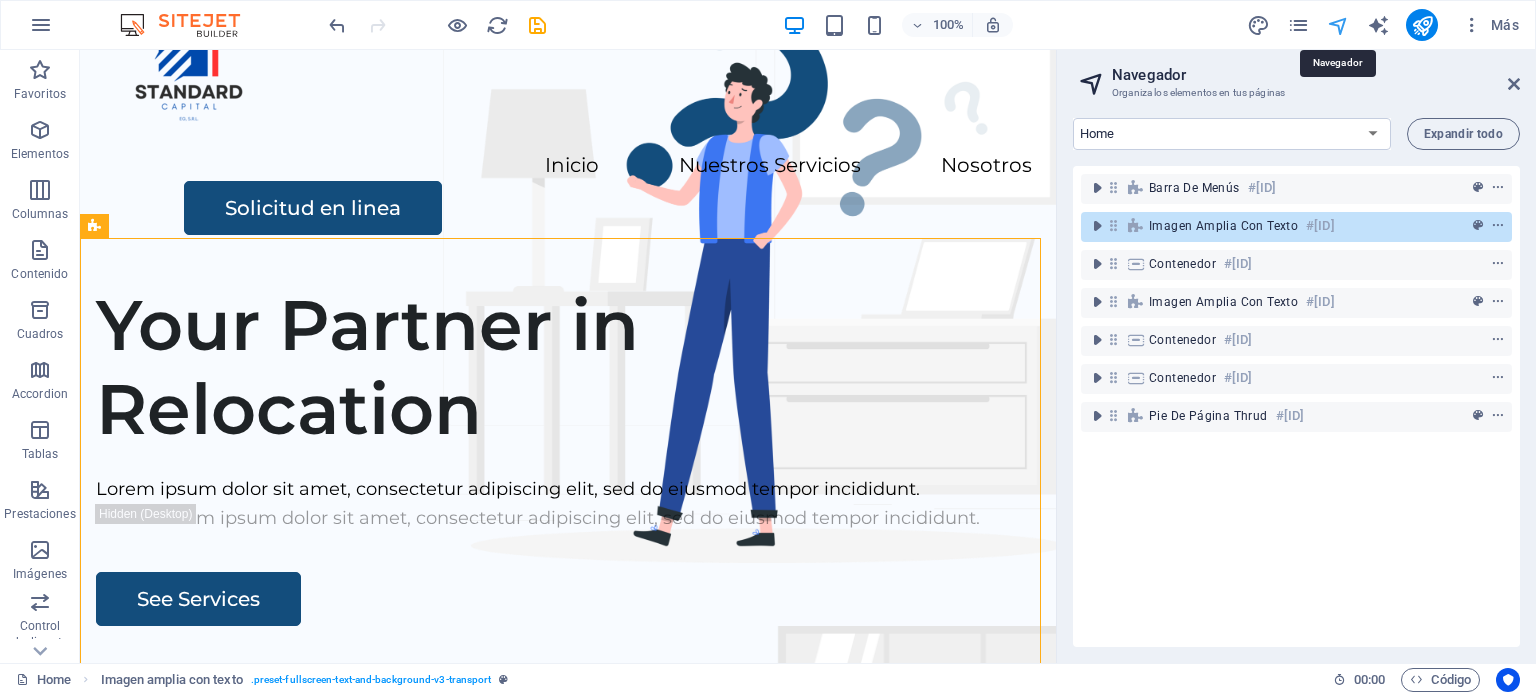 click at bounding box center (1338, 25) 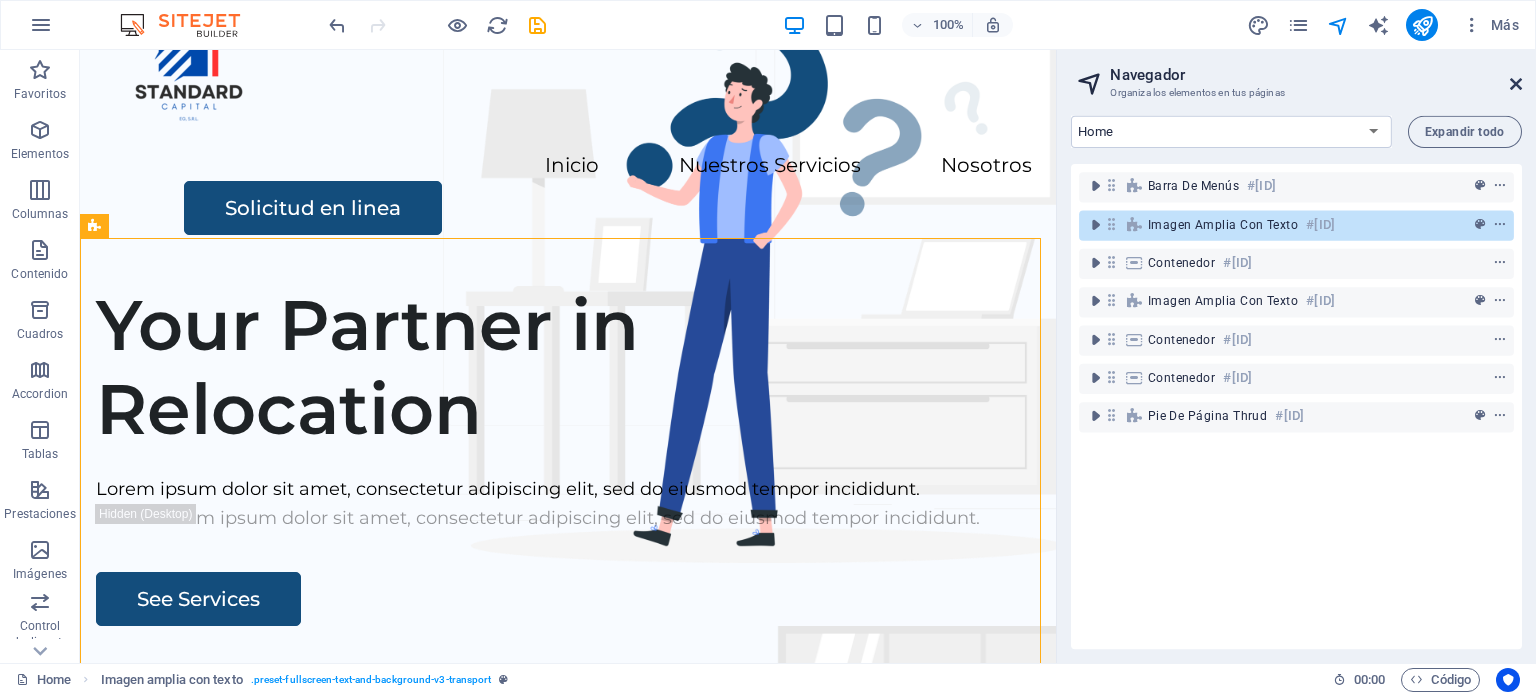 click at bounding box center (1514, 84) 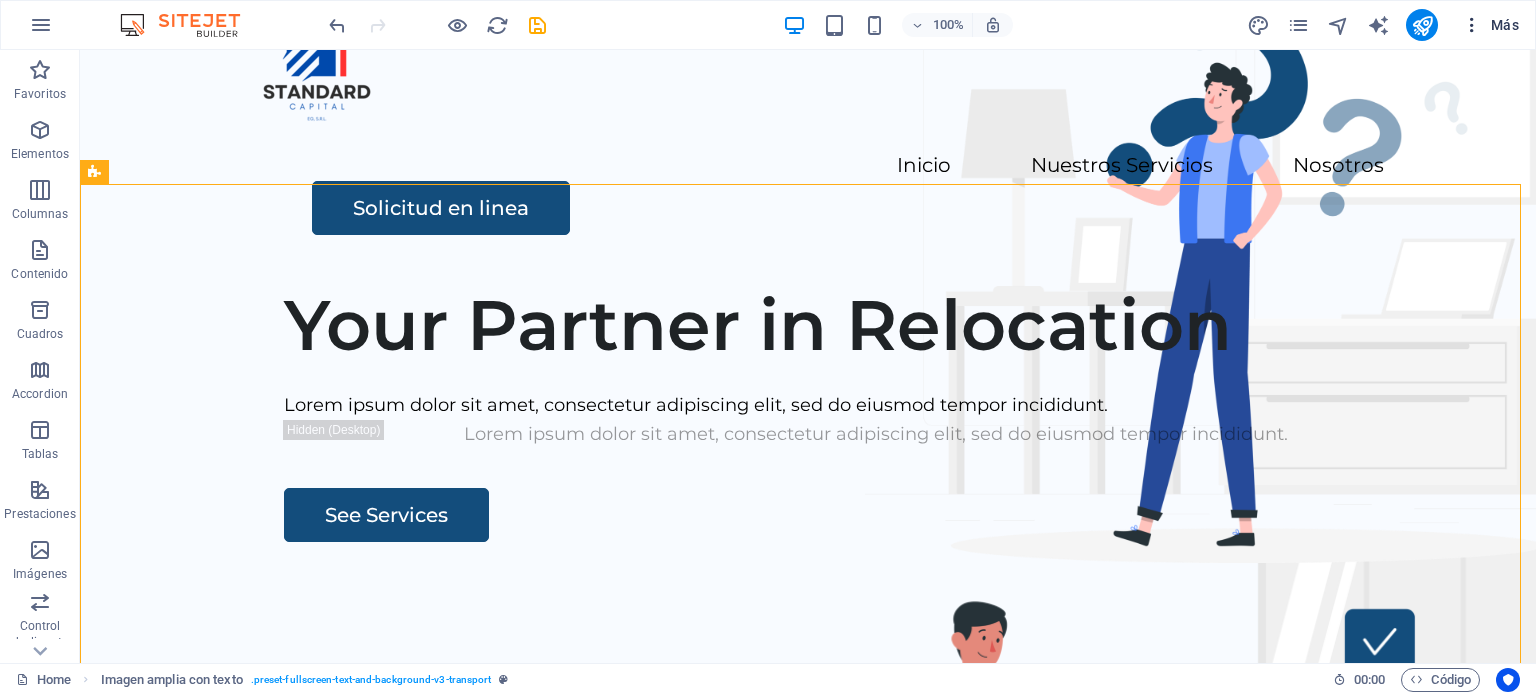 click on "Más" at bounding box center [1490, 25] 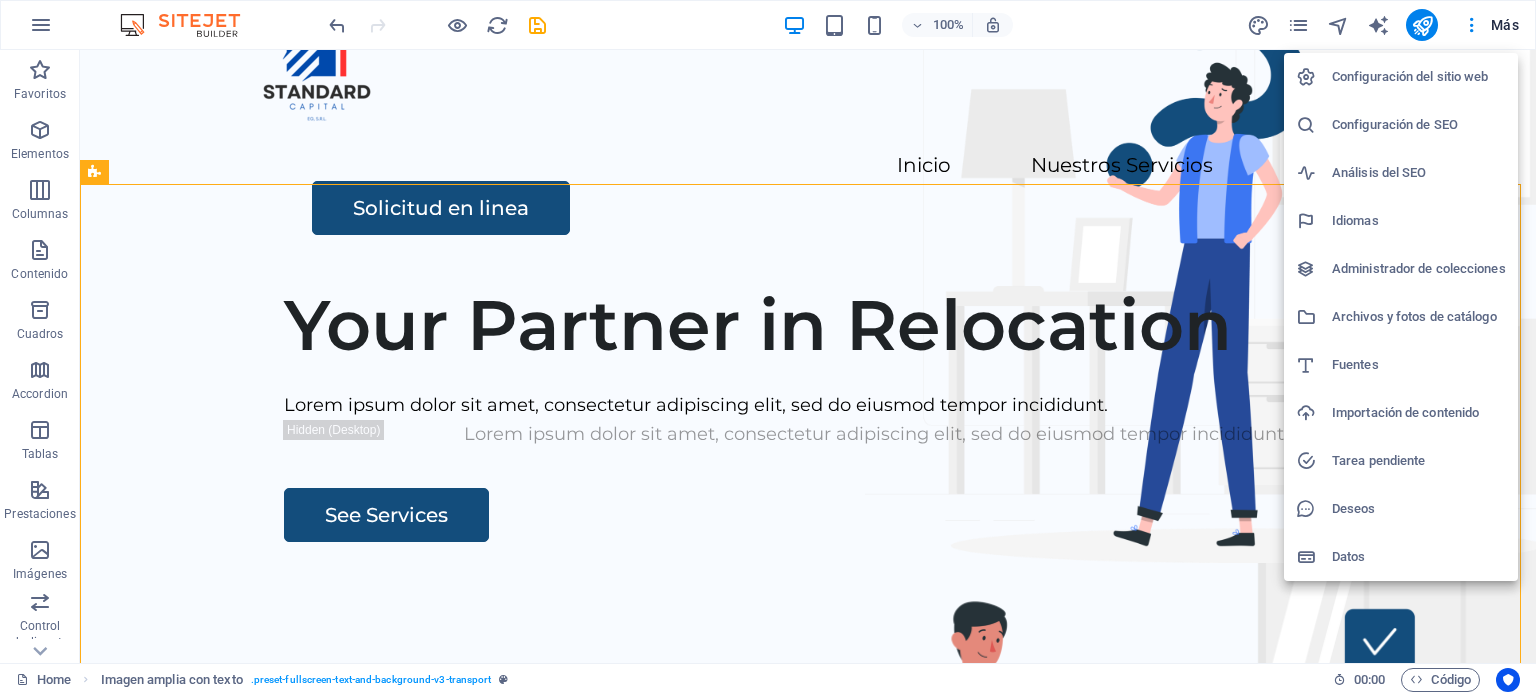 click at bounding box center (768, 347) 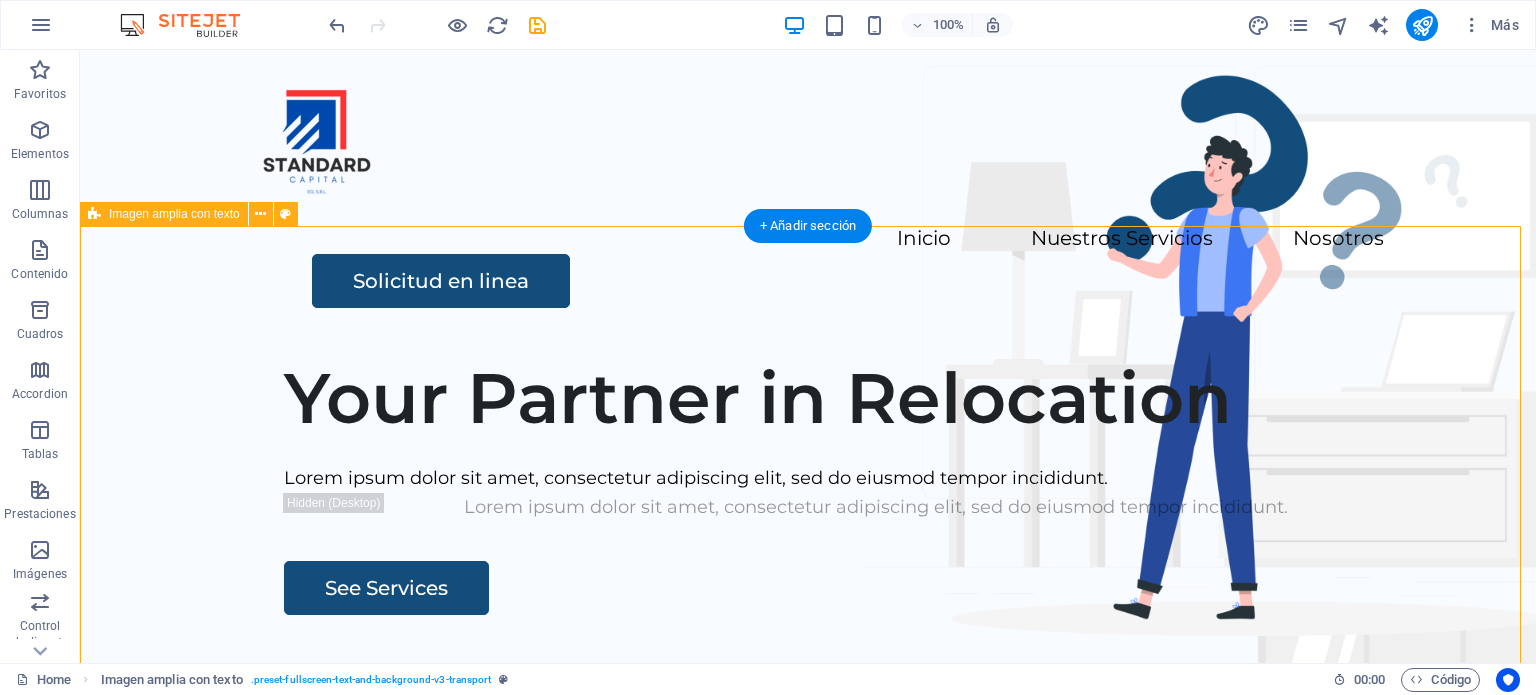 scroll, scrollTop: 0, scrollLeft: 0, axis: both 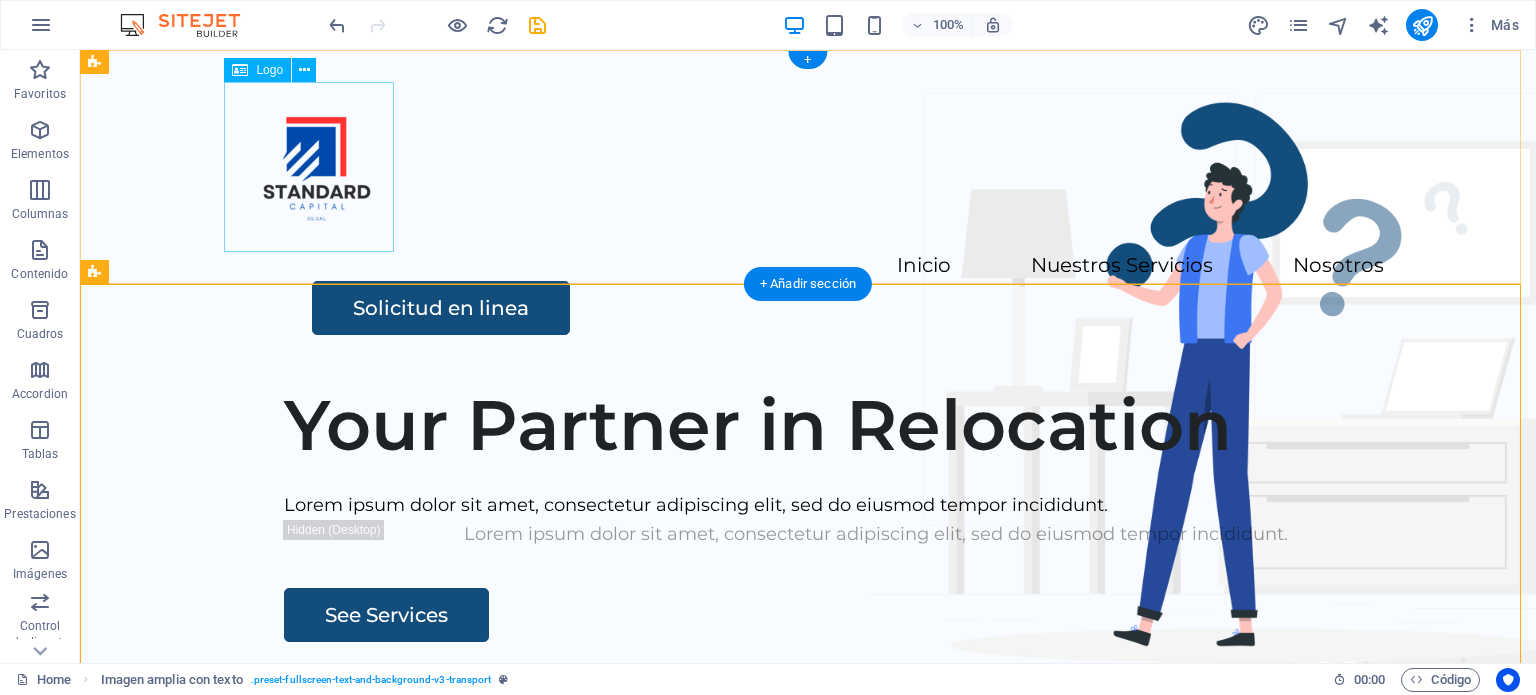 click at bounding box center [808, 167] 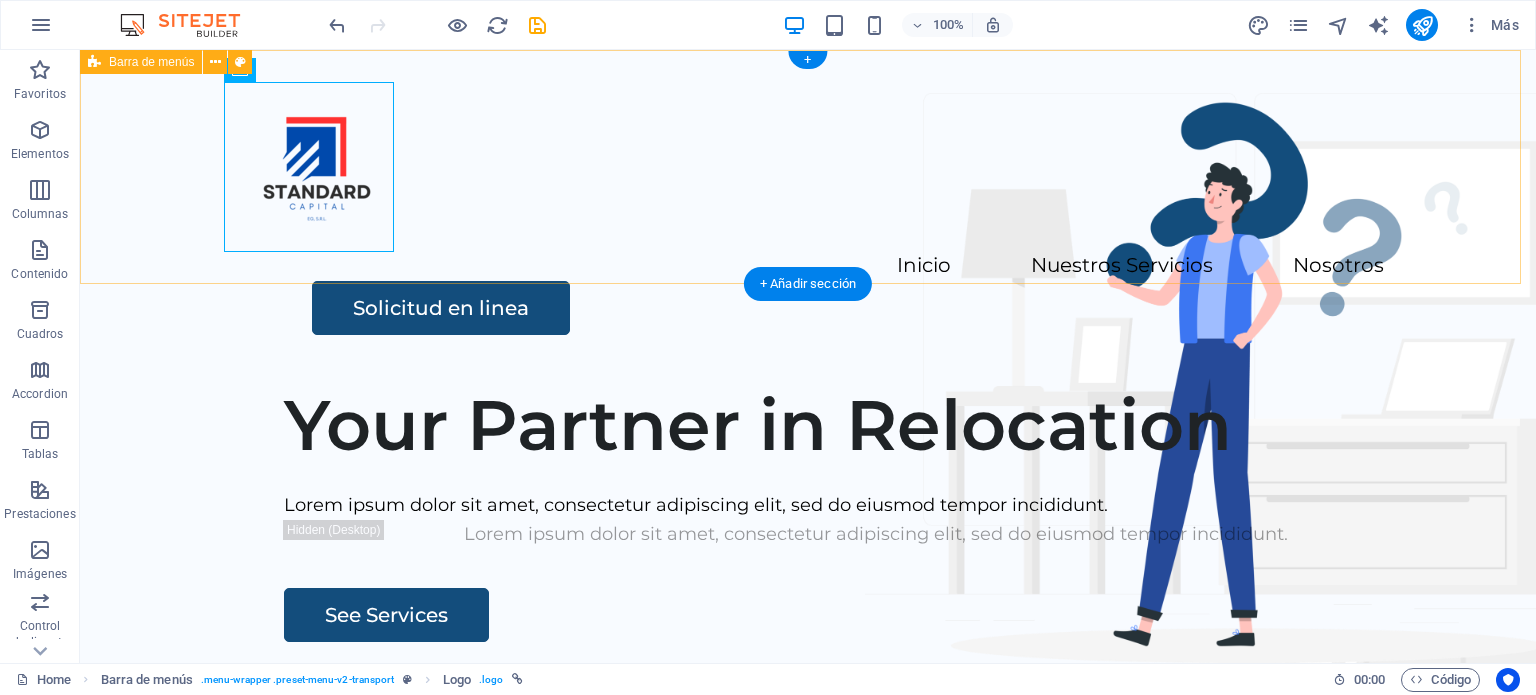click on "Inicio Nuestros Servicios Nosotros Solicitud en linea" at bounding box center [808, 208] 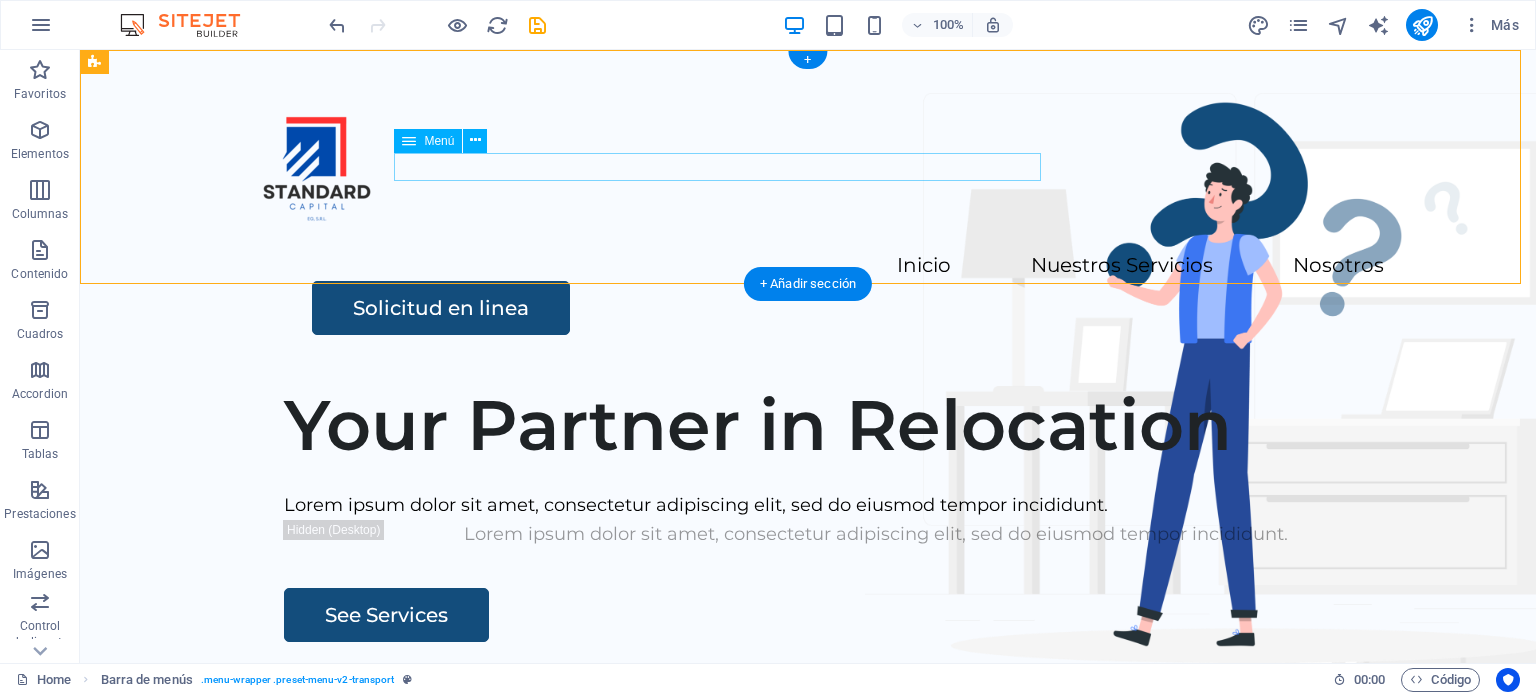 click on "Inicio Nuestros Servicios Nosotros" at bounding box center [808, 266] 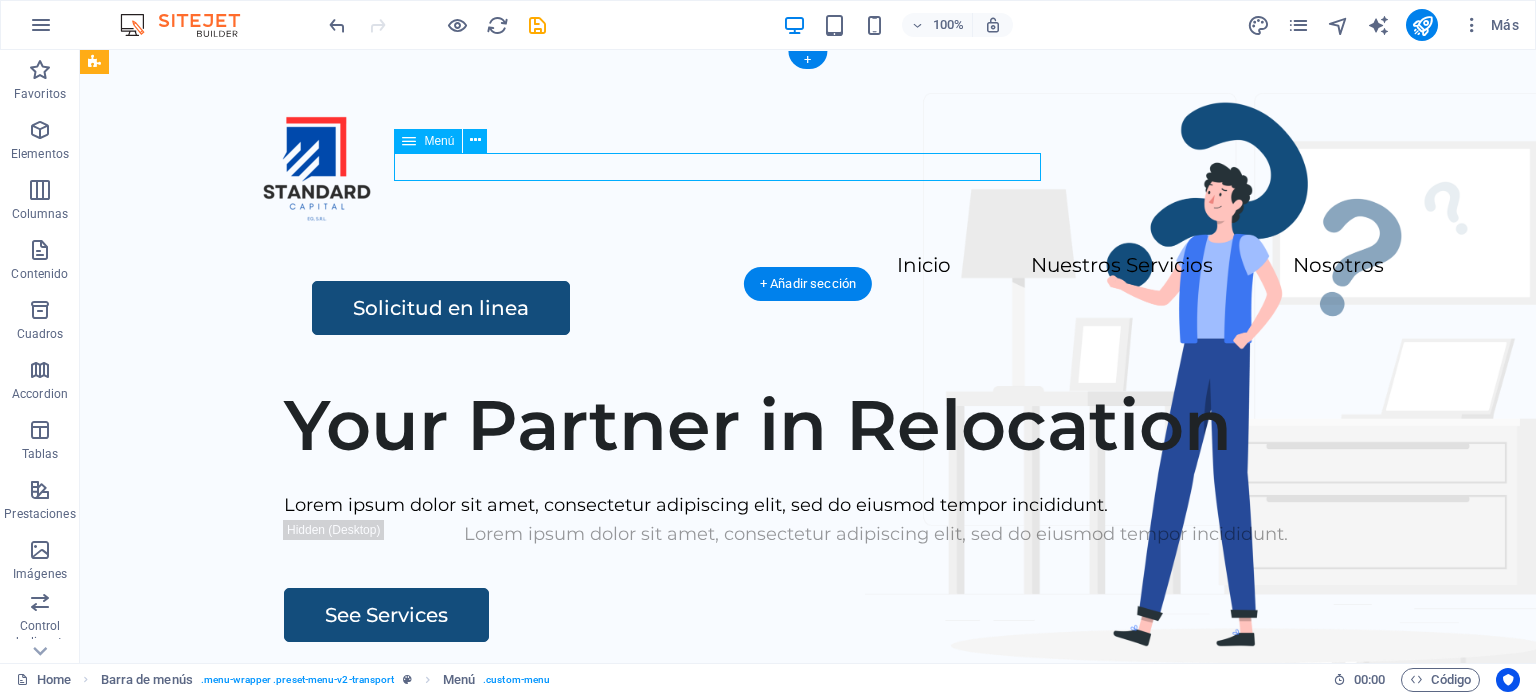 click on "Inicio Nuestros Servicios Nosotros" at bounding box center (808, 266) 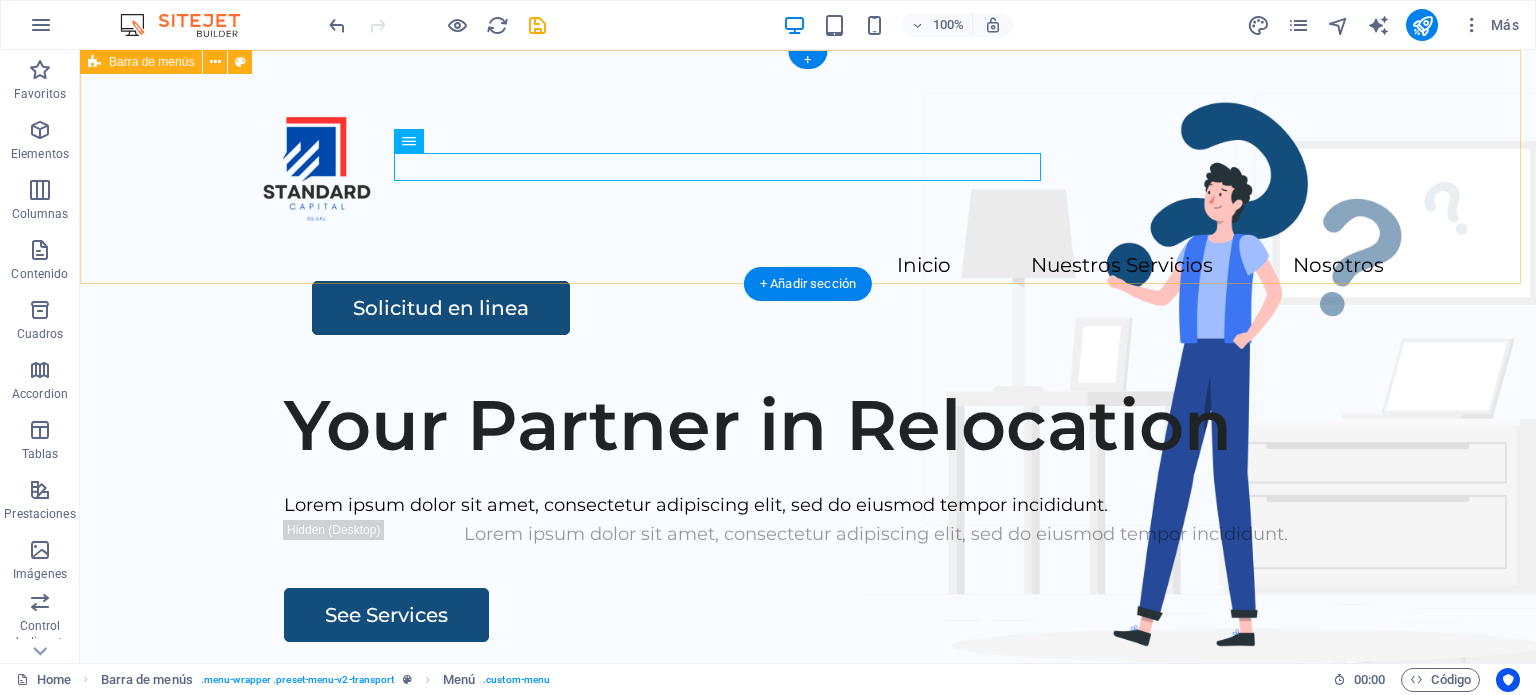 click on "Inicio Nuestros Servicios Nosotros Solicitud en linea" at bounding box center (808, 208) 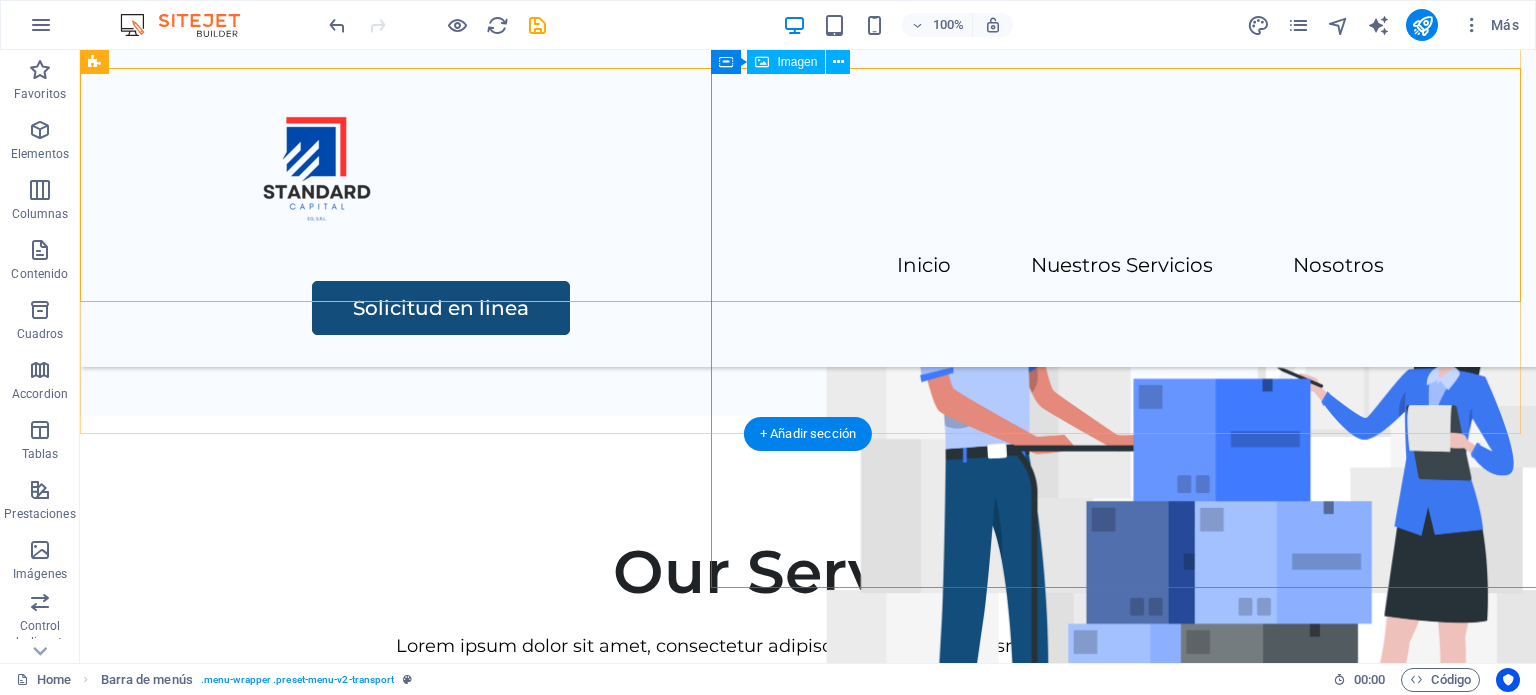 scroll, scrollTop: 100, scrollLeft: 0, axis: vertical 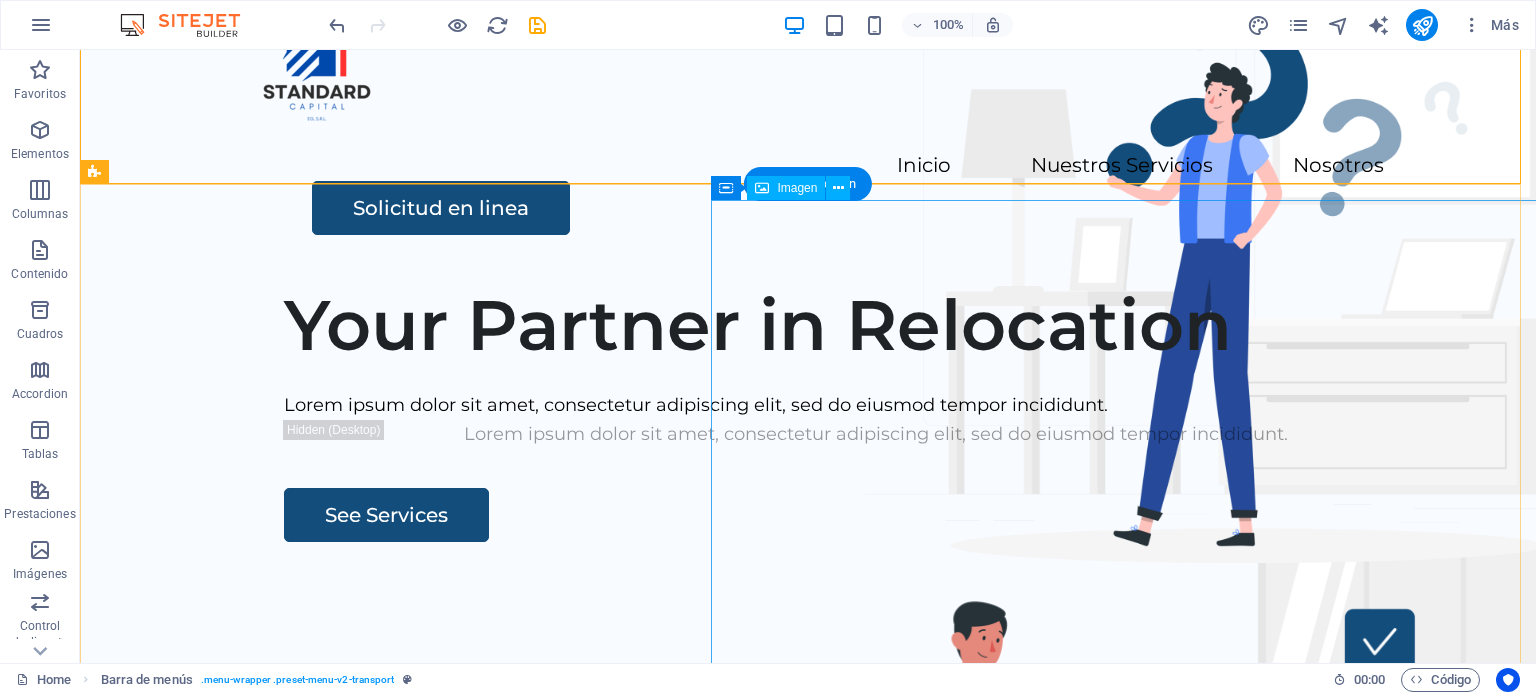 click at bounding box center (1201, 877) 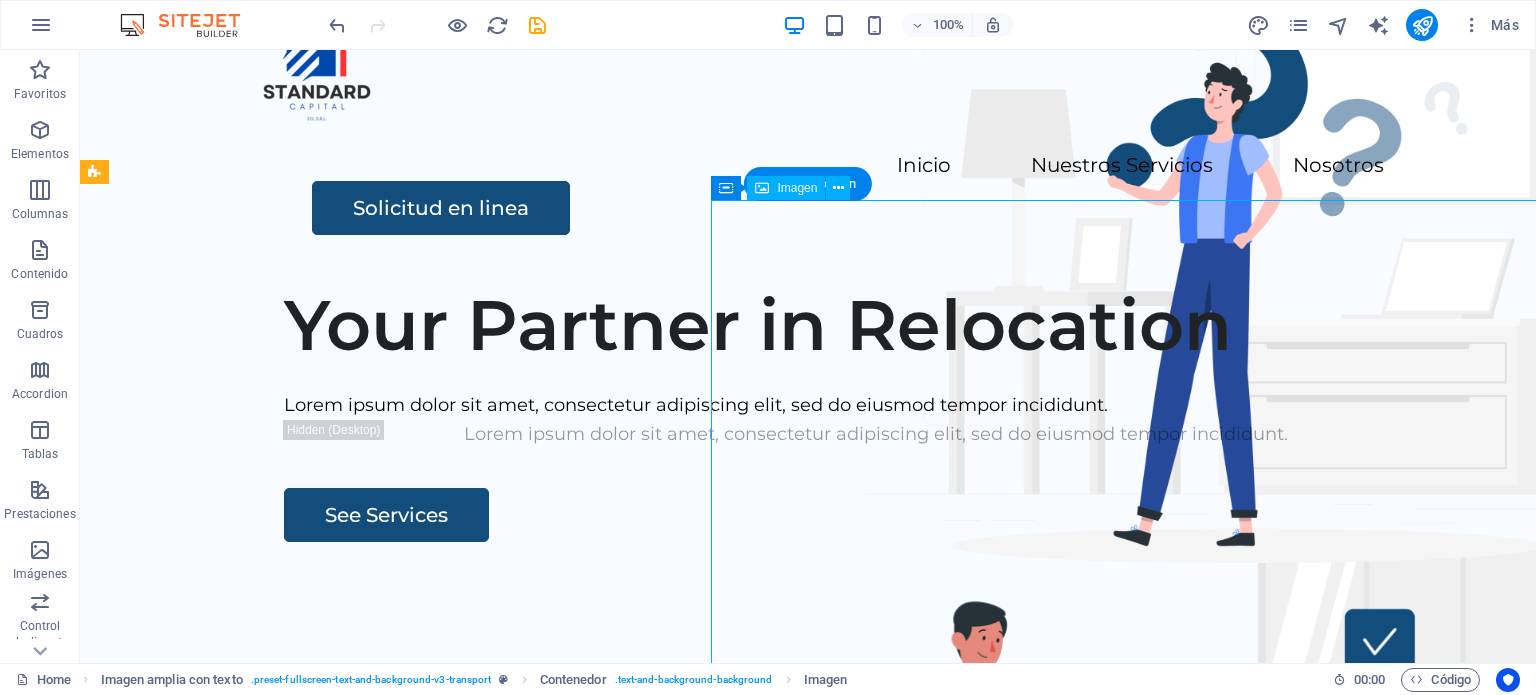 click at bounding box center [1201, 877] 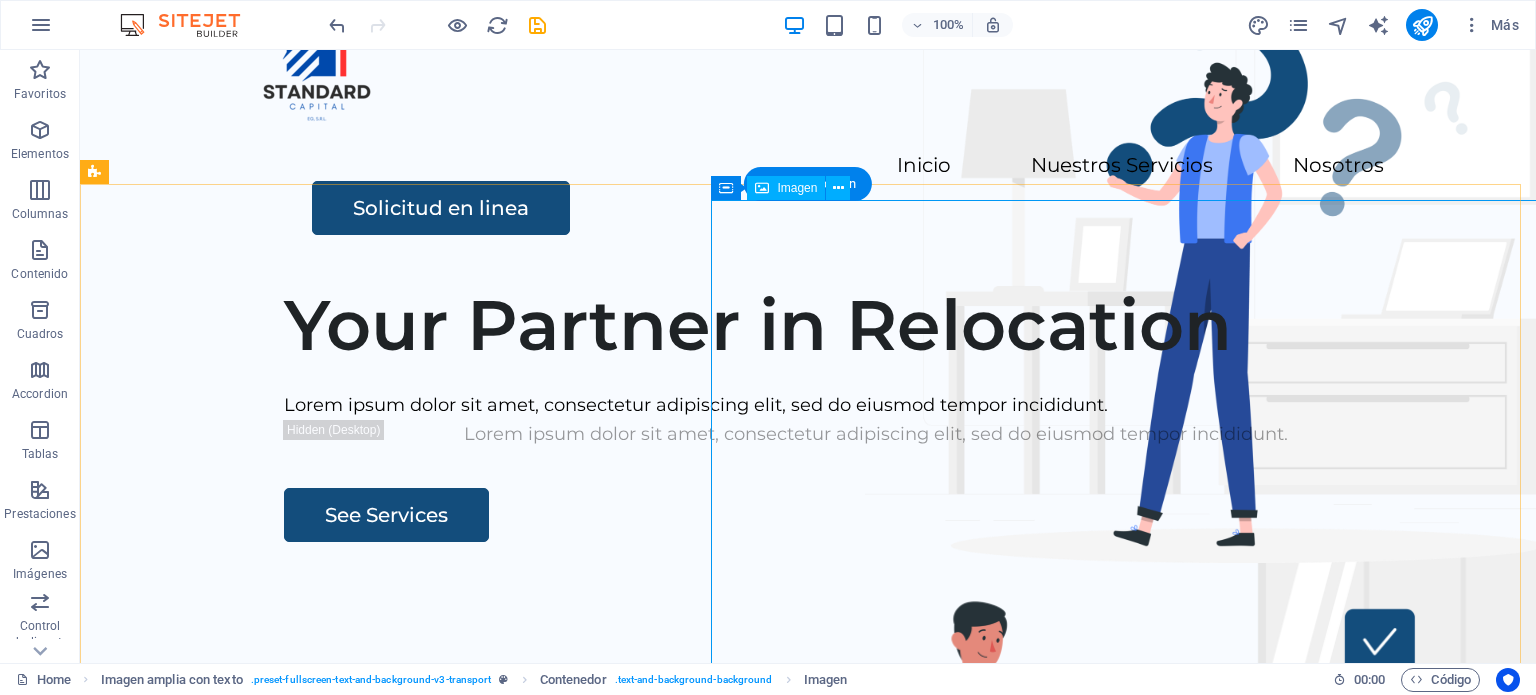 click at bounding box center (1201, 877) 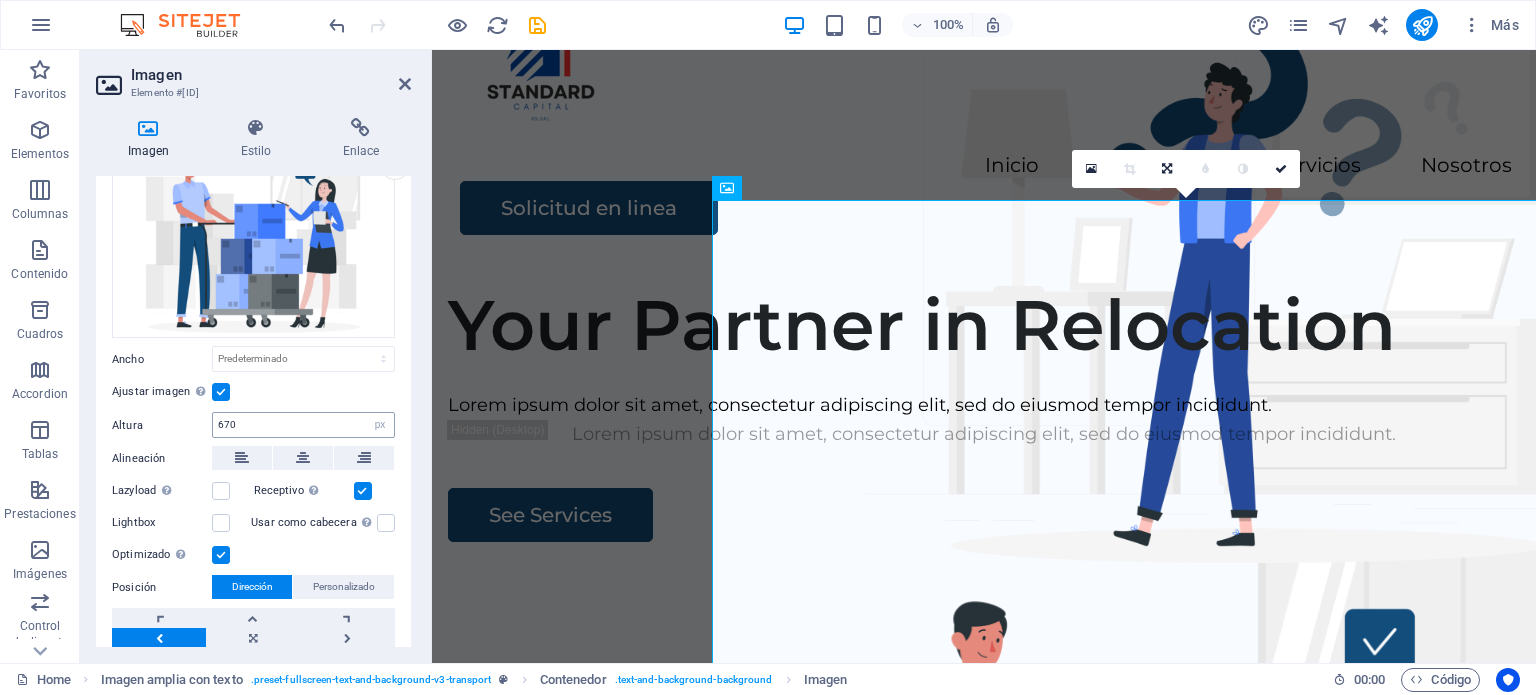 scroll, scrollTop: 172, scrollLeft: 0, axis: vertical 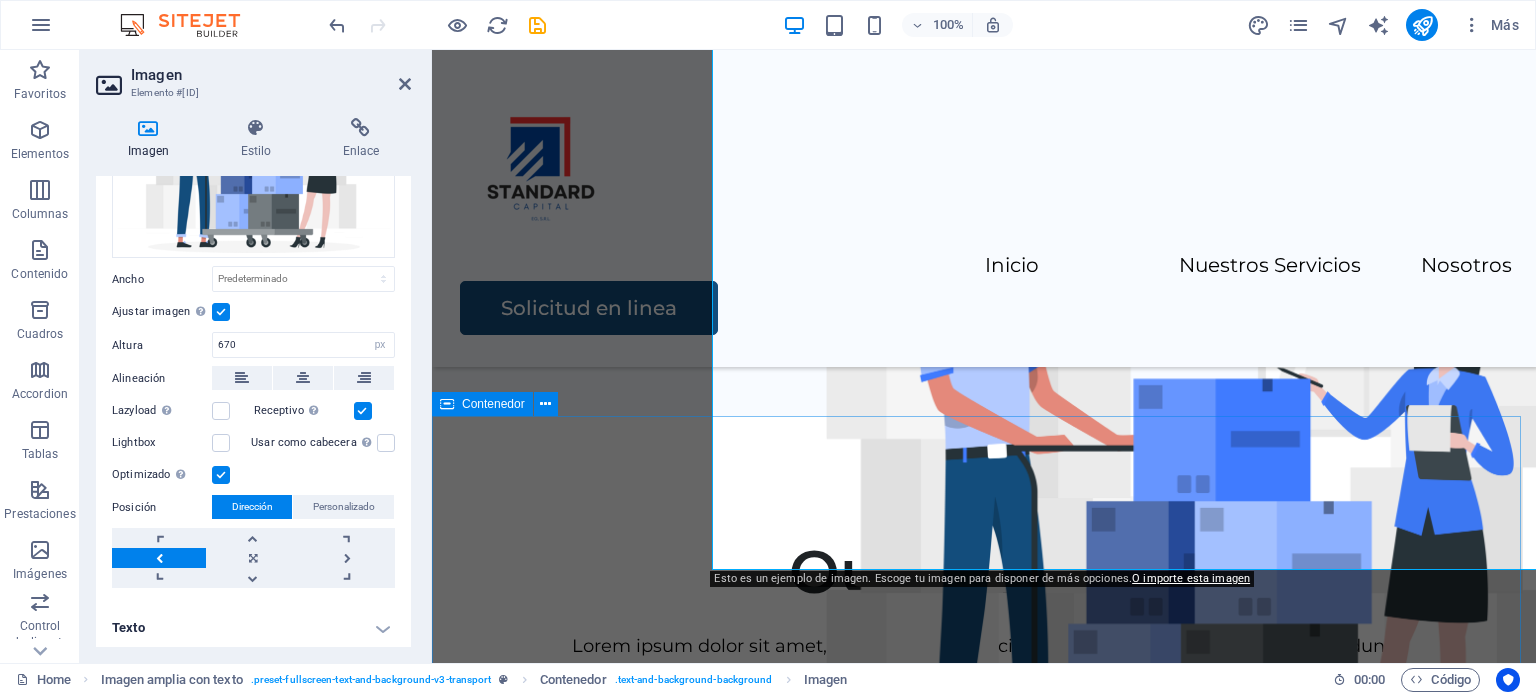 click on "Our Services Lorem ipsum dolor sit amet, consectetur adipiscing elit, sed do eiusmod tempor incididunt. Packing Lorem ipsum dolor sit amet, consectetur adipiscing elit. Transportation Lorem ipsum dolor sit amet, consectetur adipiscing elit. Storage Lorem ipsum dolor sit amet, consectetur adipiscing elit. Assembly Lorem ipsum dolor sit amet, consectetur adipiscing elit." at bounding box center (984, 1532) 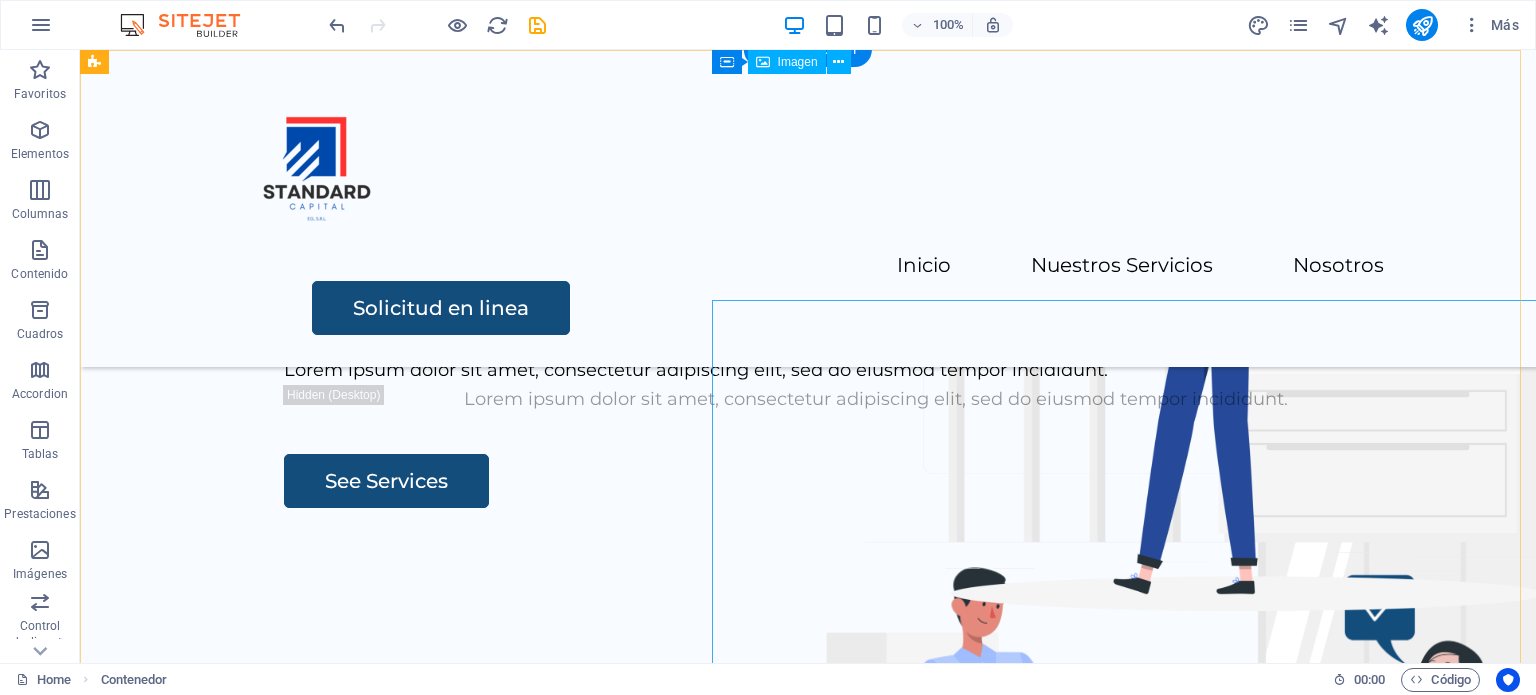 scroll, scrollTop: 0, scrollLeft: 0, axis: both 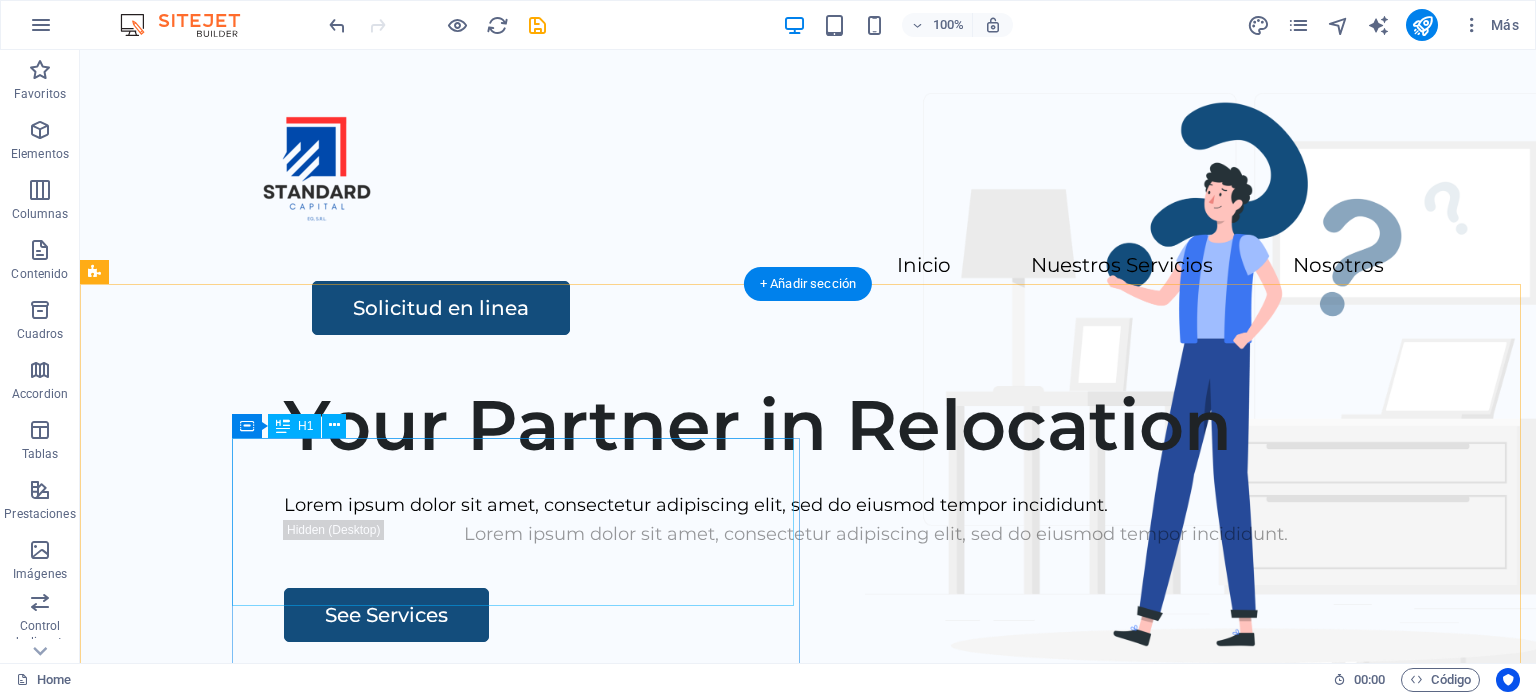 click on "Your Partner in Relocation" at bounding box center (876, 425) 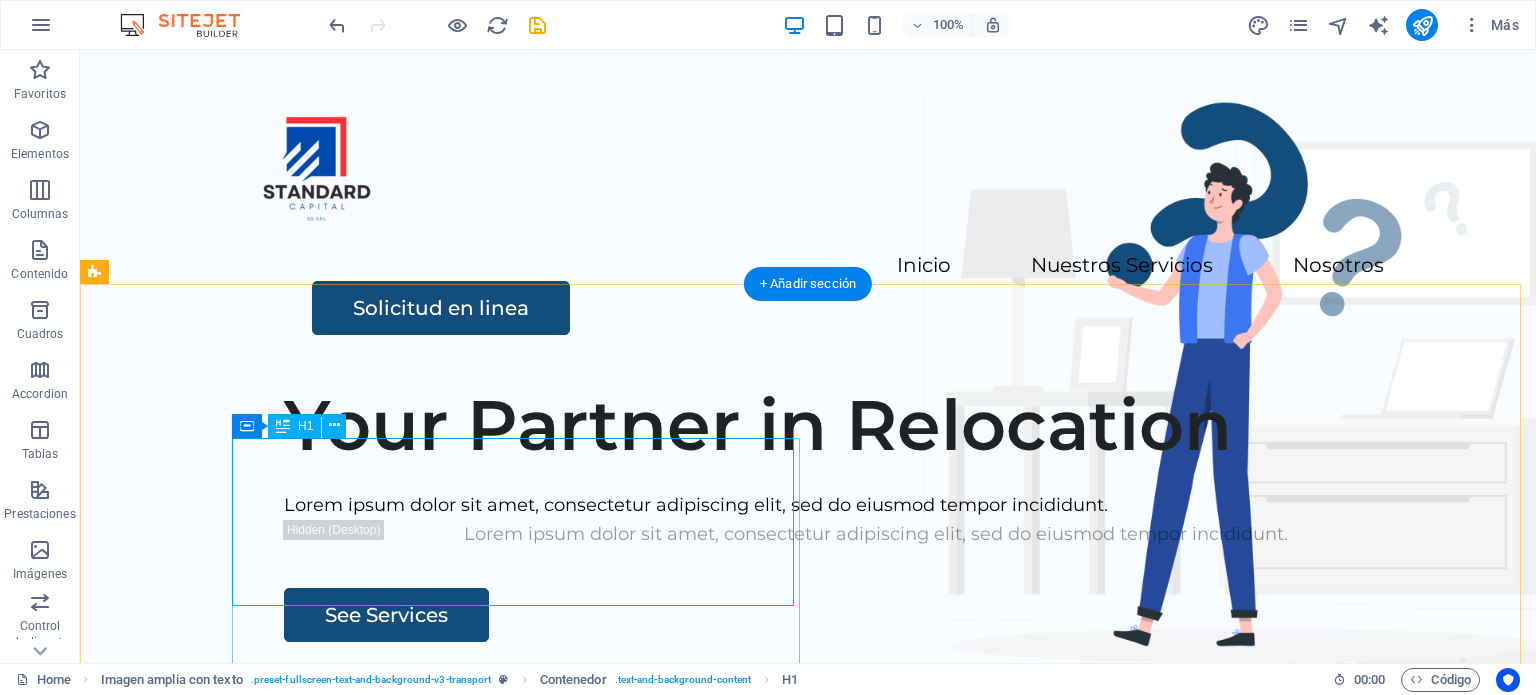 click on "Your Partner in Relocation" at bounding box center (876, 425) 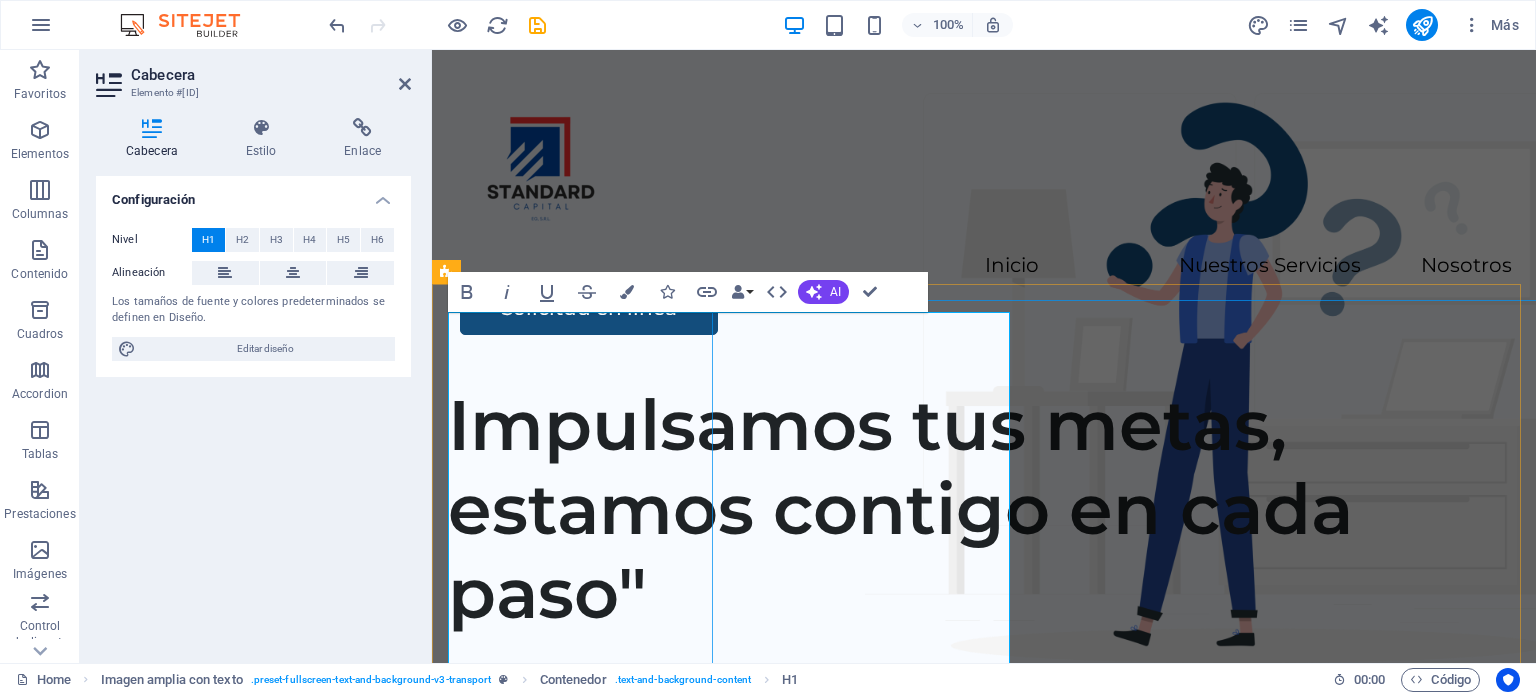 click at bounding box center (1201, 1145) 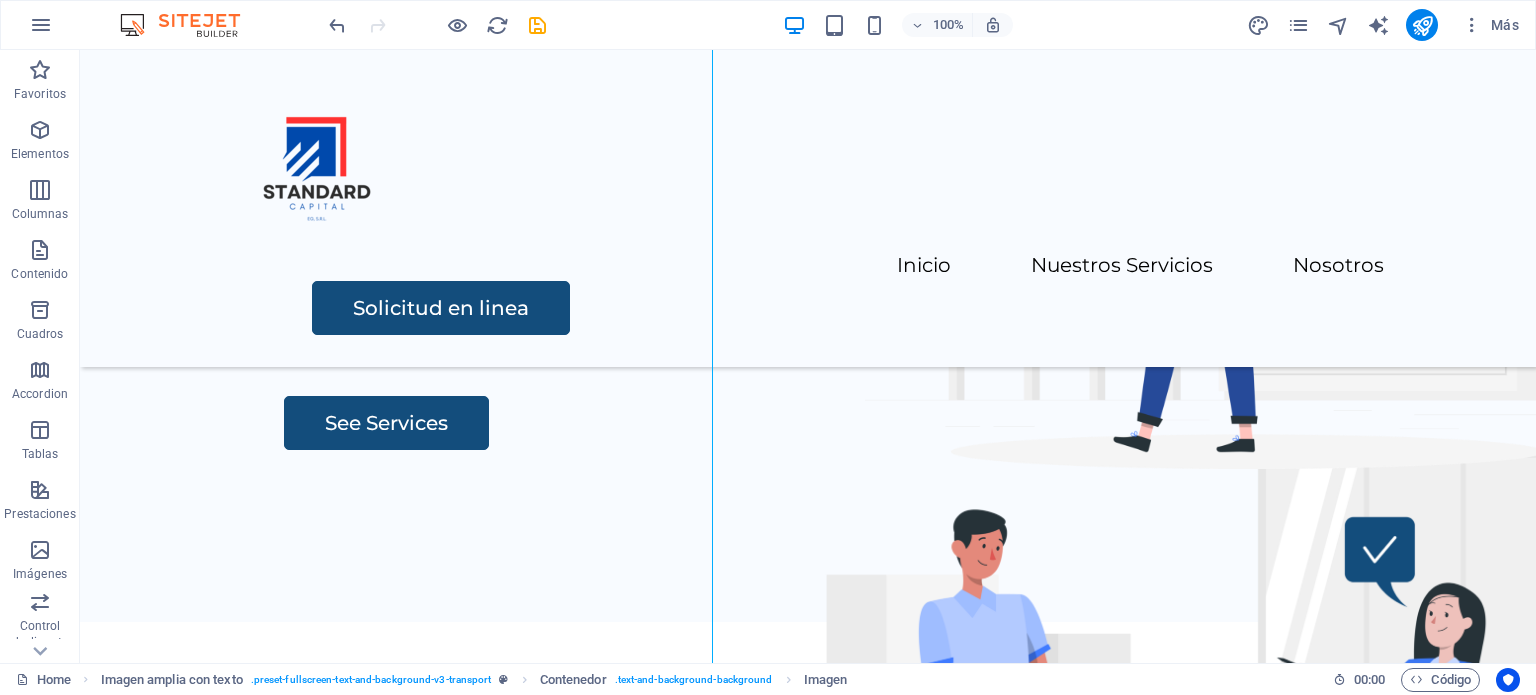 scroll, scrollTop: 300, scrollLeft: 0, axis: vertical 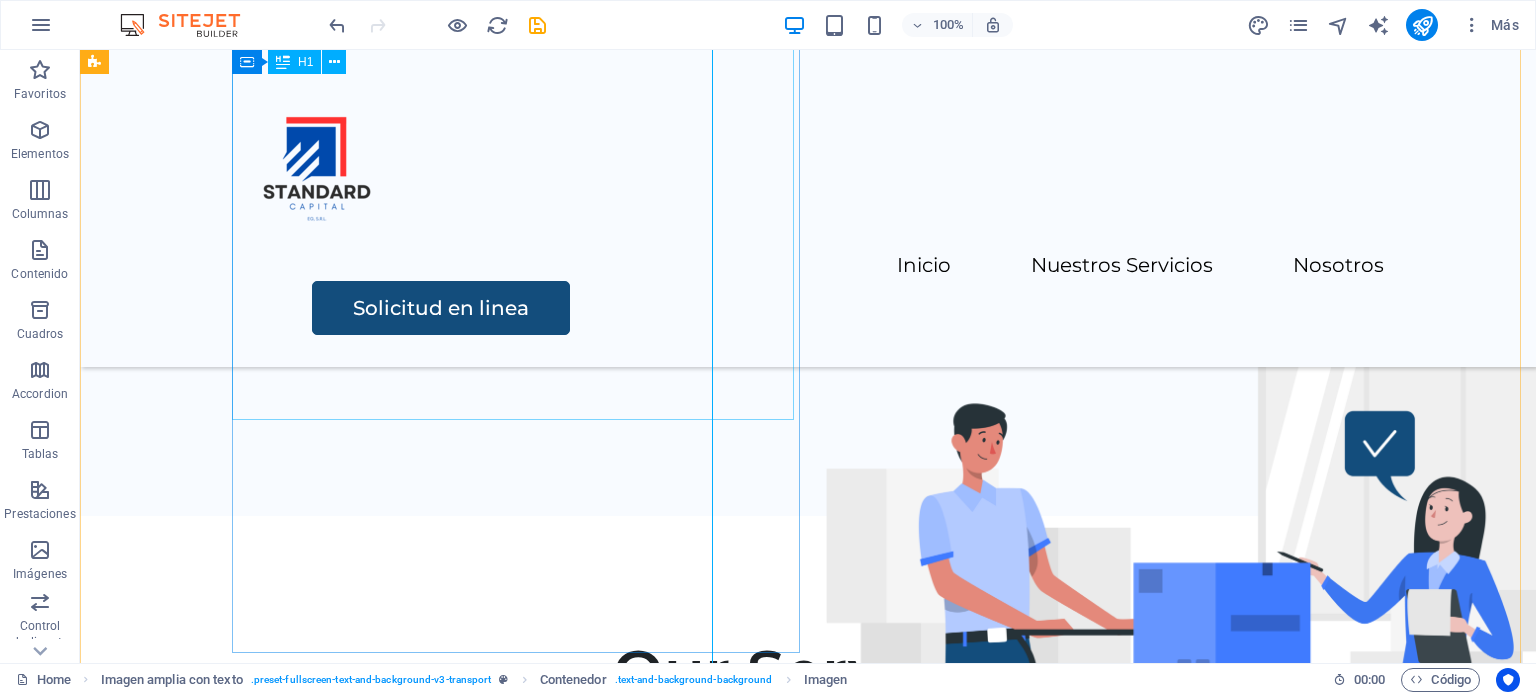 click on "Impulsamos tus metas, estamos contigo en cada paso"" at bounding box center [876, 84] 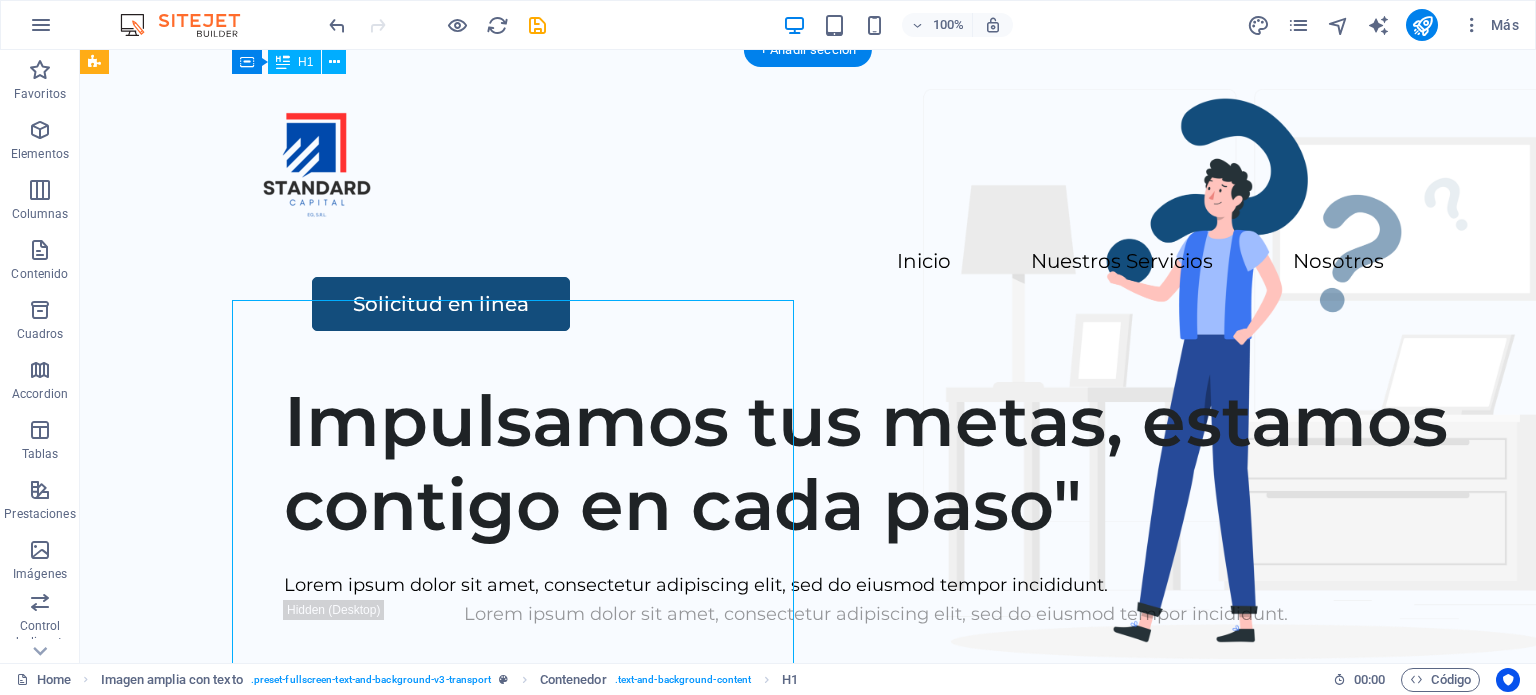 scroll, scrollTop: 0, scrollLeft: 0, axis: both 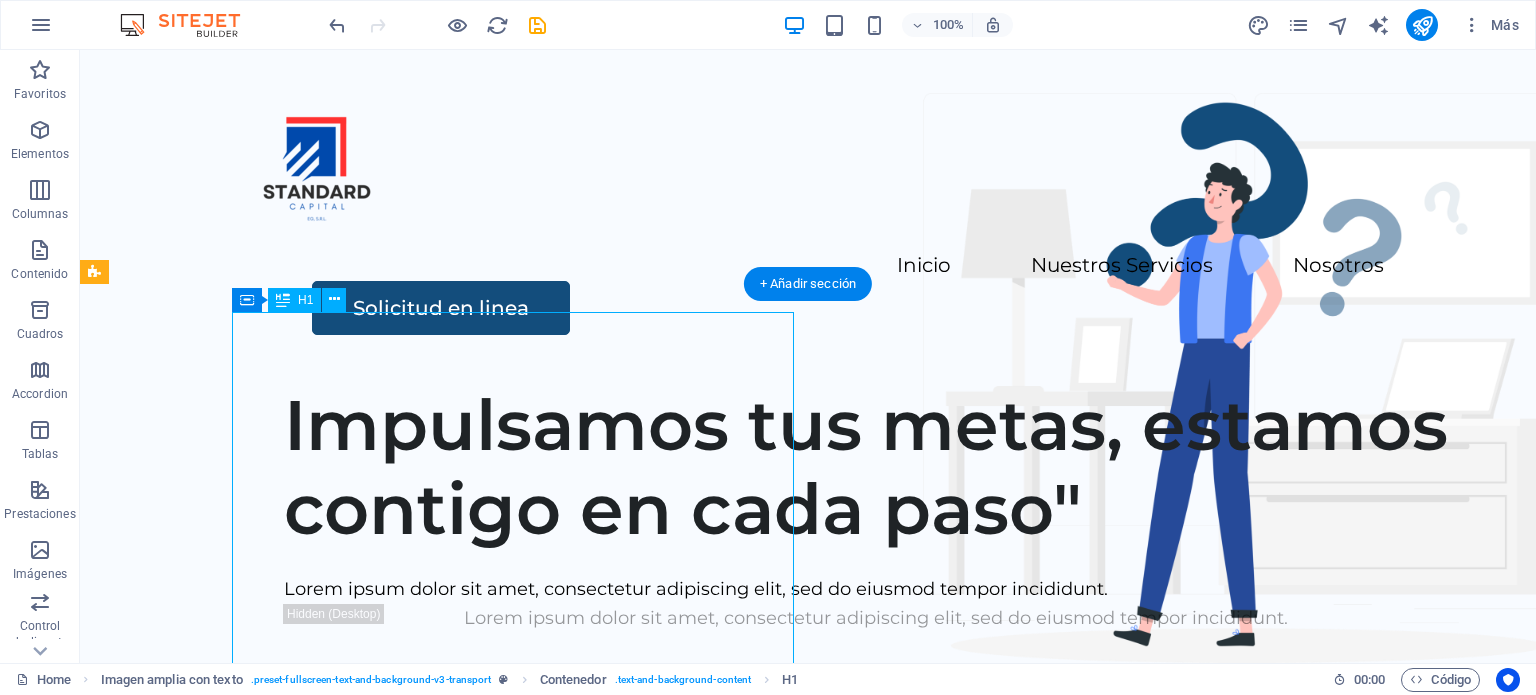 click on "Impulsamos tus metas, estamos contigo en cada paso"" at bounding box center [876, 467] 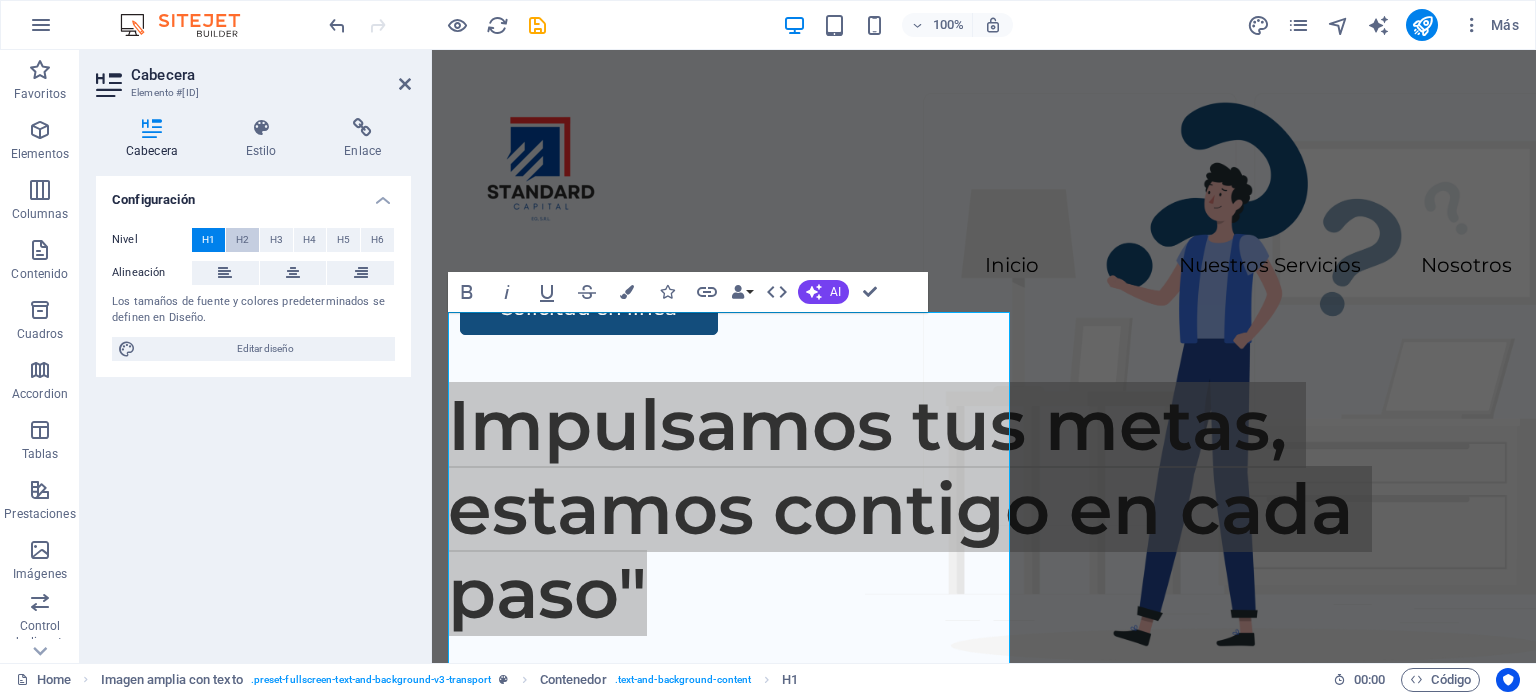 click on "H2" at bounding box center (242, 240) 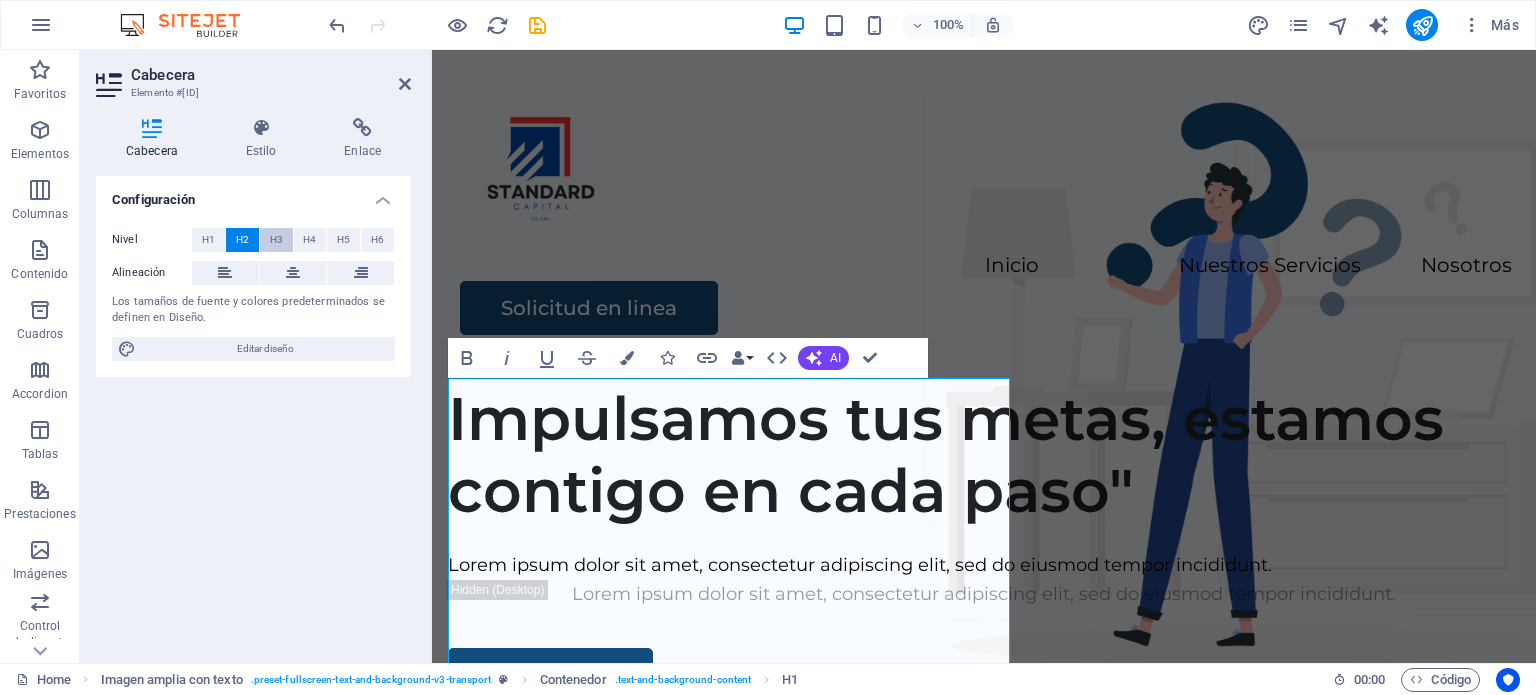 click on "H3" at bounding box center (276, 240) 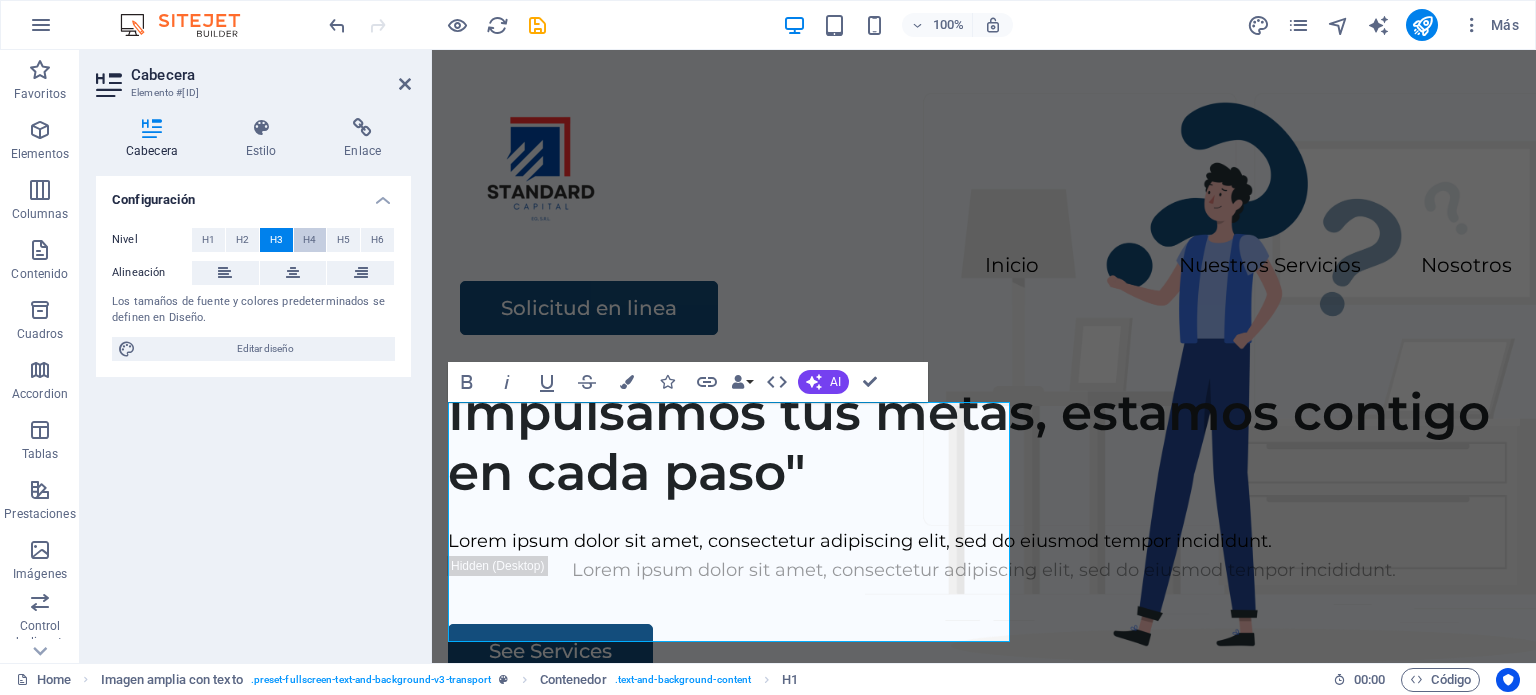click on "H4" at bounding box center (310, 240) 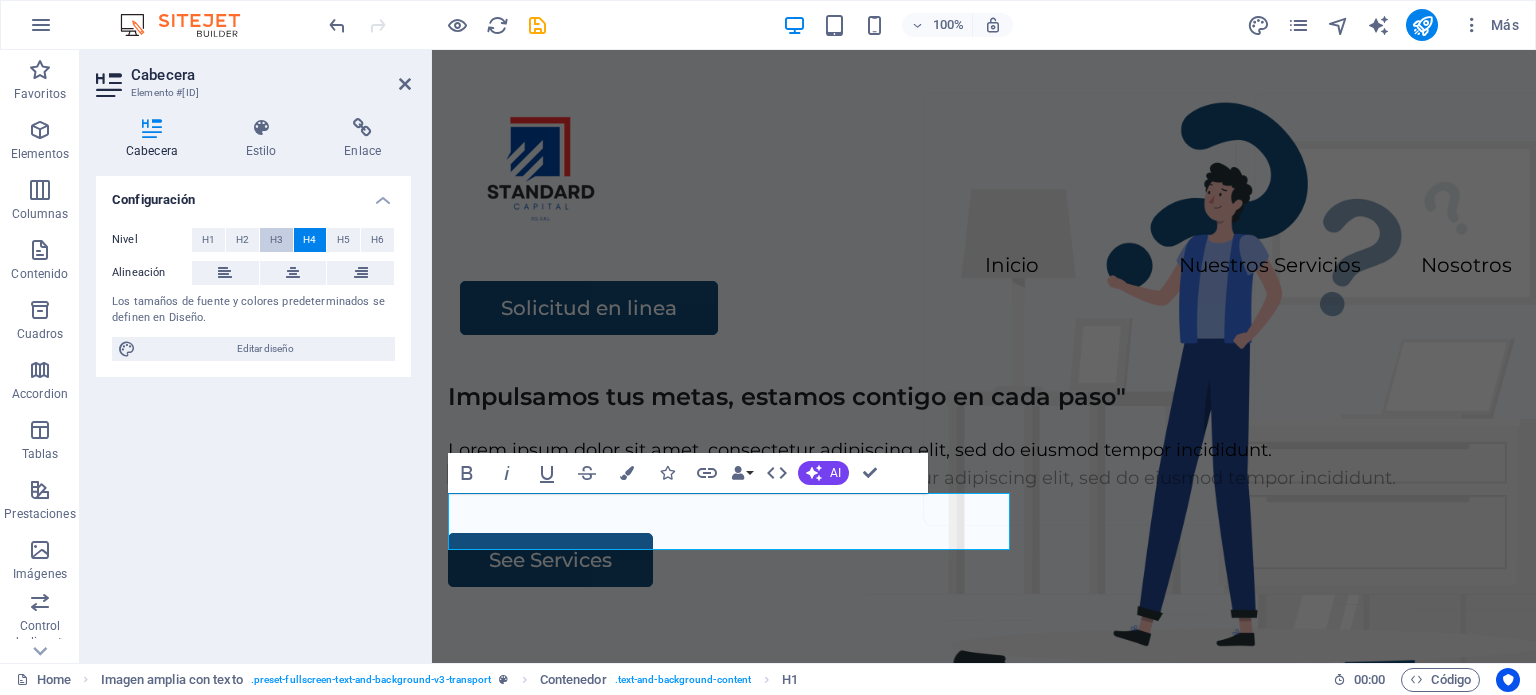 click on "H3" at bounding box center [276, 240] 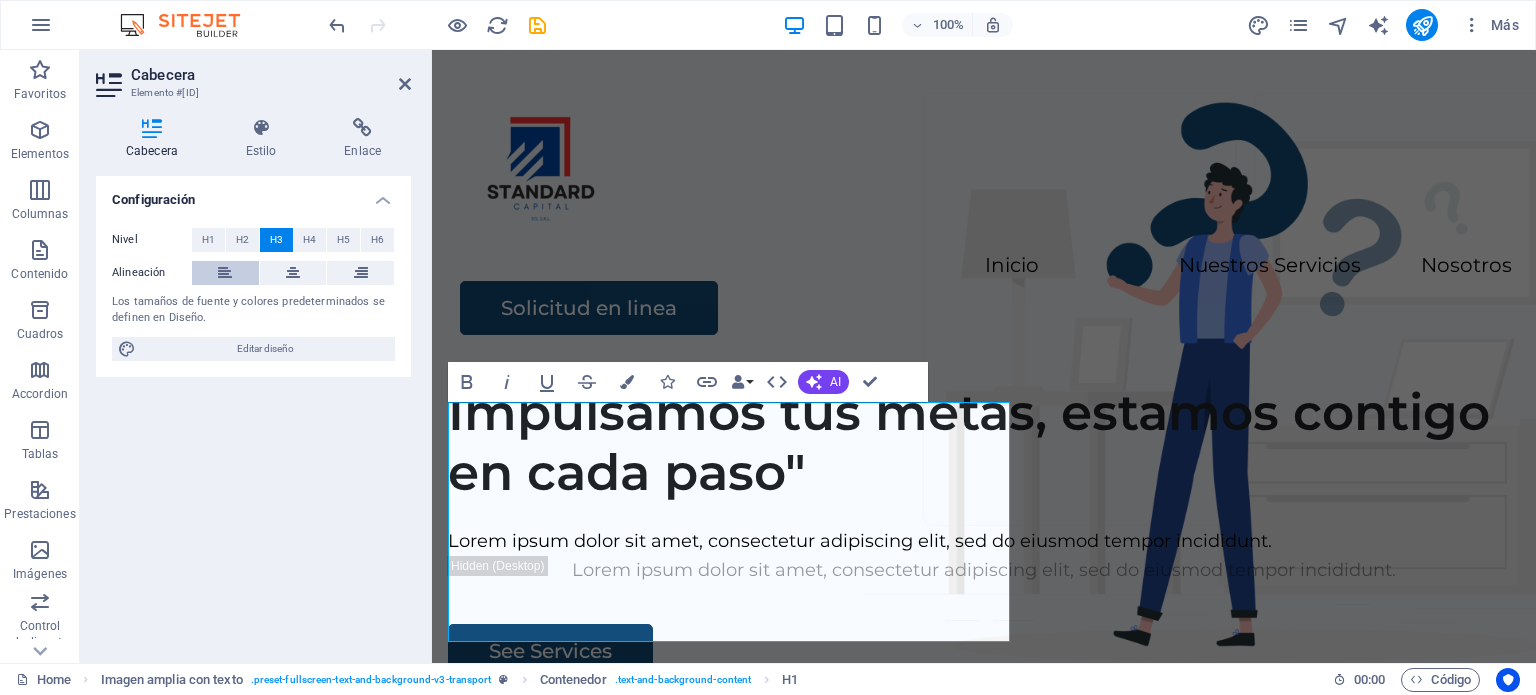 click at bounding box center [225, 273] 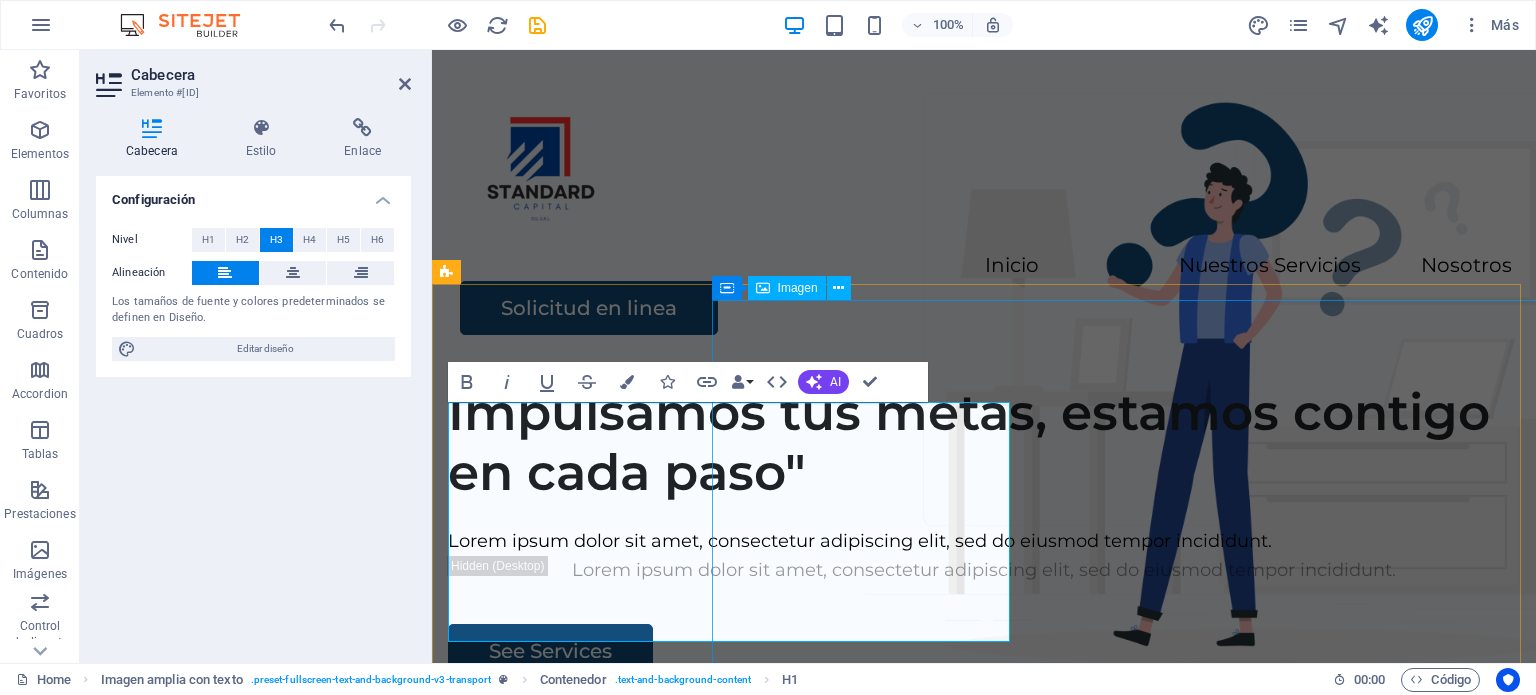 click at bounding box center [1201, 1013] 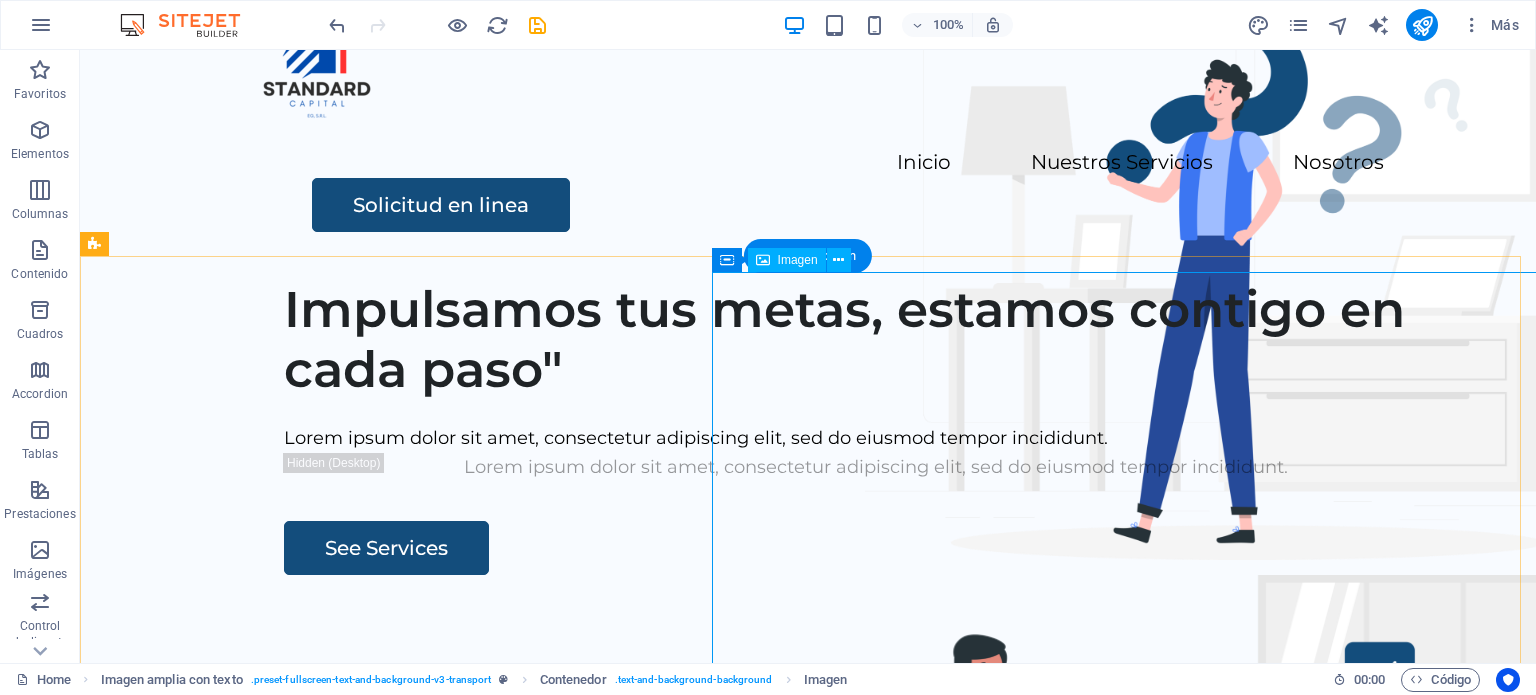 scroll, scrollTop: 200, scrollLeft: 0, axis: vertical 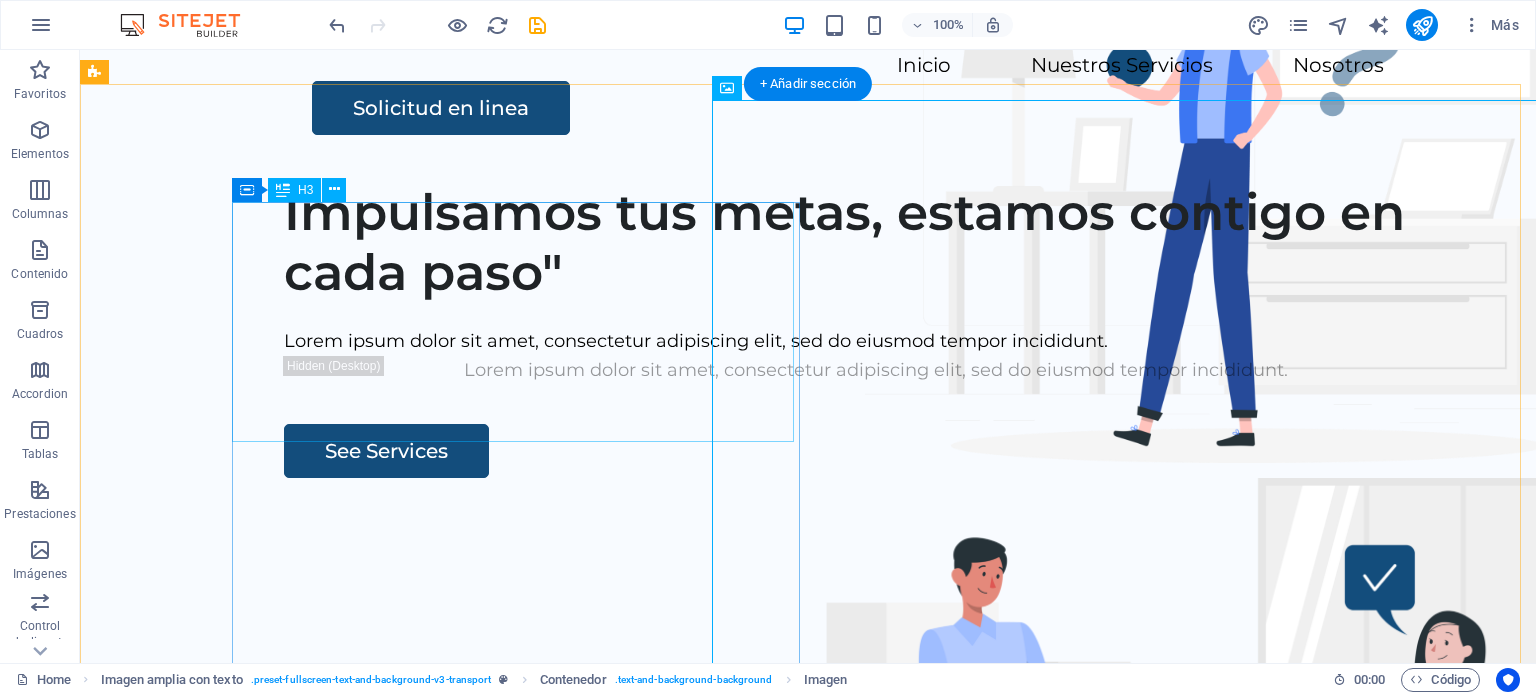 click on "Impulsamos tus metas, estamos contigo en cada paso"" at bounding box center [876, 243] 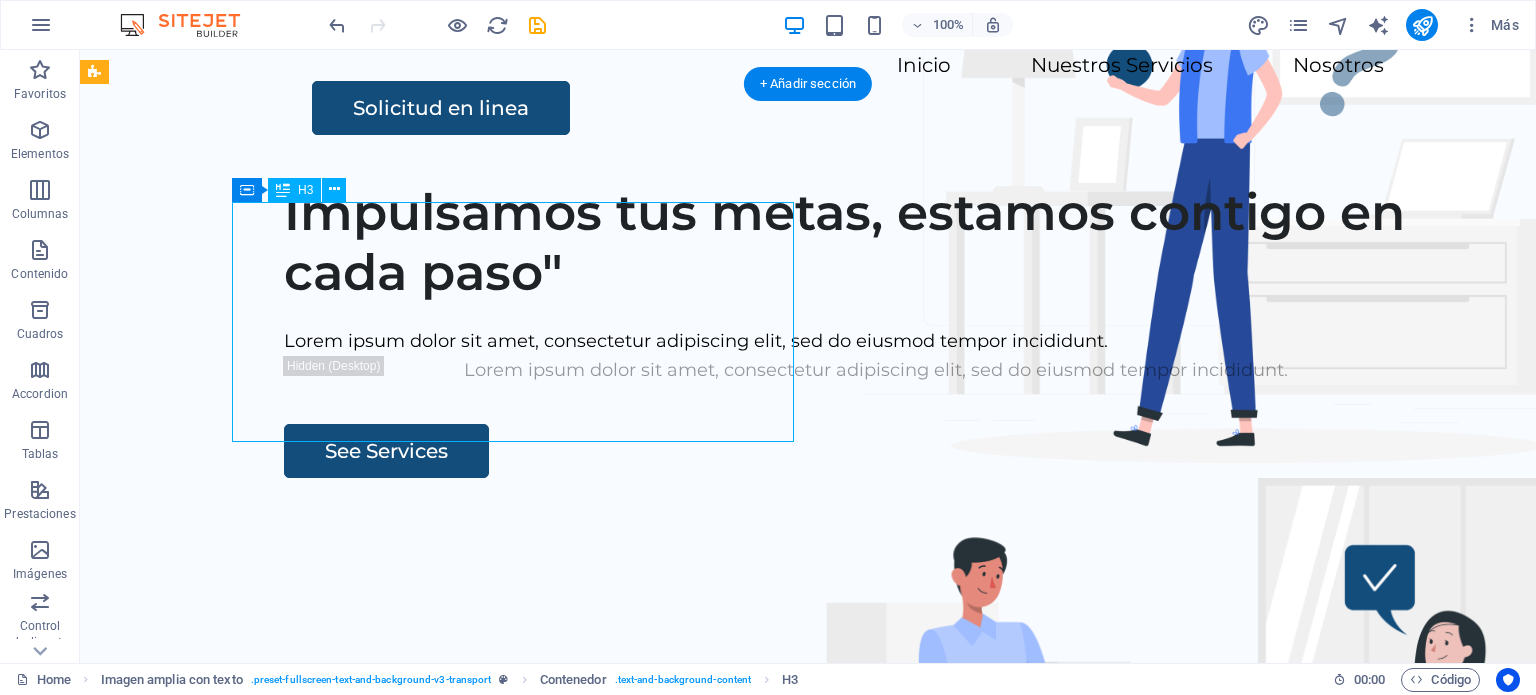 click on "Impulsamos tus metas, estamos contigo en cada paso"" at bounding box center [876, 243] 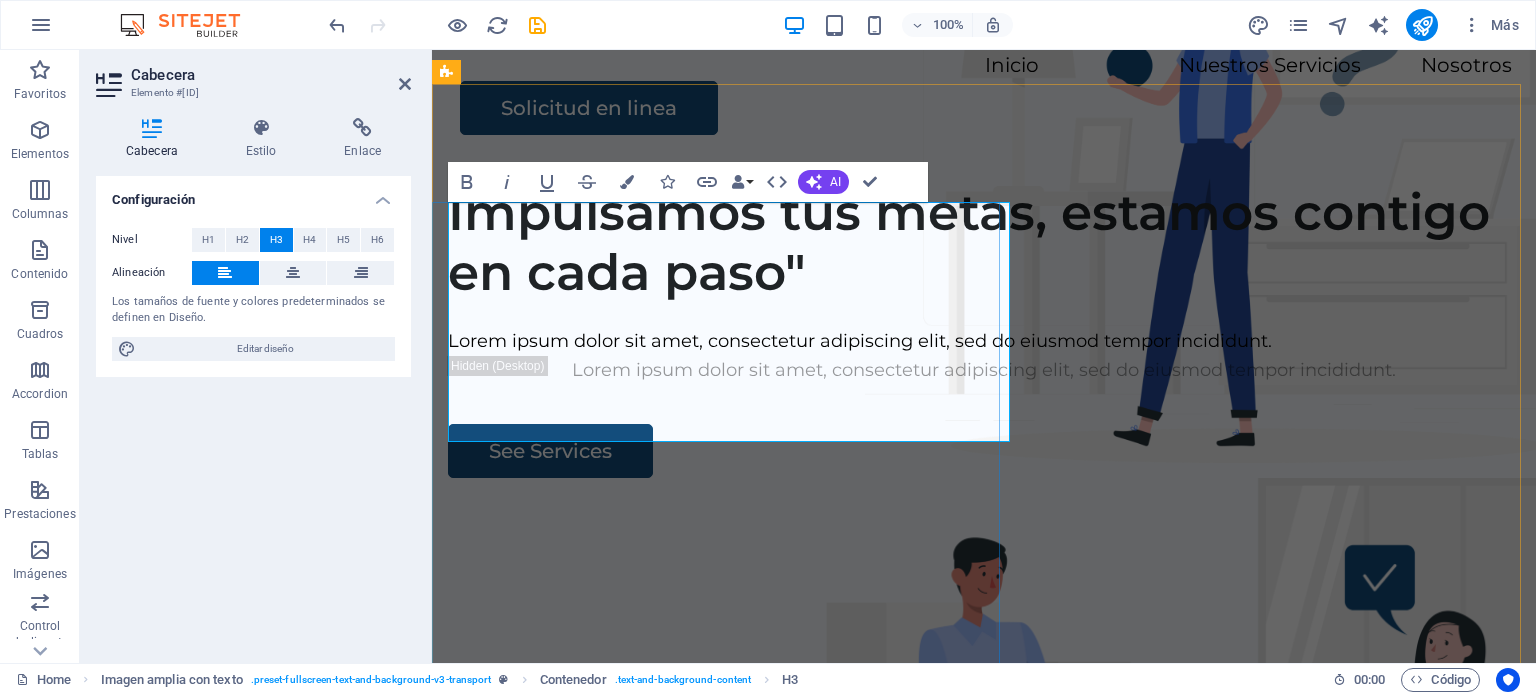 click on "Impulsamos tus metas, estamos contigo en cada paso"" at bounding box center (984, 243) 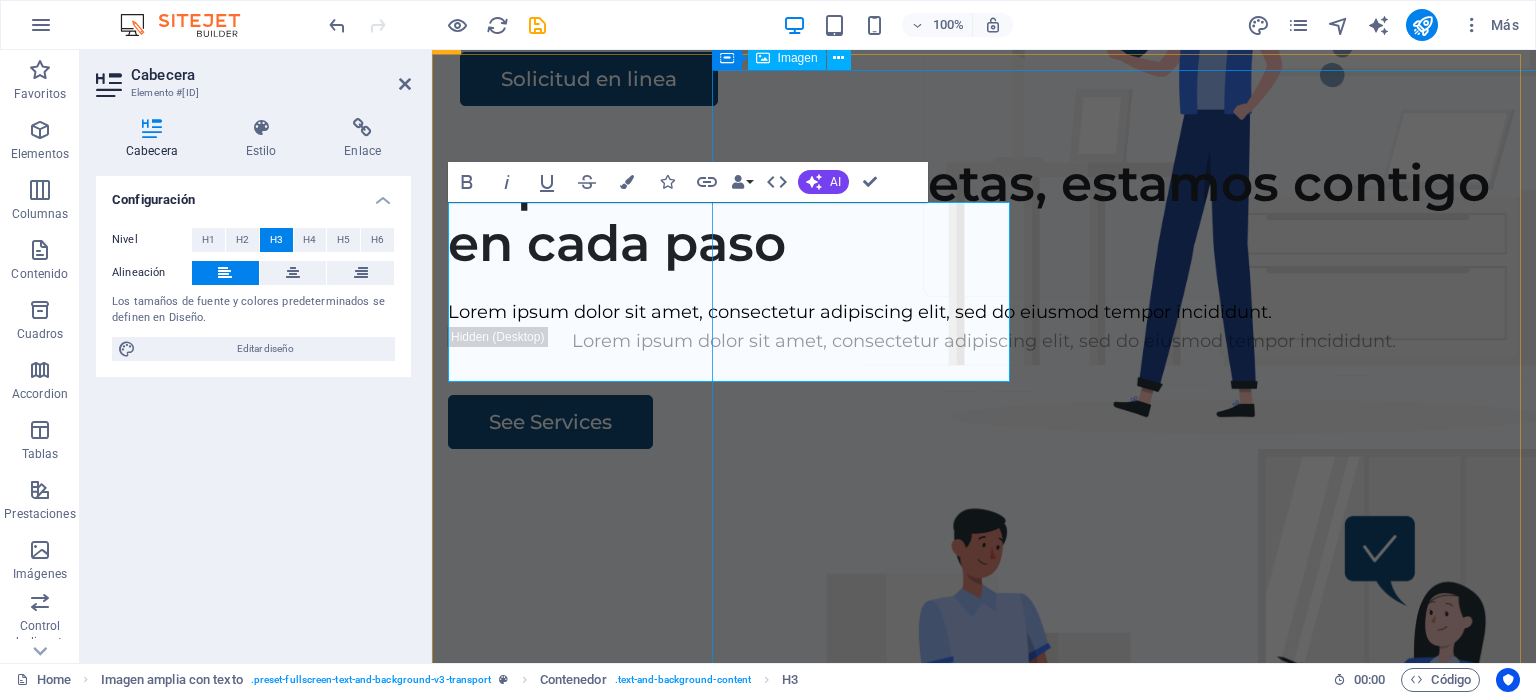 click at bounding box center [1201, 784] 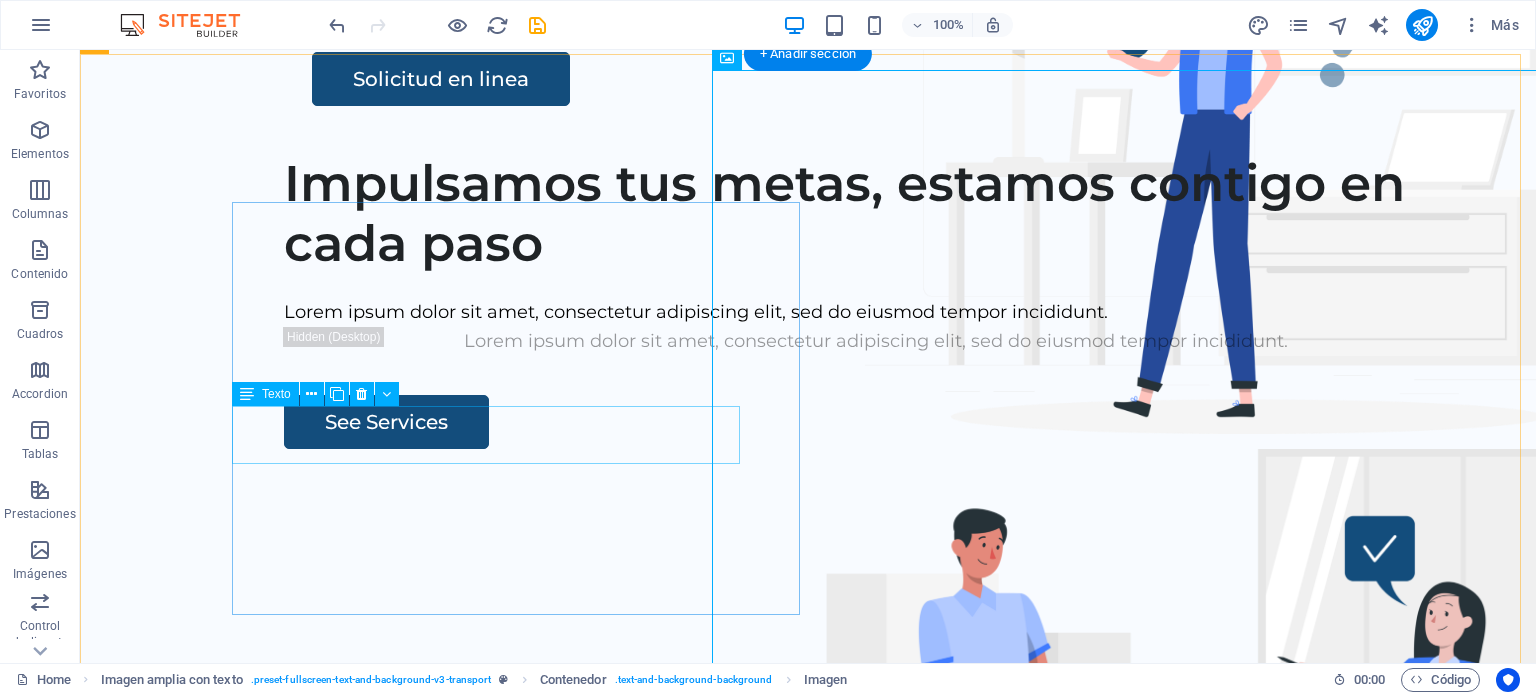 click on "Lorem ipsum dolor sit amet, consectetur adipiscing elit, sed do eiusmod tempor incididunt." at bounding box center [876, 312] 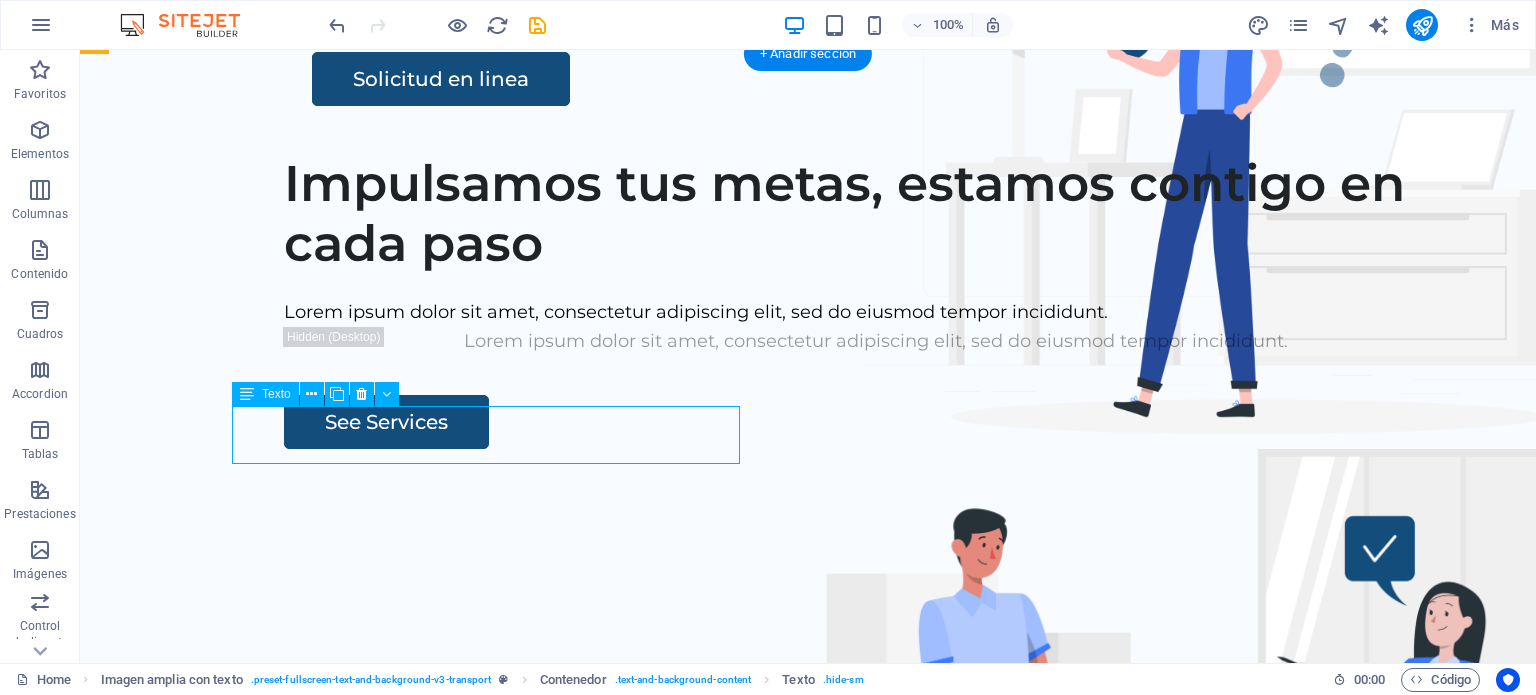 click on "Lorem ipsum dolor sit amet, consectetur adipiscing elit, sed do eiusmod tempor incididunt." at bounding box center (876, 312) 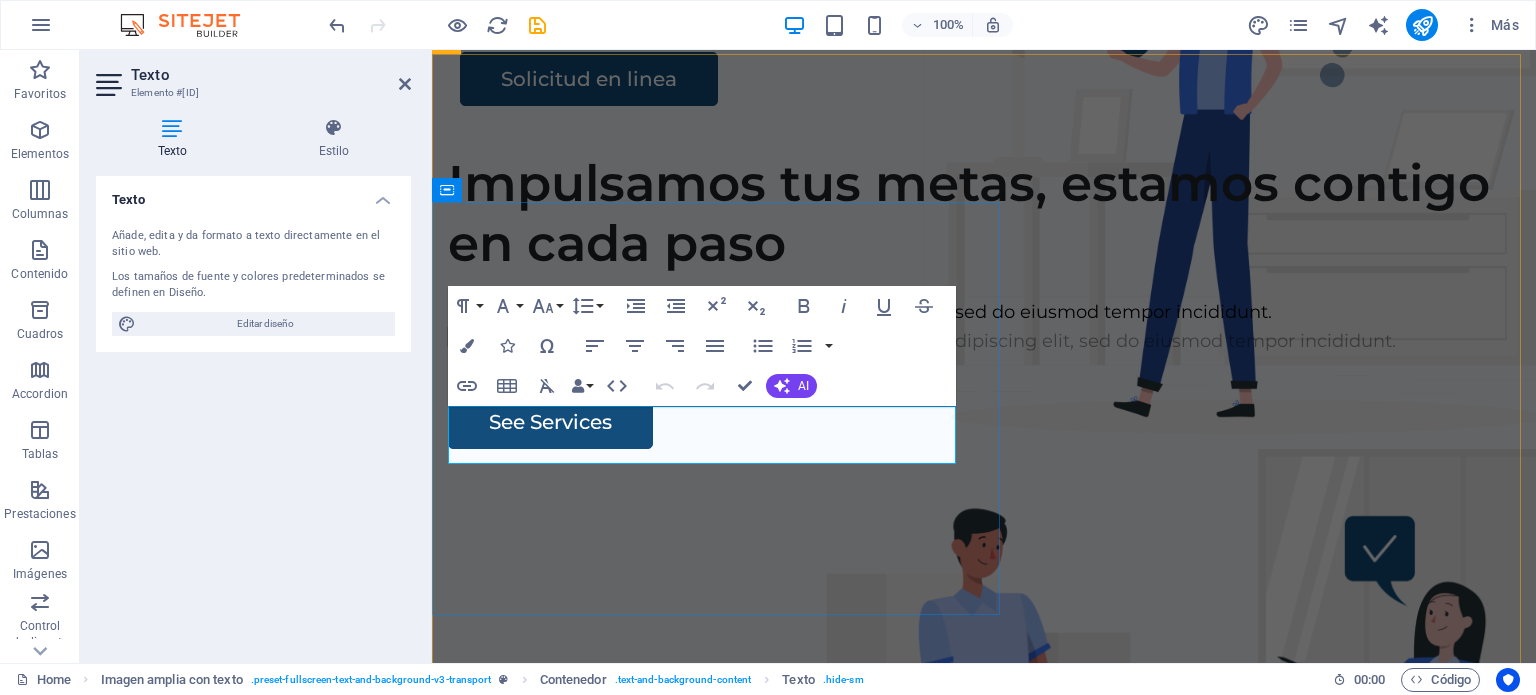click on "Lorem ipsum dolor sit amet, consectetur adipiscing elit, sed do eiusmod tempor incididunt." at bounding box center [984, 312] 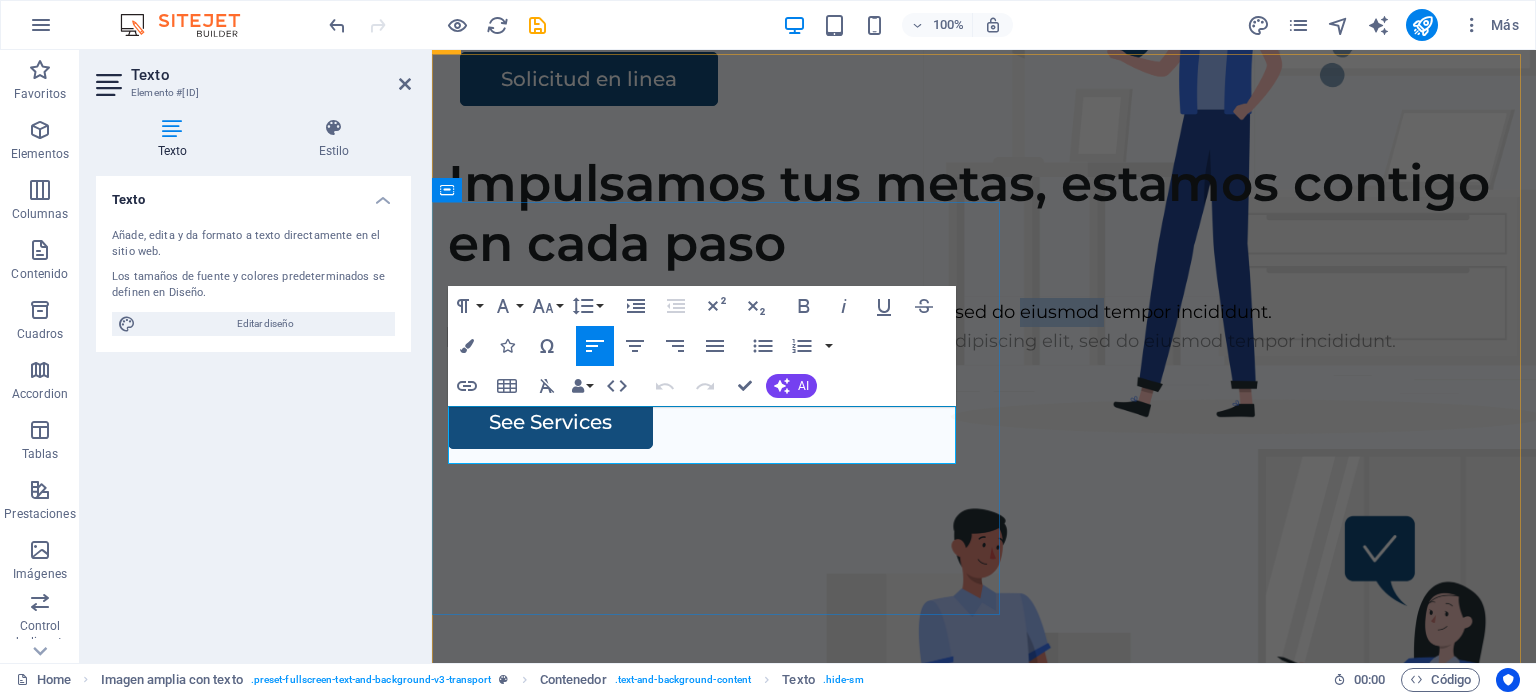click on "Lorem ipsum dolor sit amet, consectetur adipiscing elit, sed do eiusmod tempor incididunt." at bounding box center (984, 312) 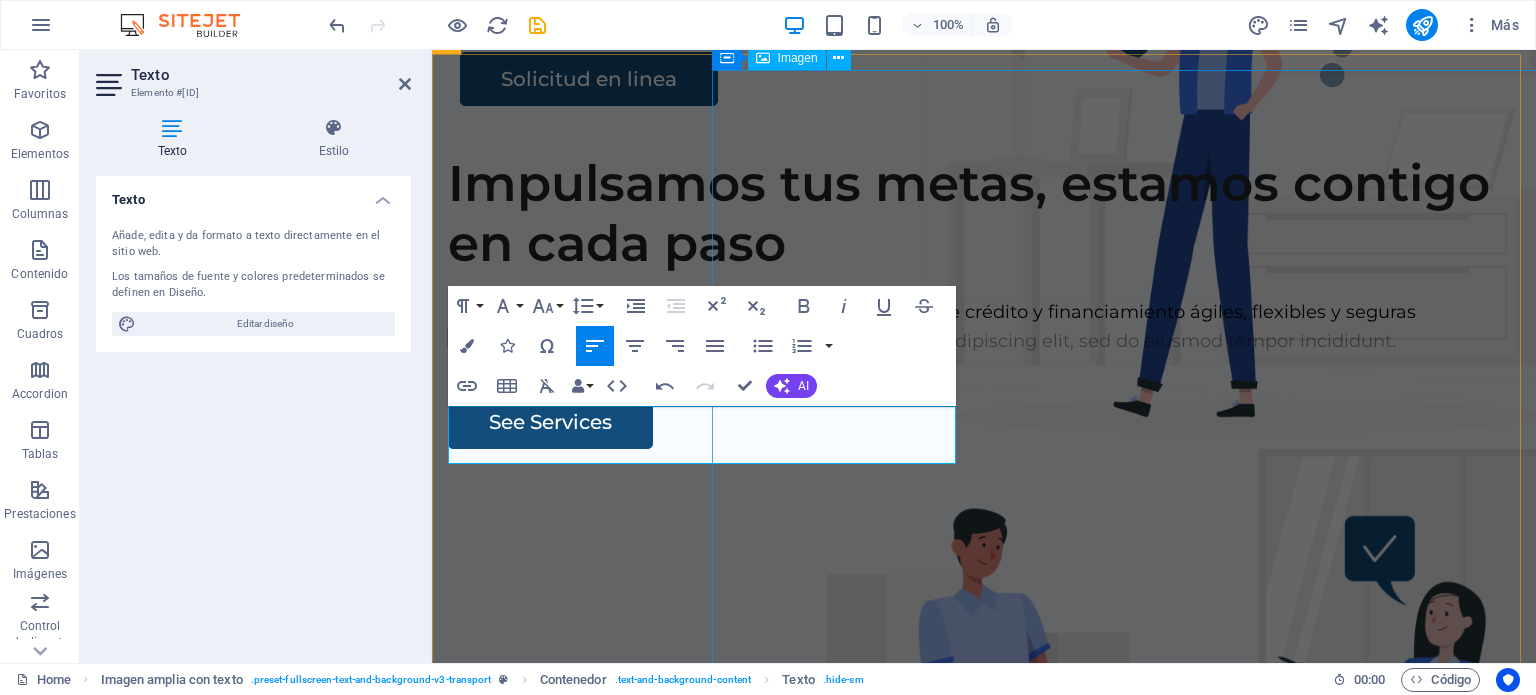 click at bounding box center (1201, 784) 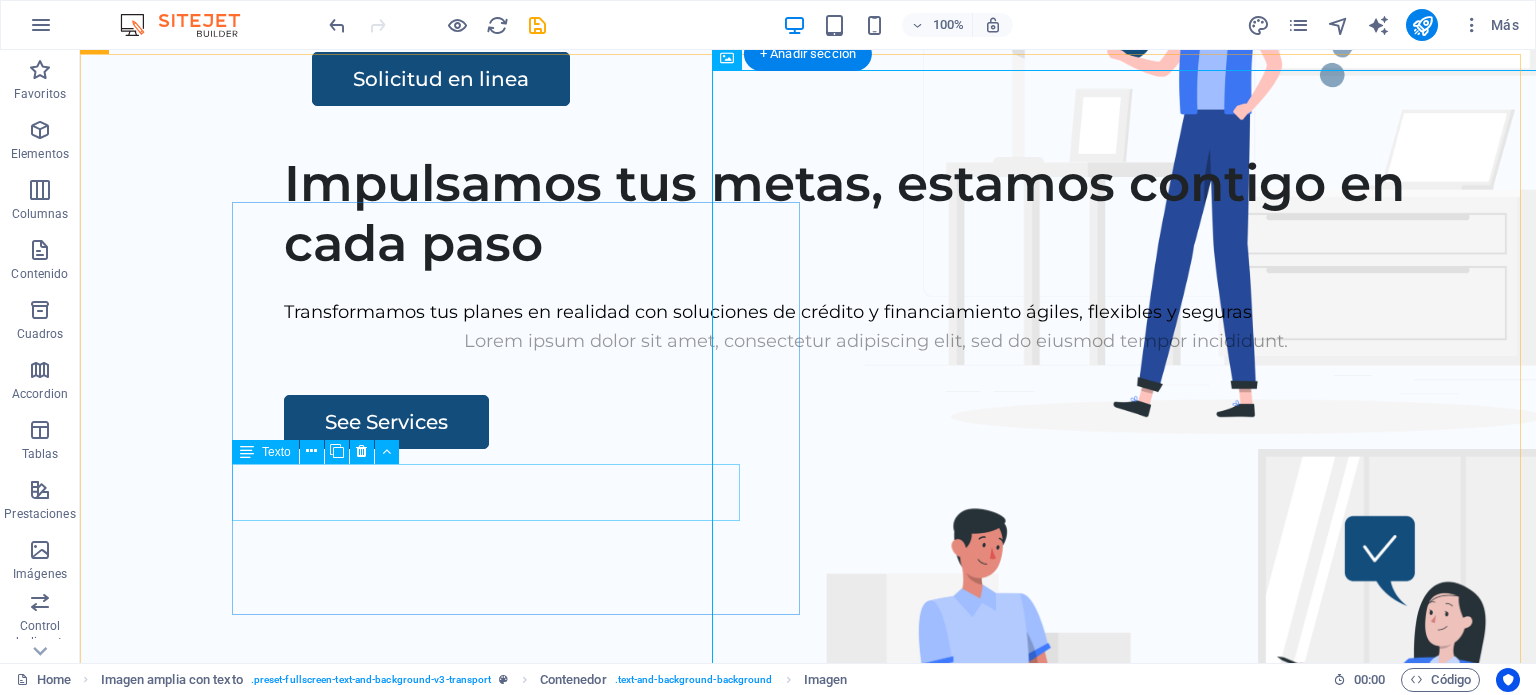 click on "Lorem ipsum dolor sit amet, consectetur adipiscing elit, sed do eiusmod tempor incididunt." at bounding box center [876, 341] 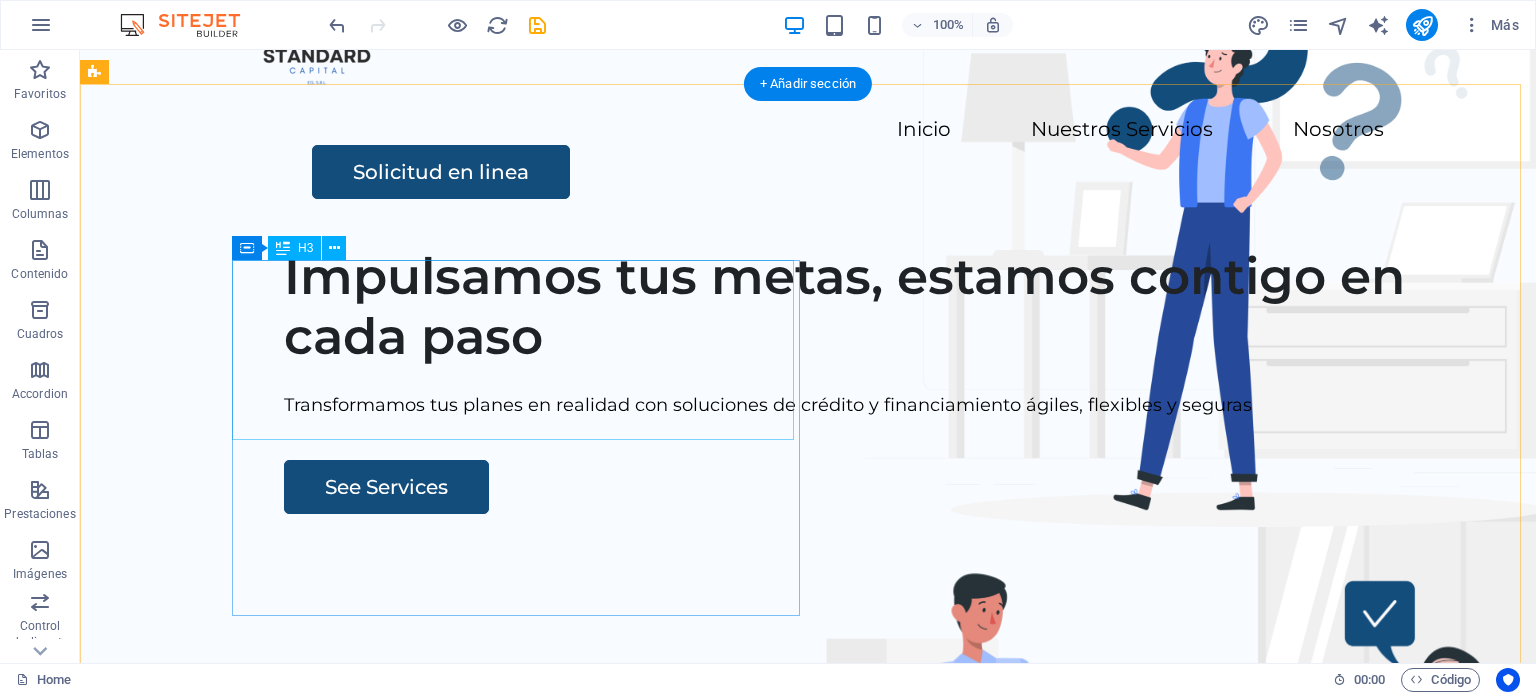 scroll, scrollTop: 0, scrollLeft: 0, axis: both 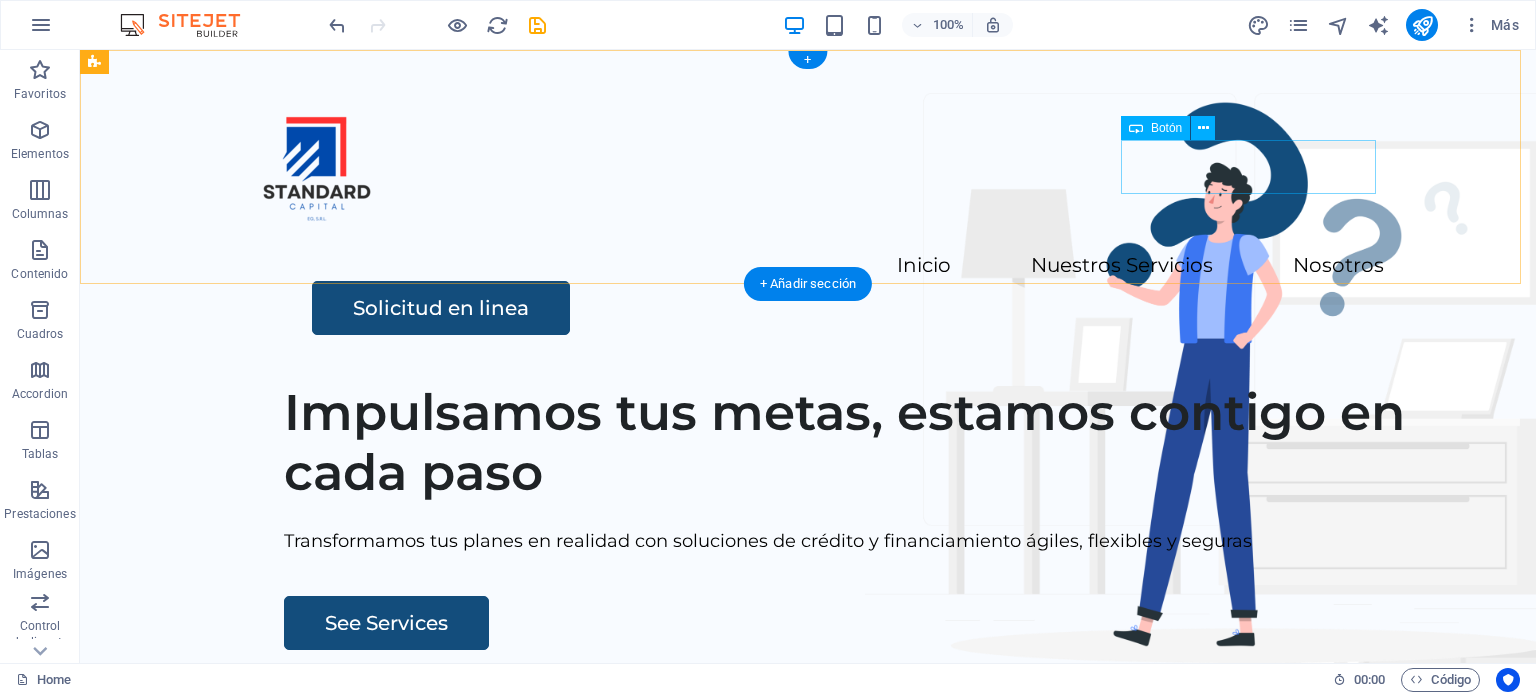 click on "Solicitud en linea" at bounding box center [848, 308] 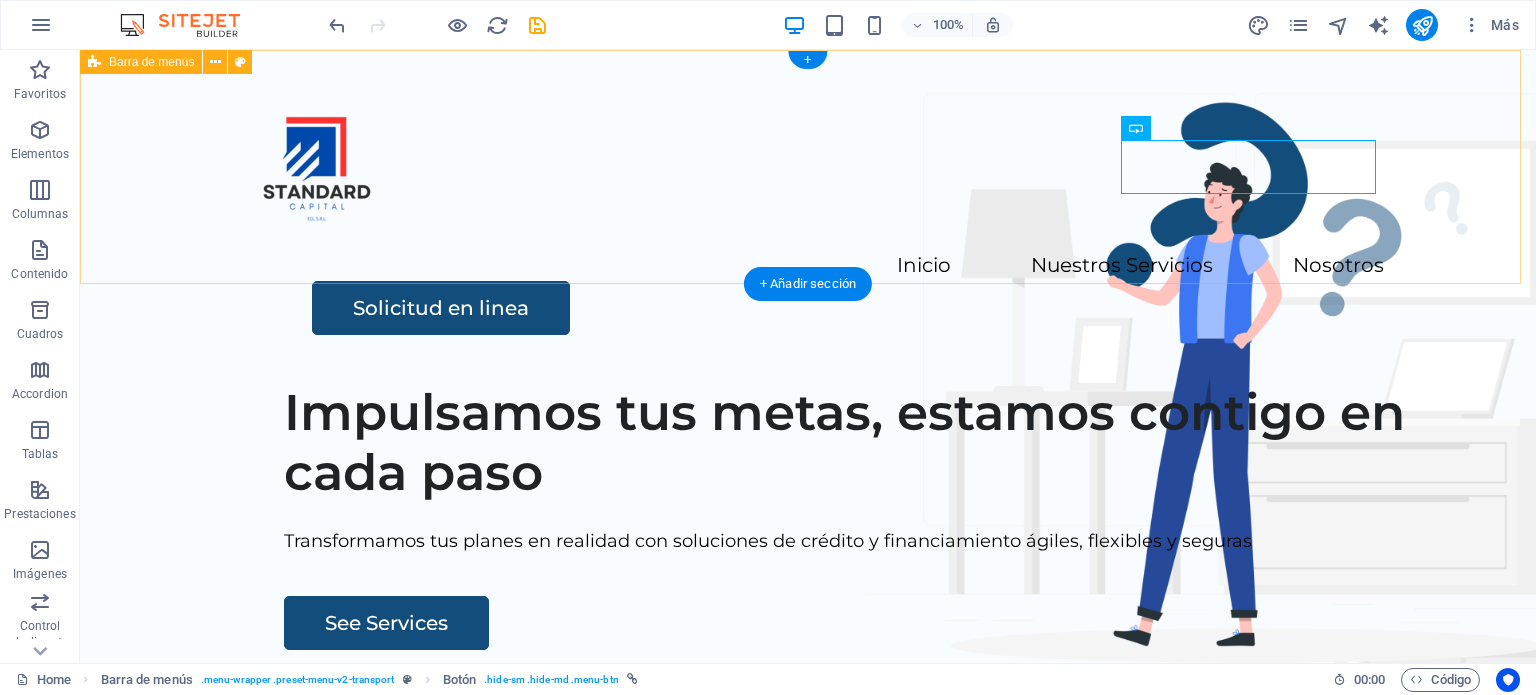 click on "Inicio Nuestros Servicios Nosotros Solicitud en linea" at bounding box center (808, 208) 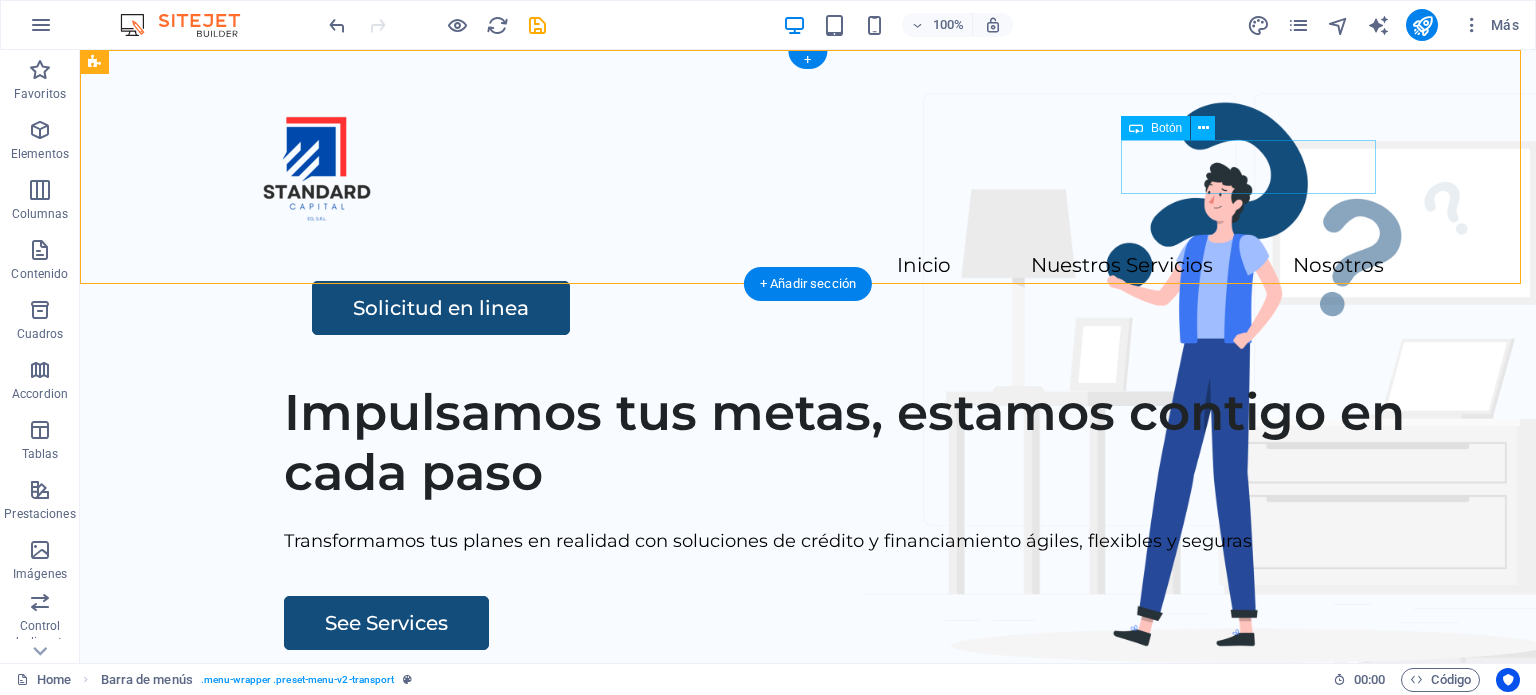 click on "Solicitud en linea" at bounding box center (848, 308) 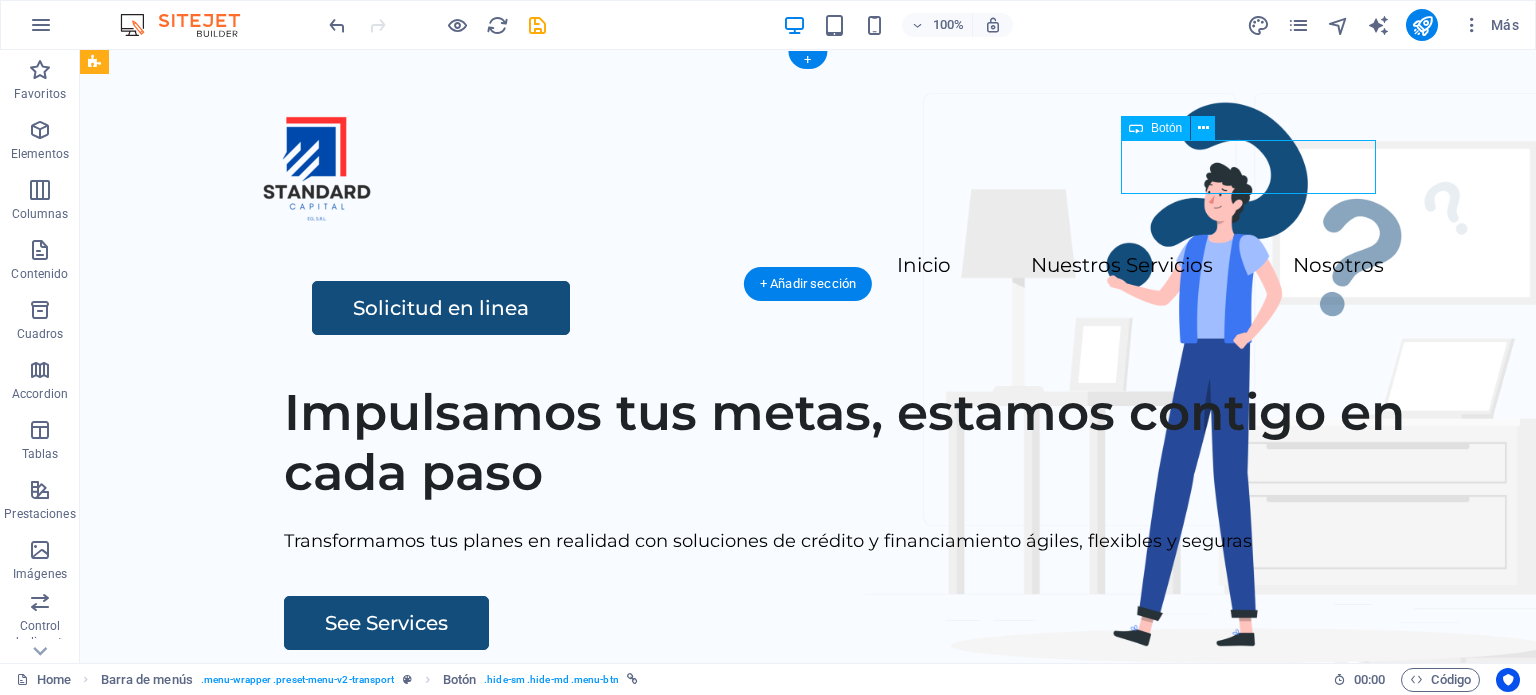 click on "Solicitud en linea" at bounding box center [848, 308] 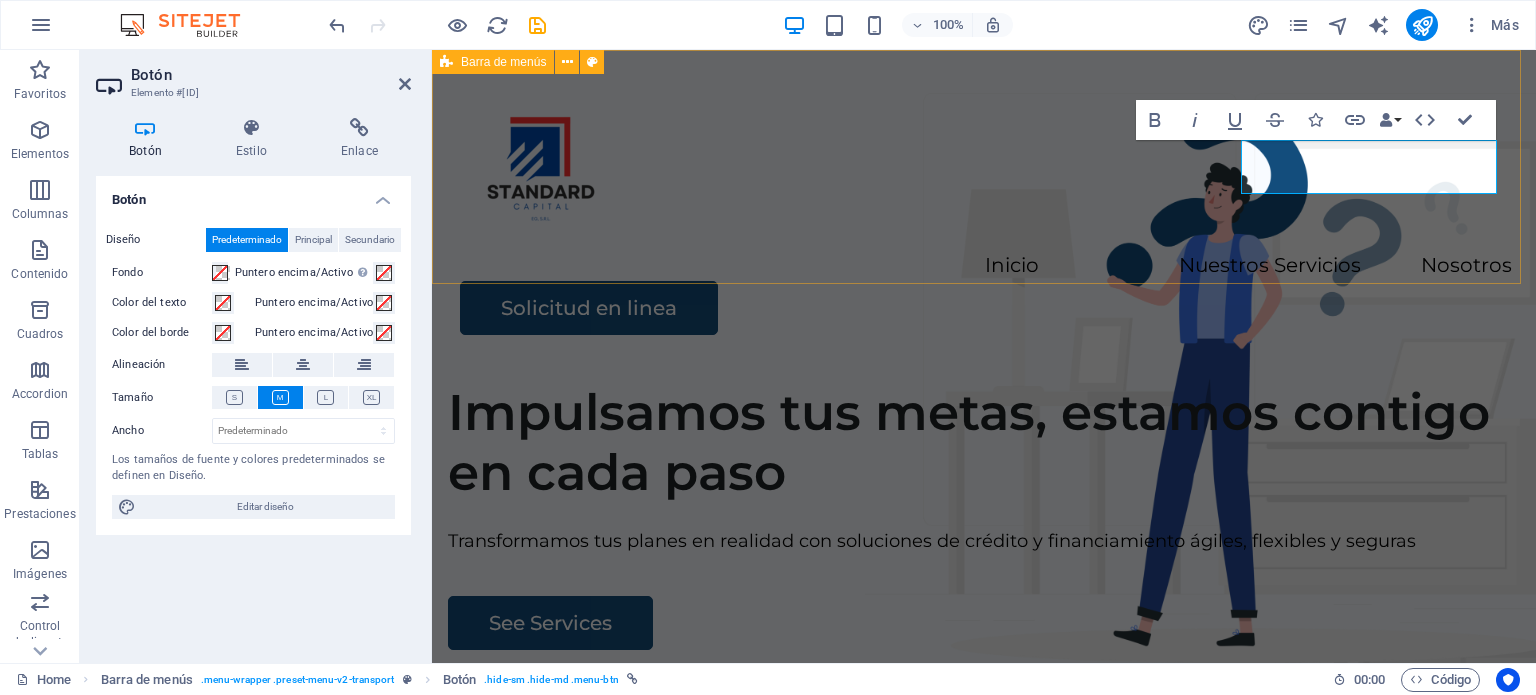 click on "Inicio Nuestros Servicios Nosotros Solicitud en linea" at bounding box center (984, 208) 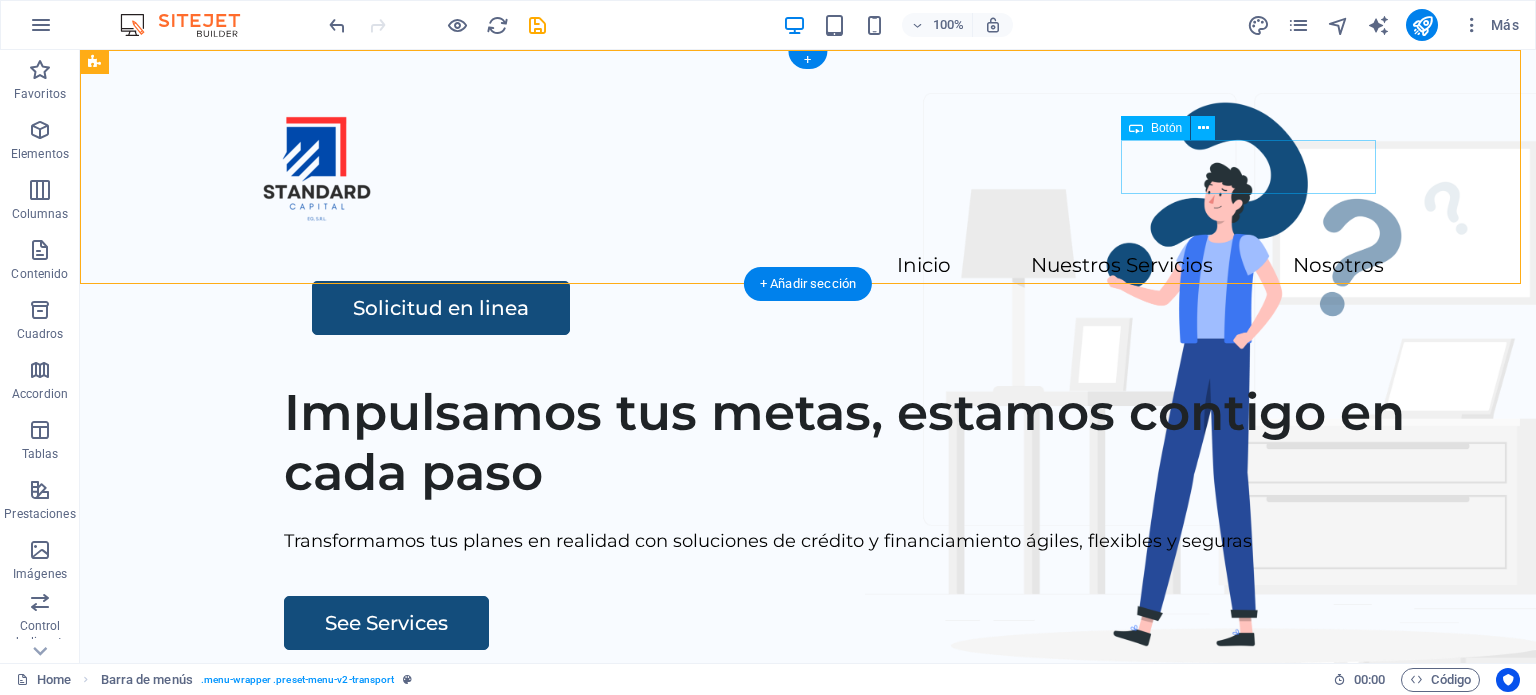 click on "Solicitud en linea" at bounding box center (848, 308) 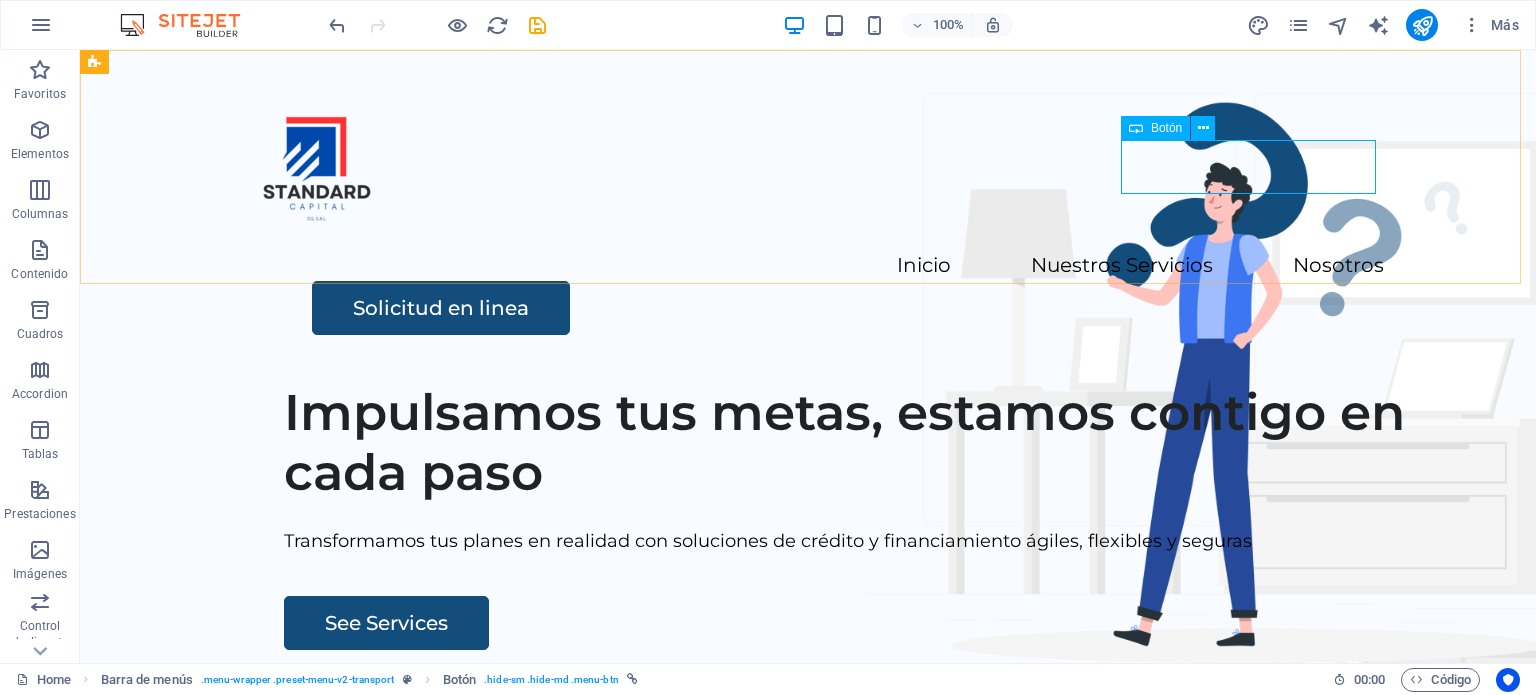 click on "Botón" at bounding box center (1166, 128) 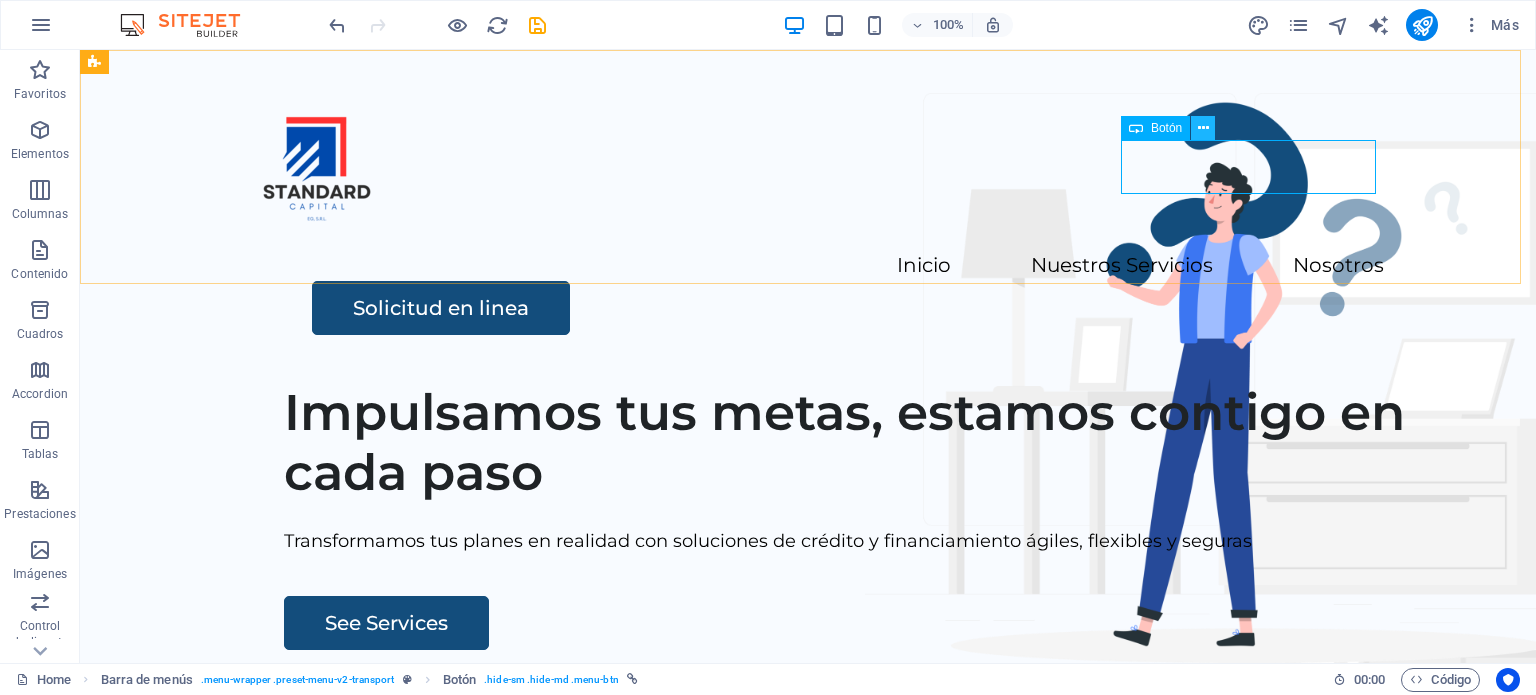 click at bounding box center [1203, 128] 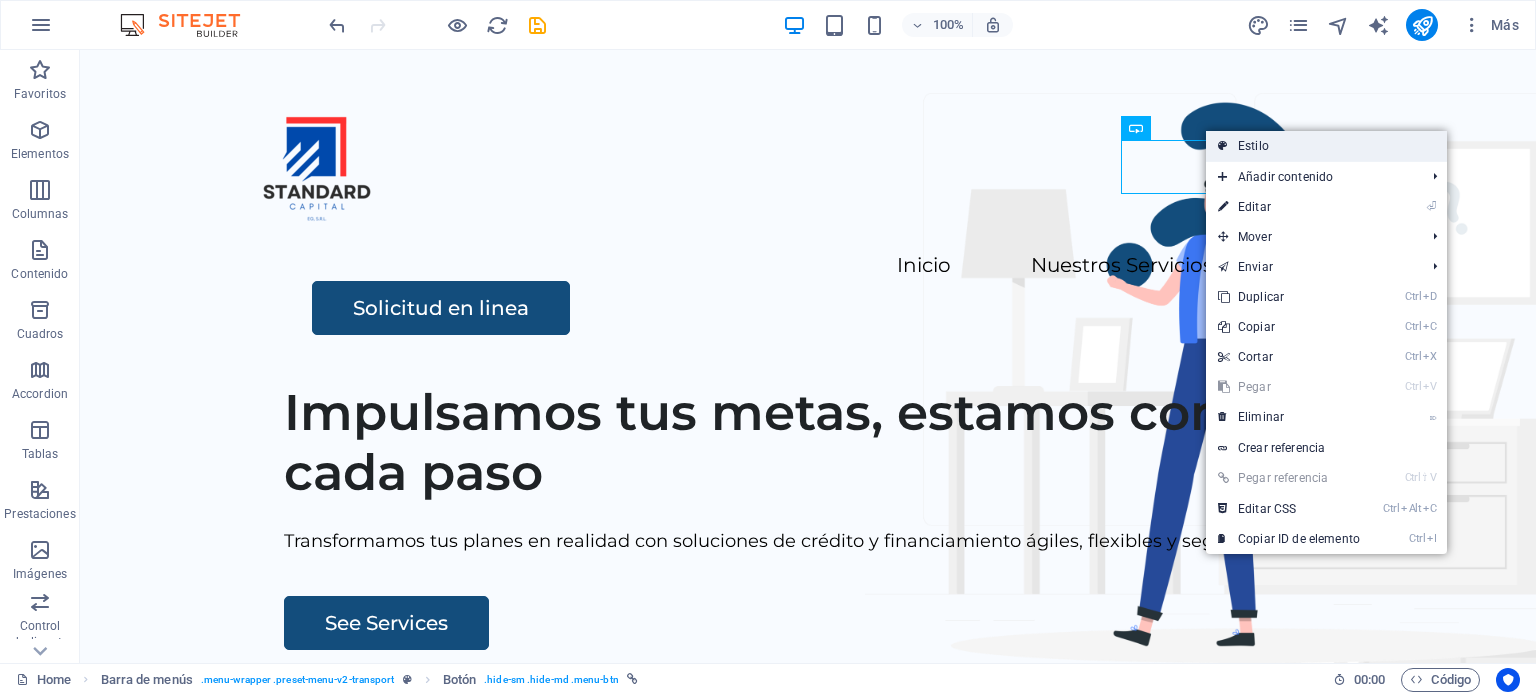 click at bounding box center (1223, 146) 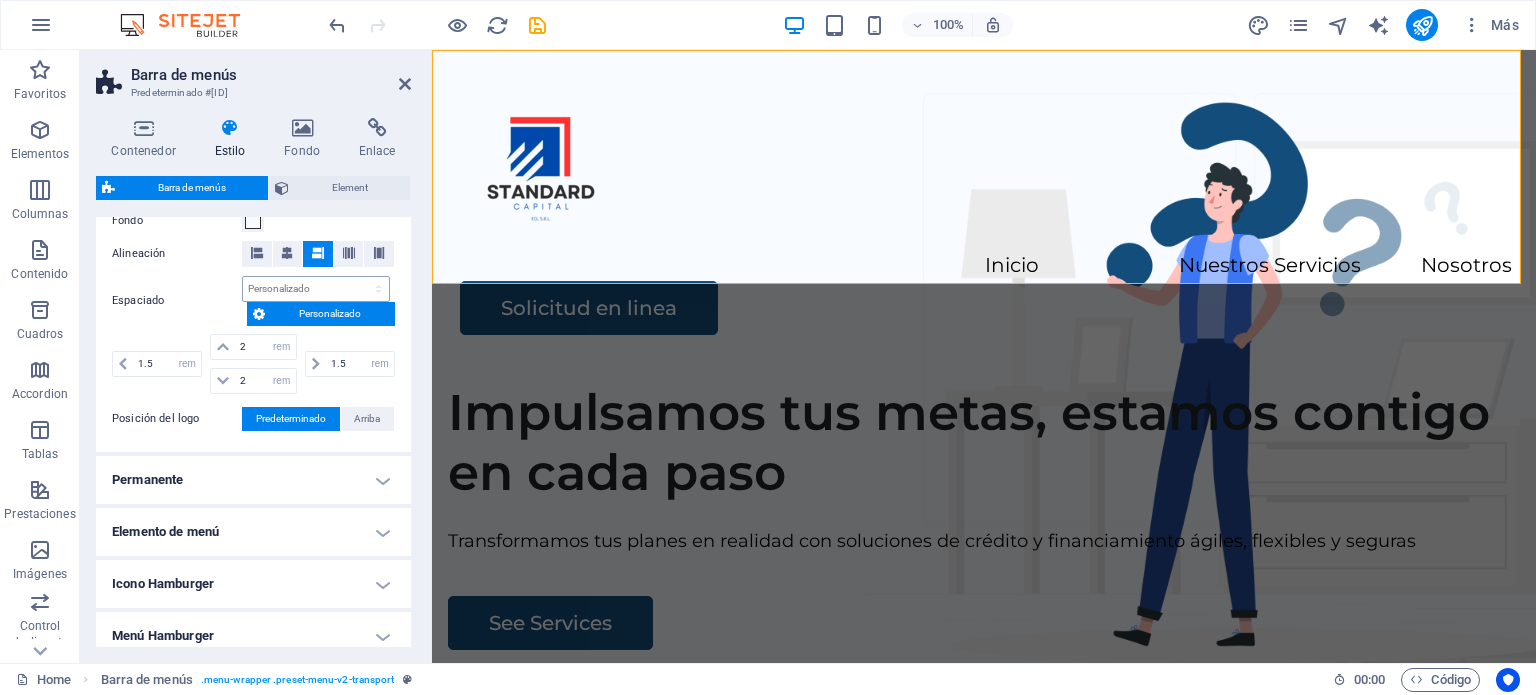 scroll, scrollTop: 547, scrollLeft: 0, axis: vertical 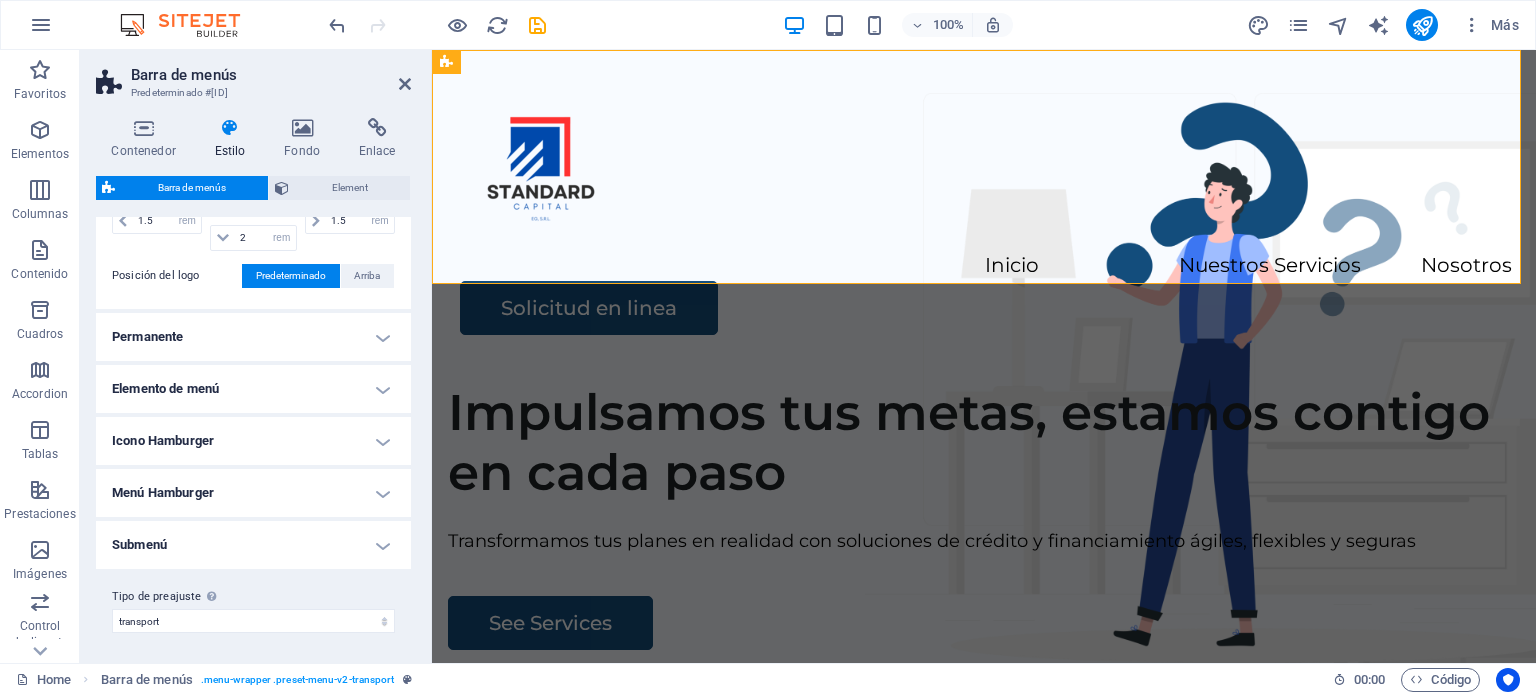 click on "Barra de menús Predeterminado #[ID]
Contenedor Estilo Fondo Enlace Tamaño Altura Predeterminado px rem % vh vw Alto mín Ninguno px rem % vh vw Ancho Predeterminado px rem % em vh vw Ancho mín Ninguno px rem % vh vw Ancho del contenido Predeterminado Ancho personalizado Ancho Predeterminado px rem % em vh vw Ancho mín Ninguno px rem % vh vw Espaciado predeterminado Espaciado personalizado El espaciado y ancho del contenido predeterminado puede cambiarse en Diseño. Editar diseño Diseño (Flexbox) Alineación Determina flex-direction. Predeterminado Eje principal Determina la forma en la que los elementos deberían comportarse por el eje principal en este contenedor (contenido justificado). Predeterminado Eje lateral Controla la dirección vertical del elemento en el contenedor (alinear elementos). Predeterminado Ajuste Predeterminado Habilitado Deshabilitado Relleno Controla las distancias y la dirección de los elementos en el eje Y en varias líneas (alinear contenido). Rol 100" at bounding box center [256, 356] 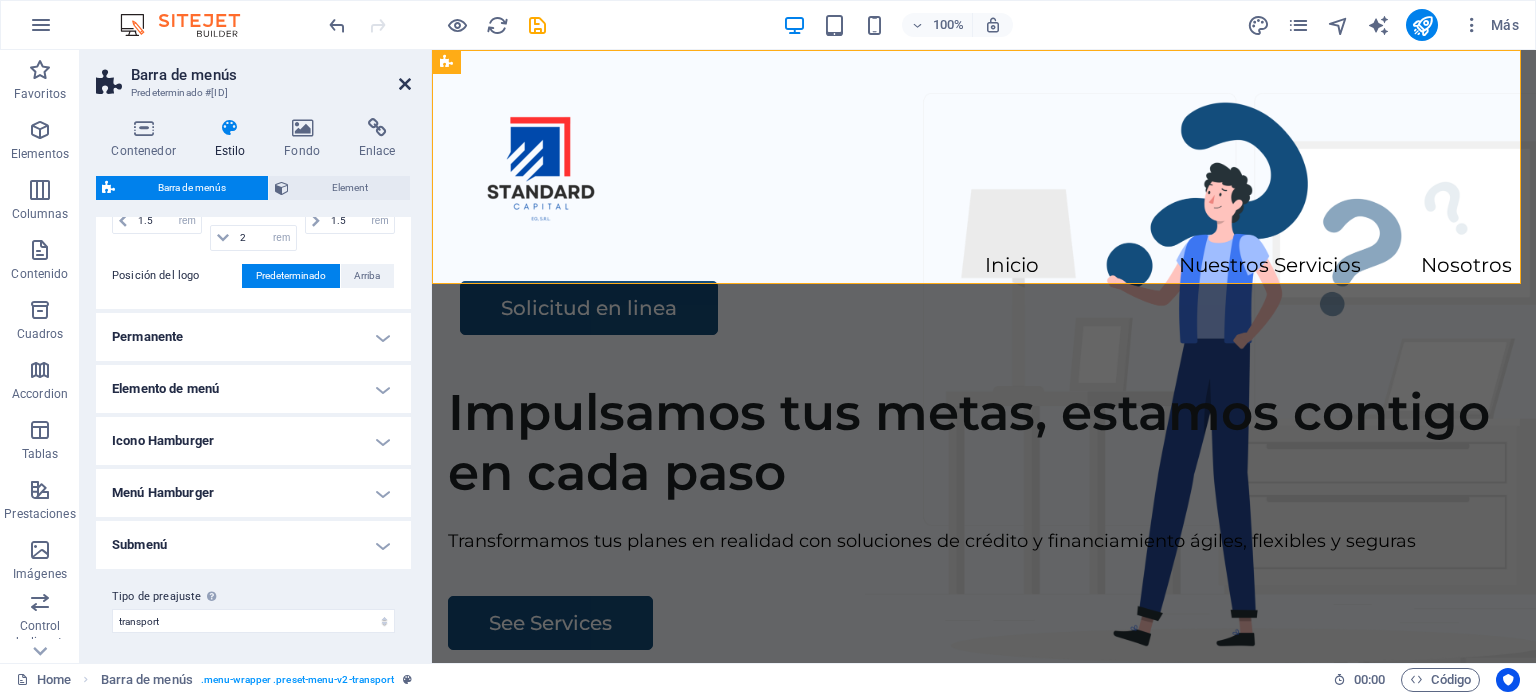 click at bounding box center (405, 84) 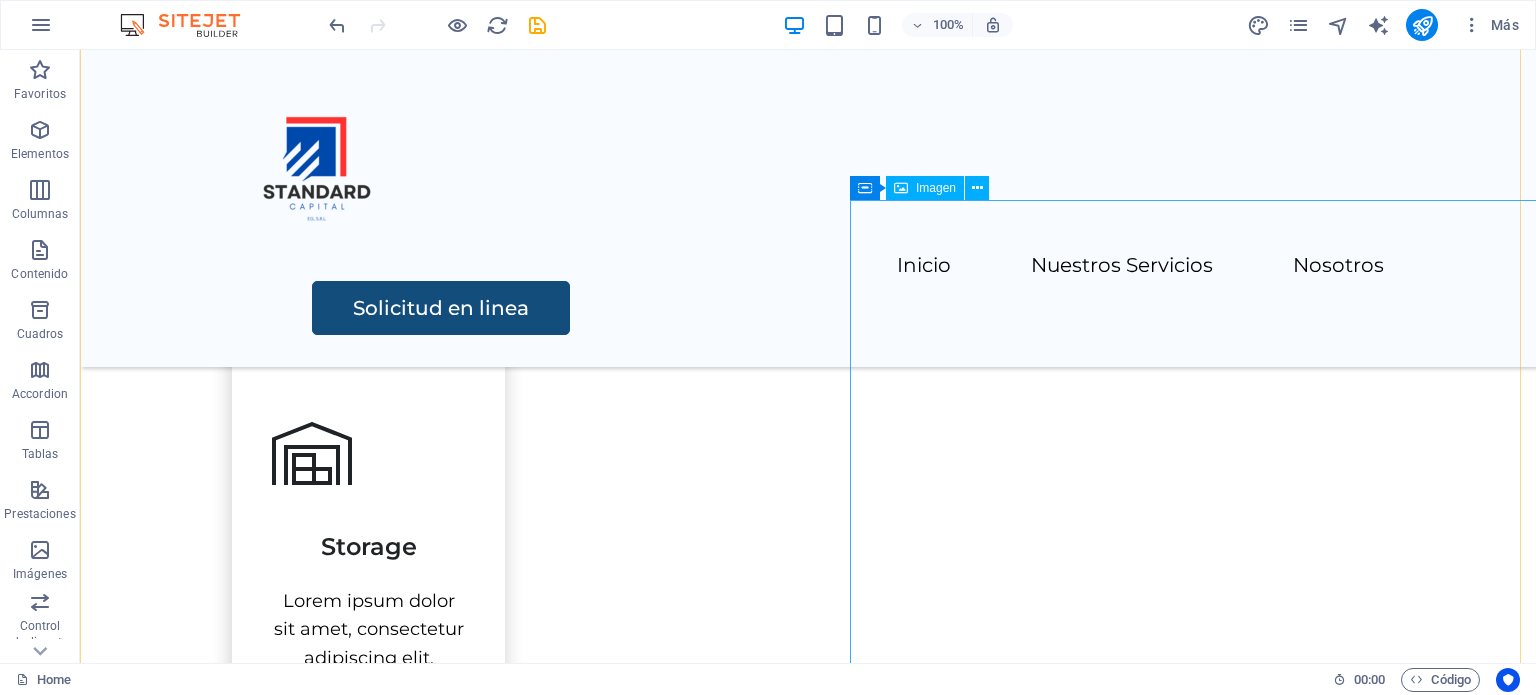 scroll, scrollTop: 1700, scrollLeft: 0, axis: vertical 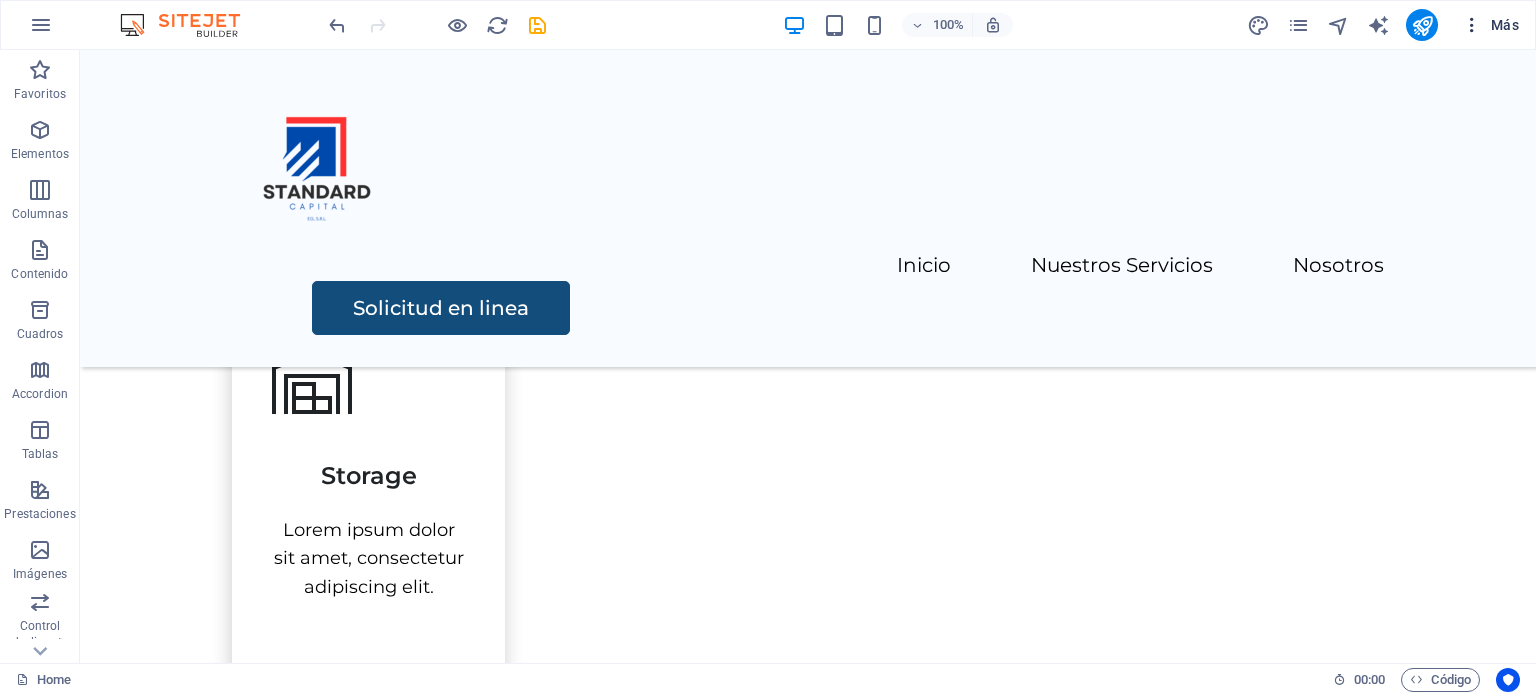 click on "Más" at bounding box center [1490, 25] 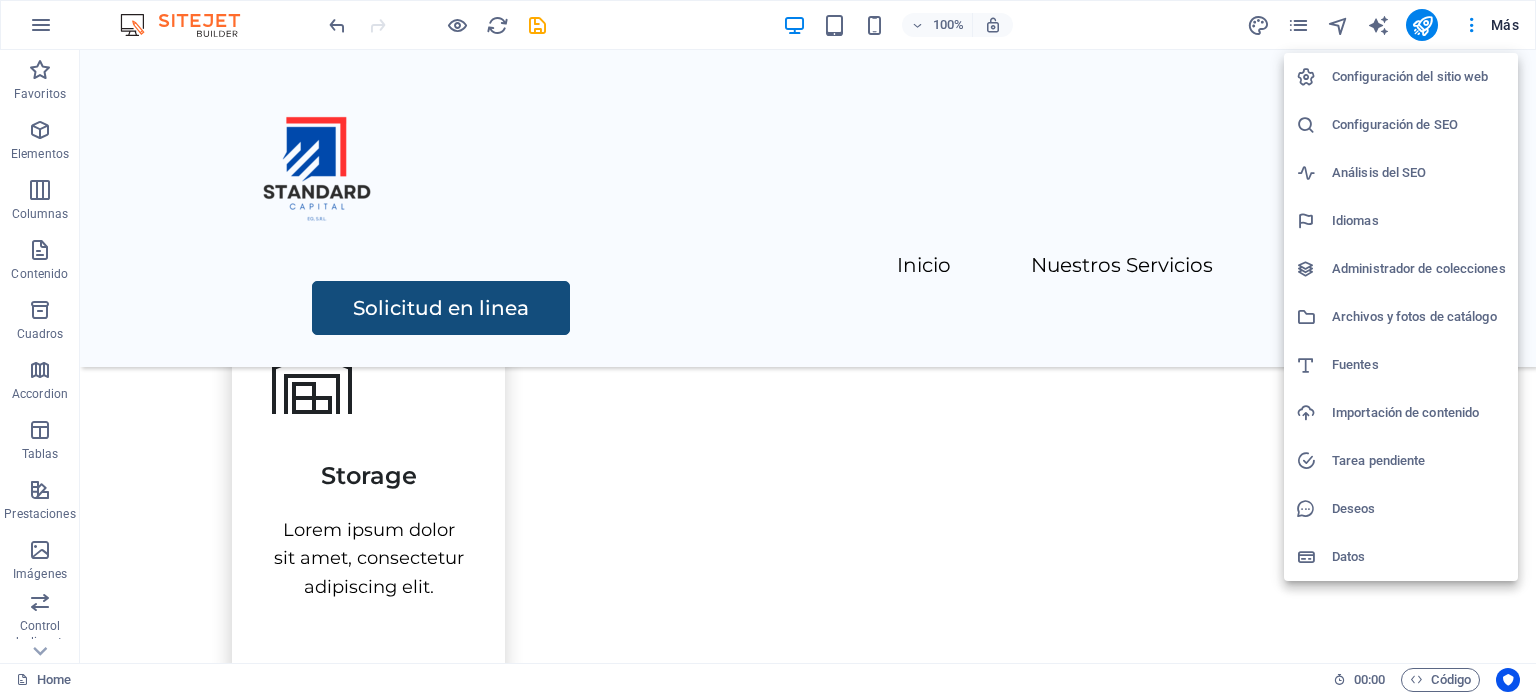 click at bounding box center (768, 347) 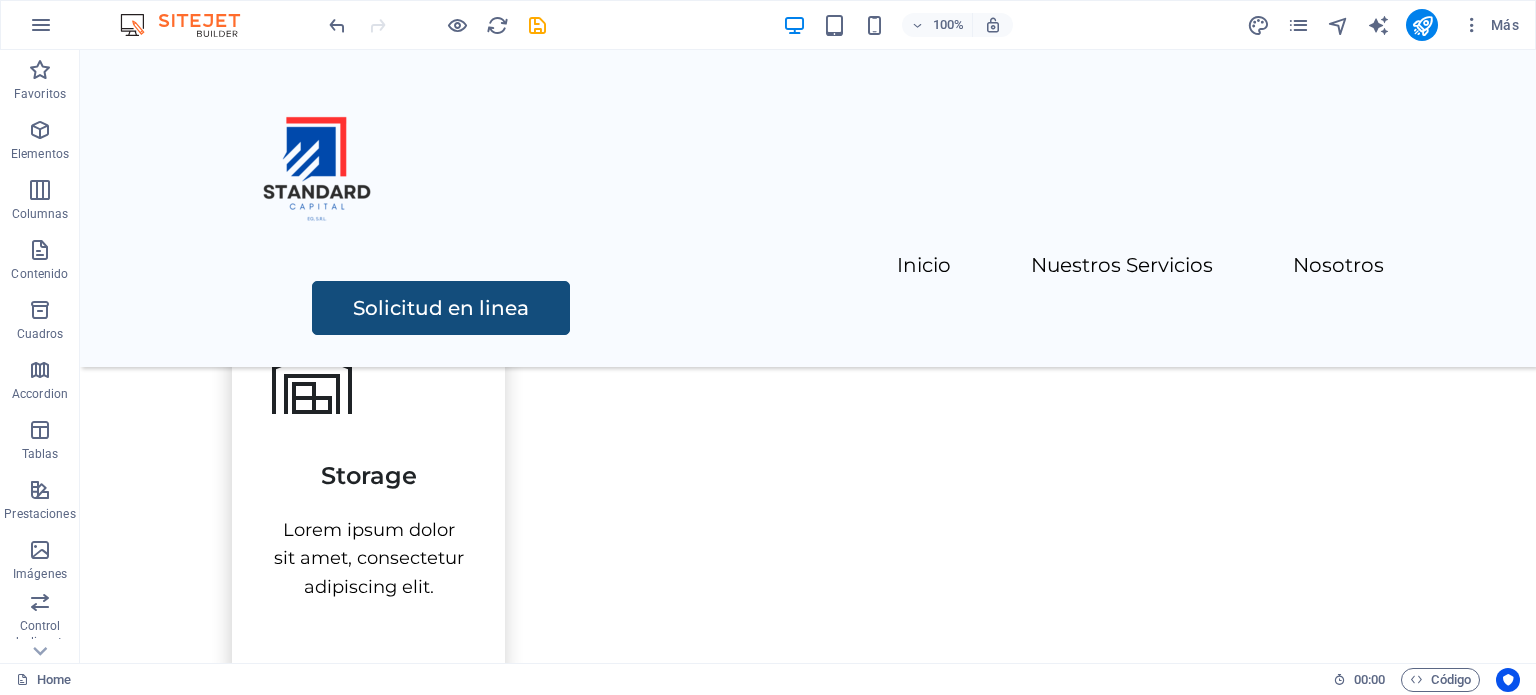click at bounding box center (41, 25) 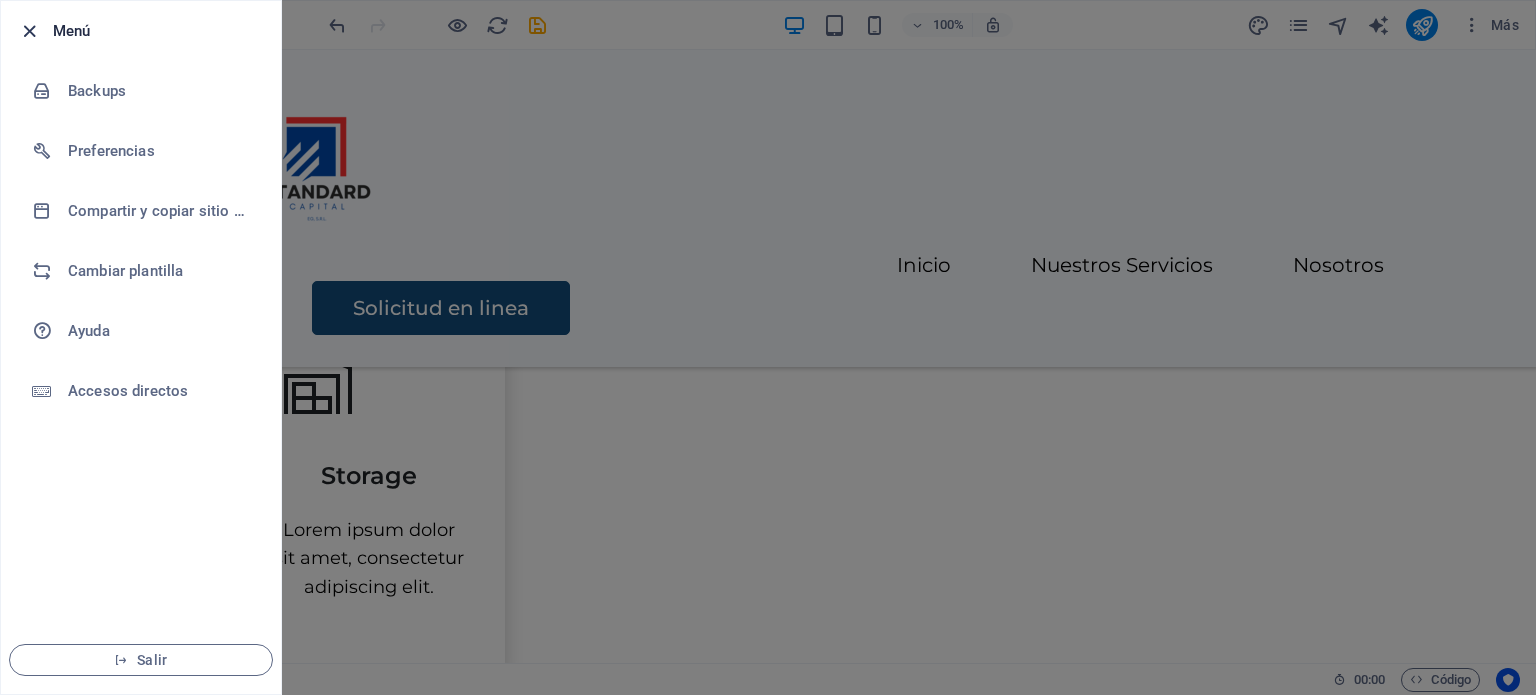 click at bounding box center [29, 31] 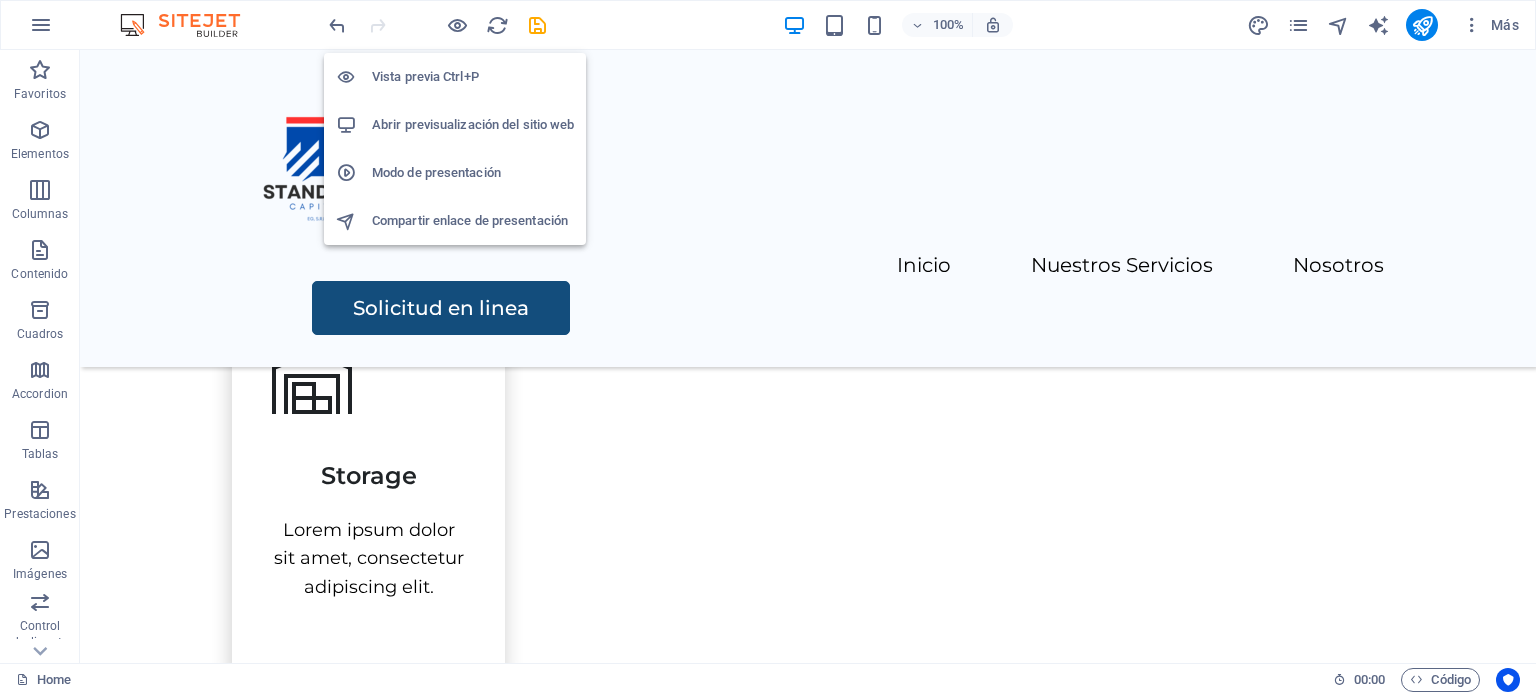 click on "Abrir previsualización del sitio web" at bounding box center [473, 125] 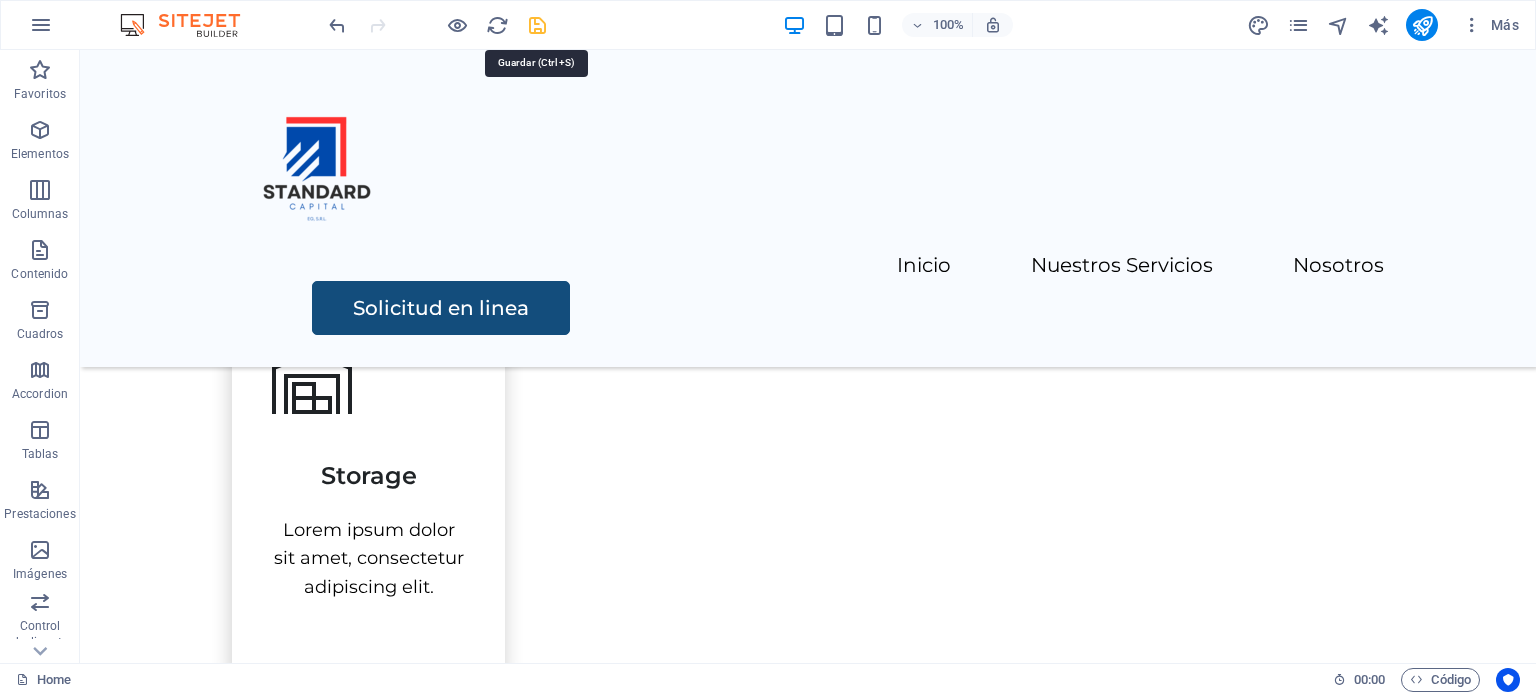 click at bounding box center [537, 25] 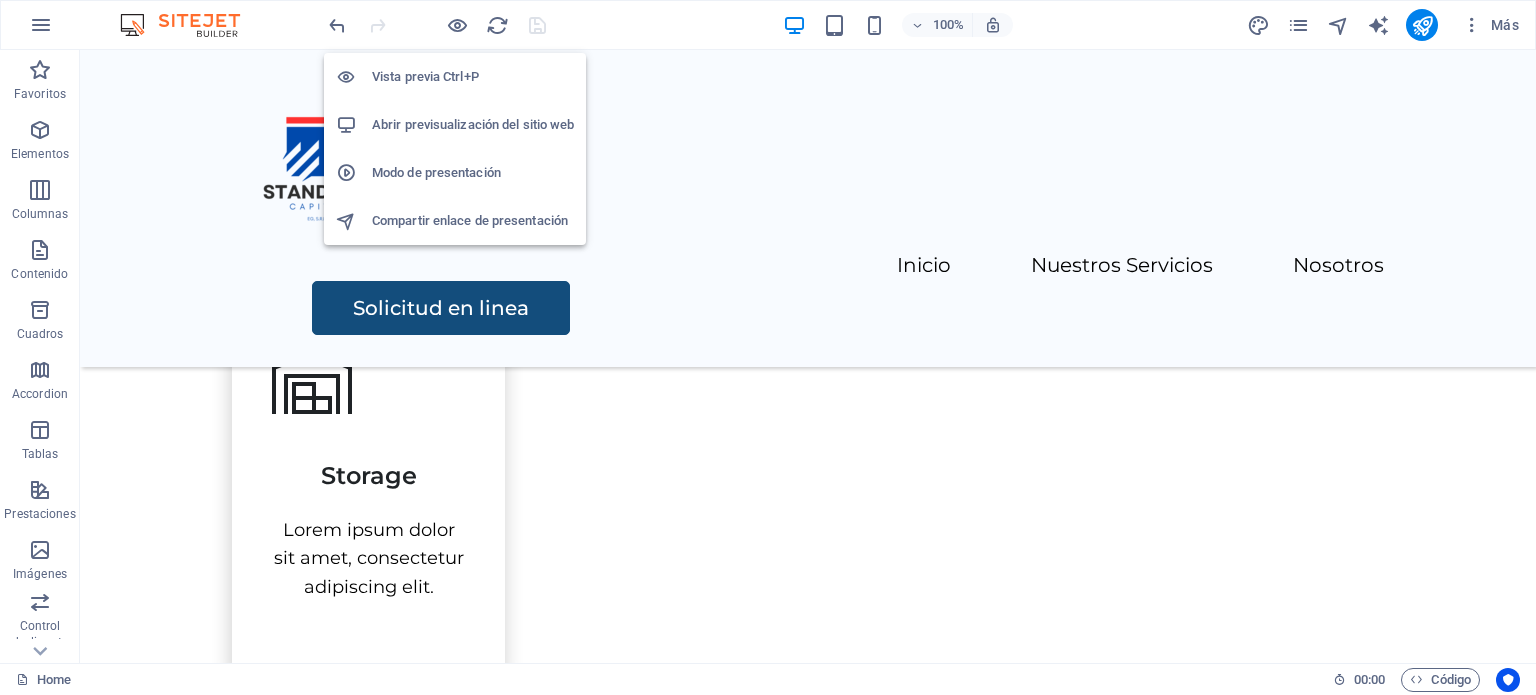 click on "Vista previa Ctrl+P" at bounding box center (473, 77) 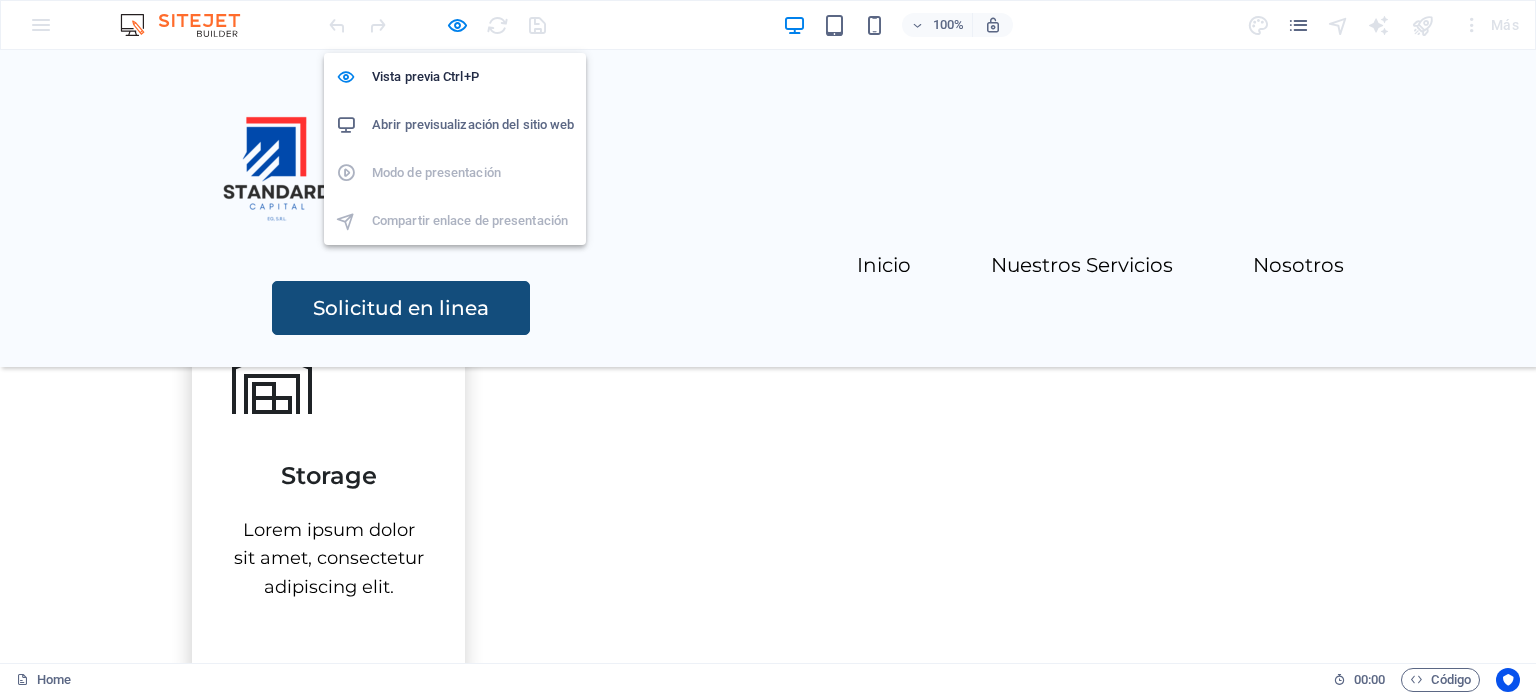 click on "Abrir previsualización del sitio web" at bounding box center (455, 125) 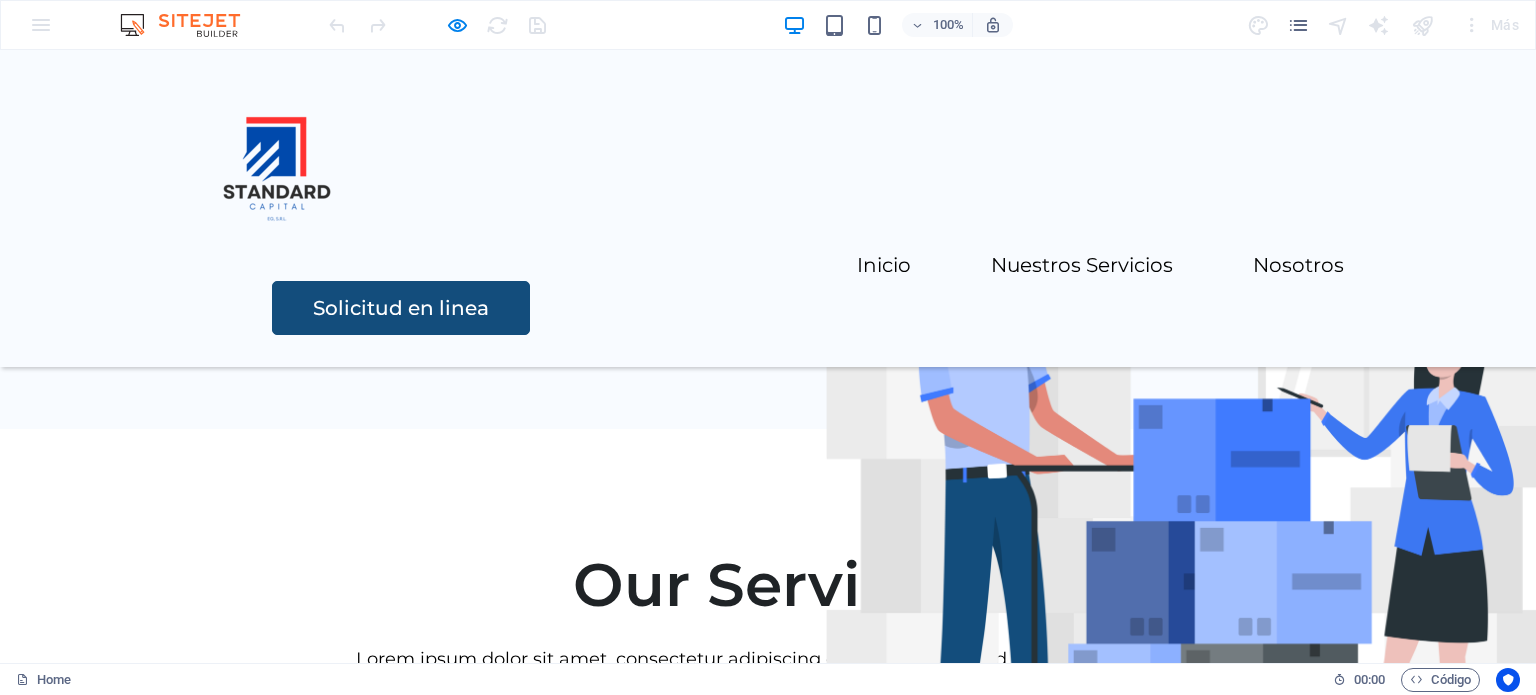 scroll, scrollTop: 400, scrollLeft: 0, axis: vertical 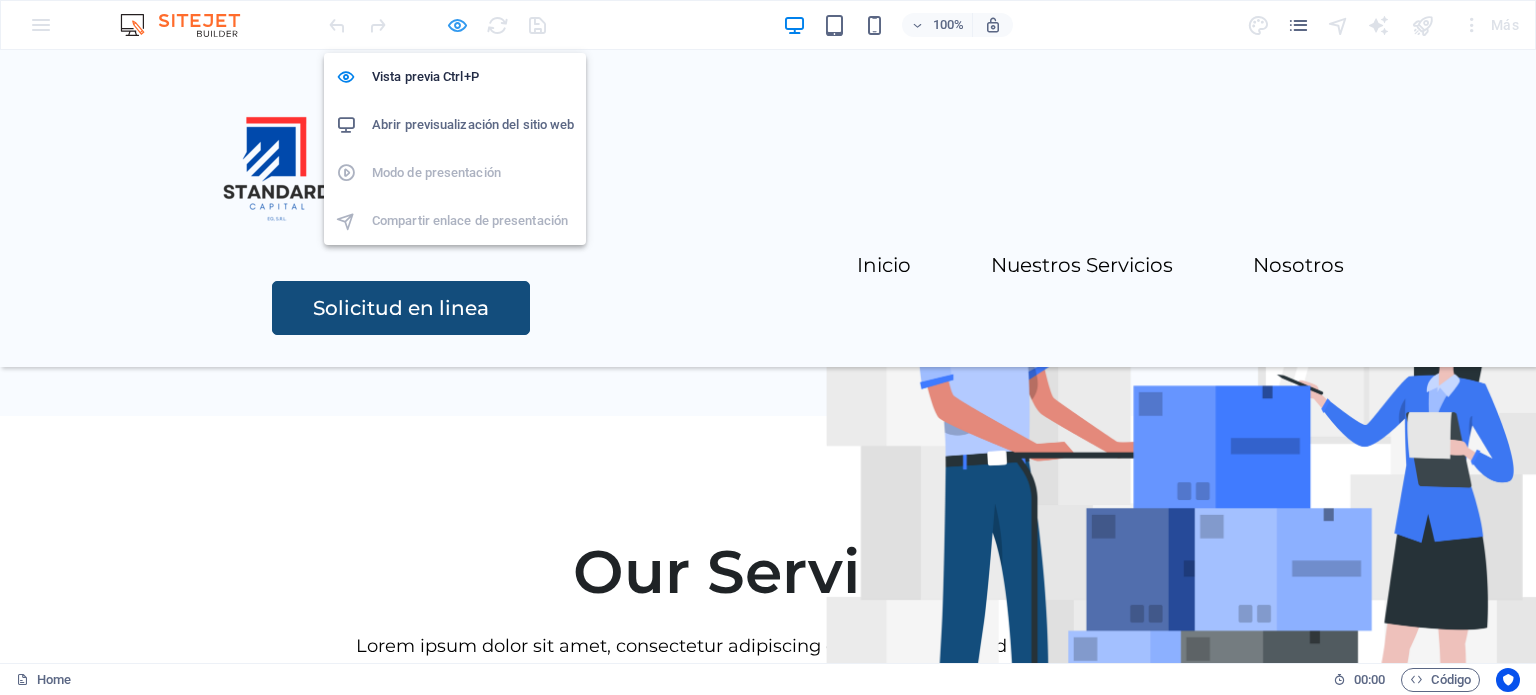 click at bounding box center (457, 25) 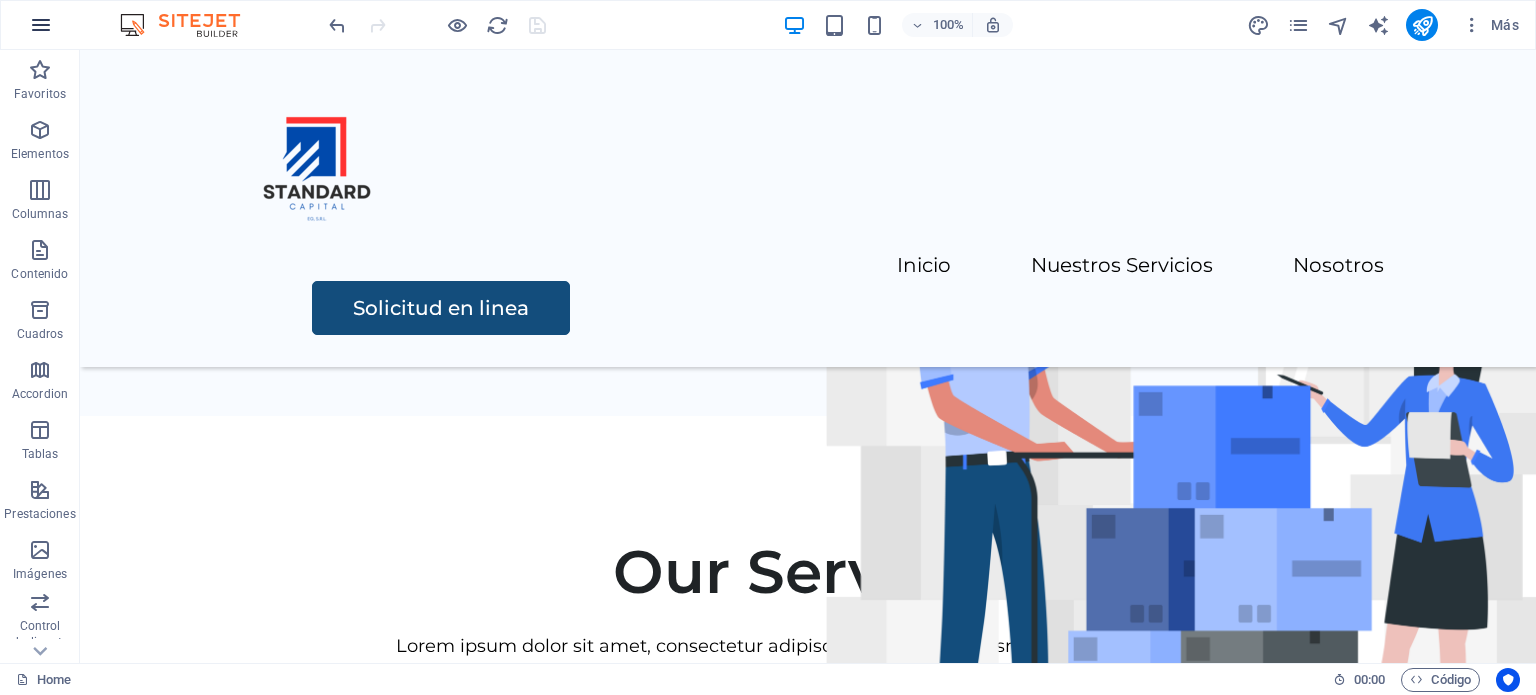 click at bounding box center [41, 25] 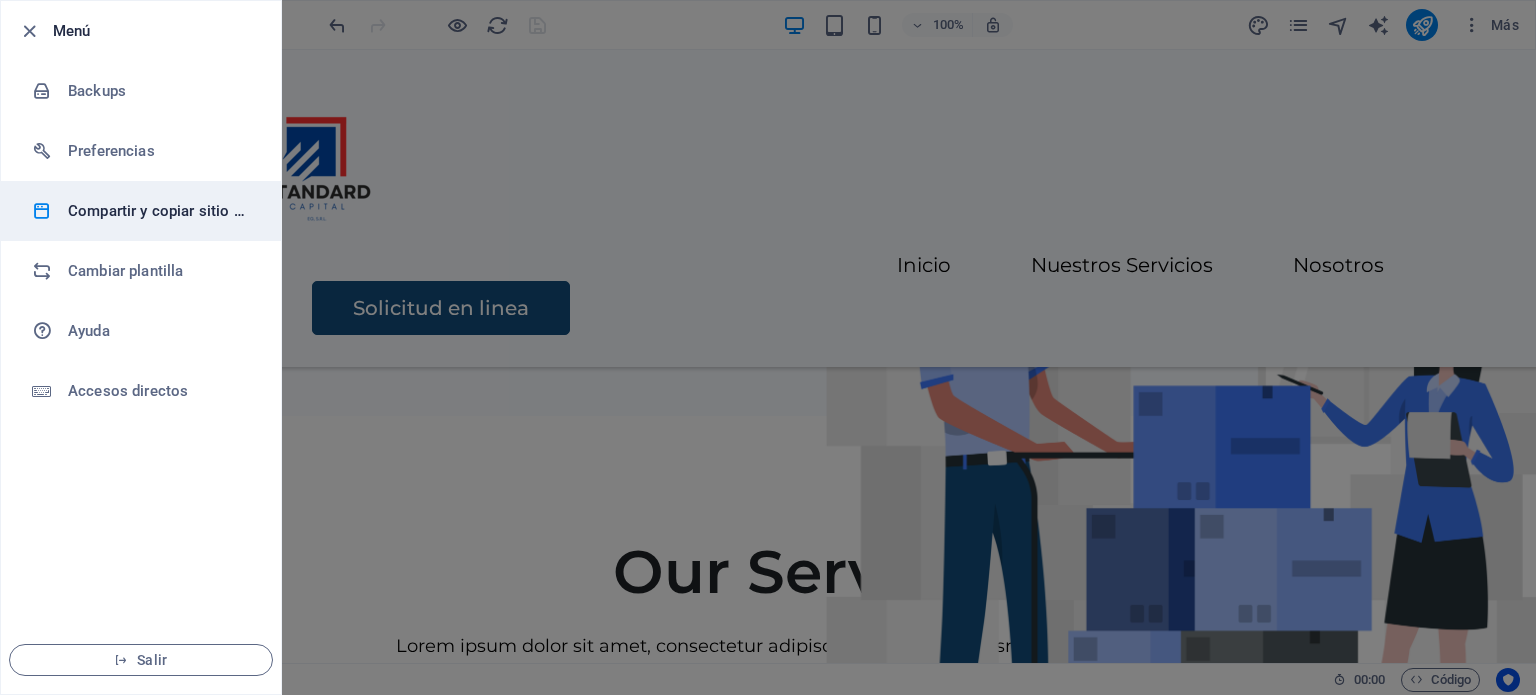 click on "Compartir y copiar sitio web" at bounding box center [141, 211] 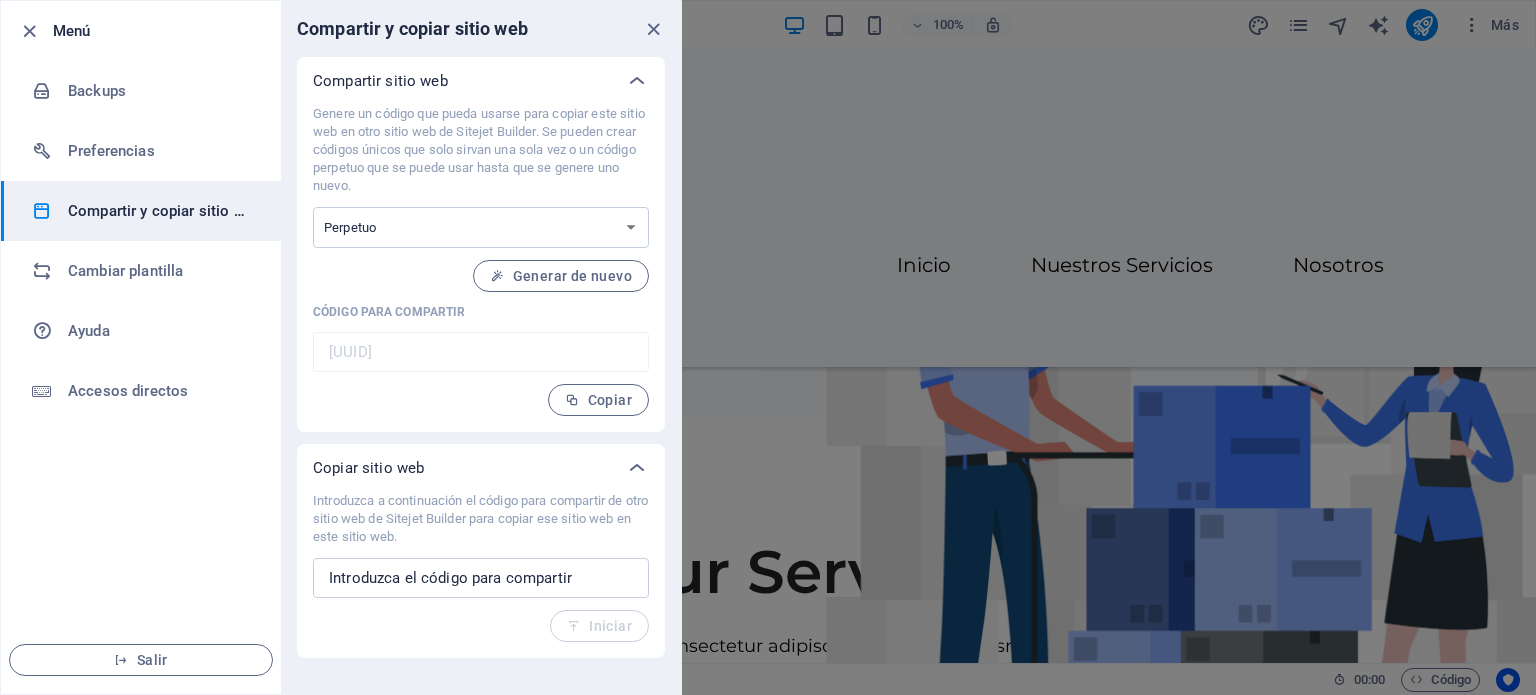 click on "Compartir y copiar sitio web" at bounding box center [481, 29] 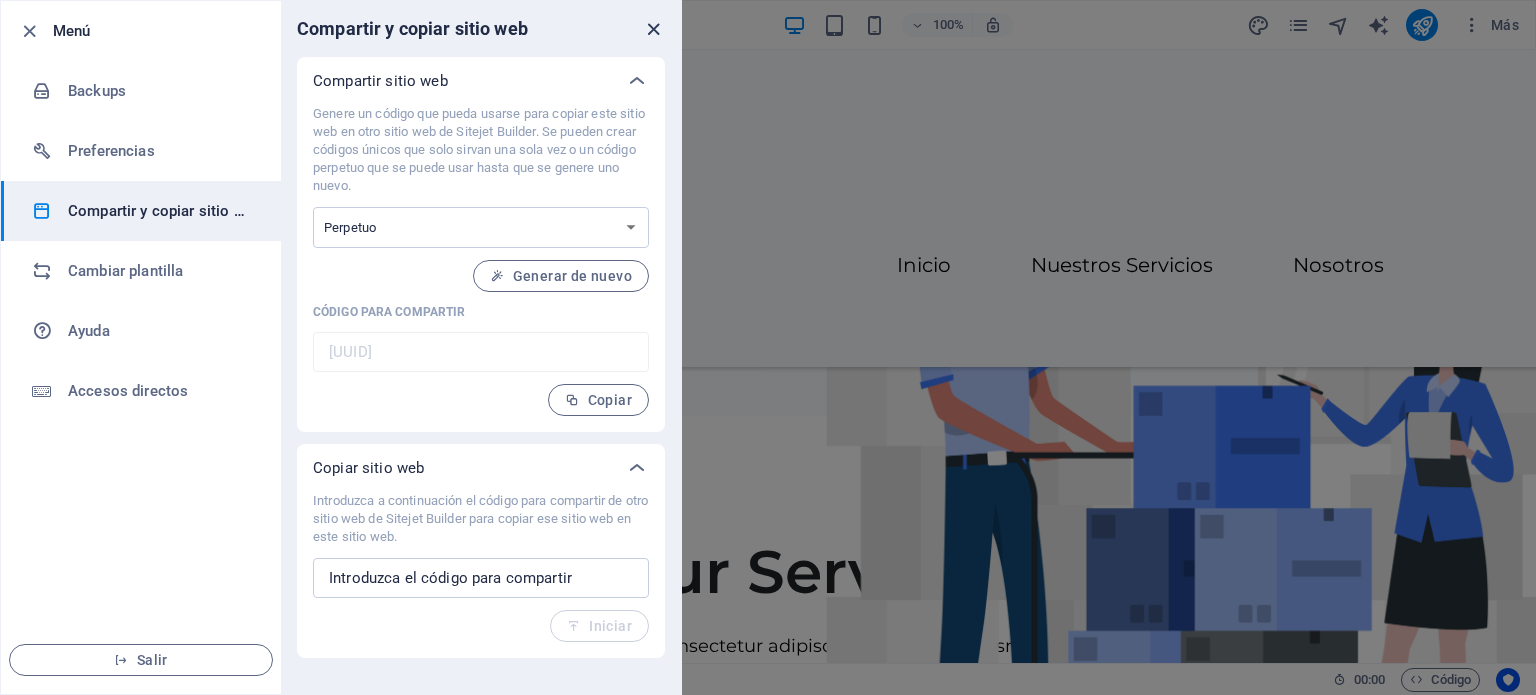 click at bounding box center (653, 29) 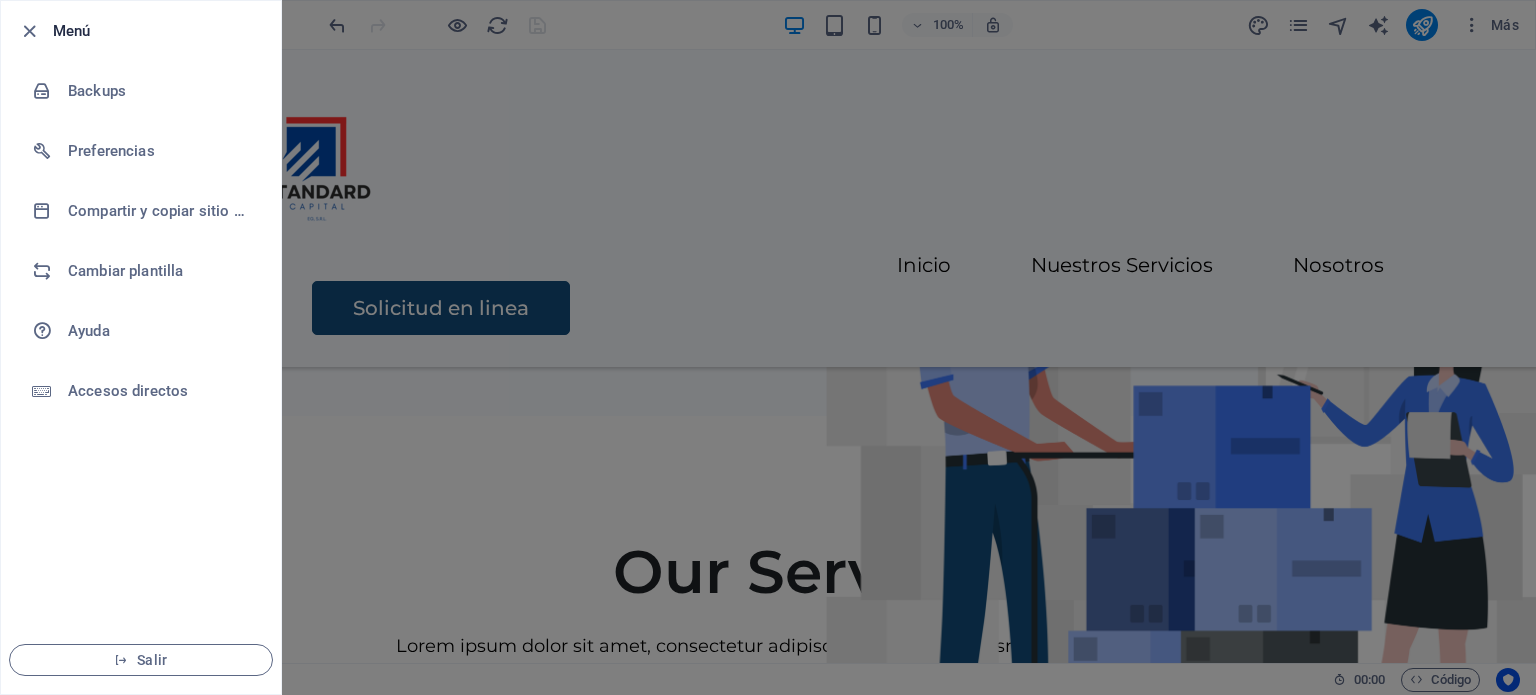 click at bounding box center (768, 347) 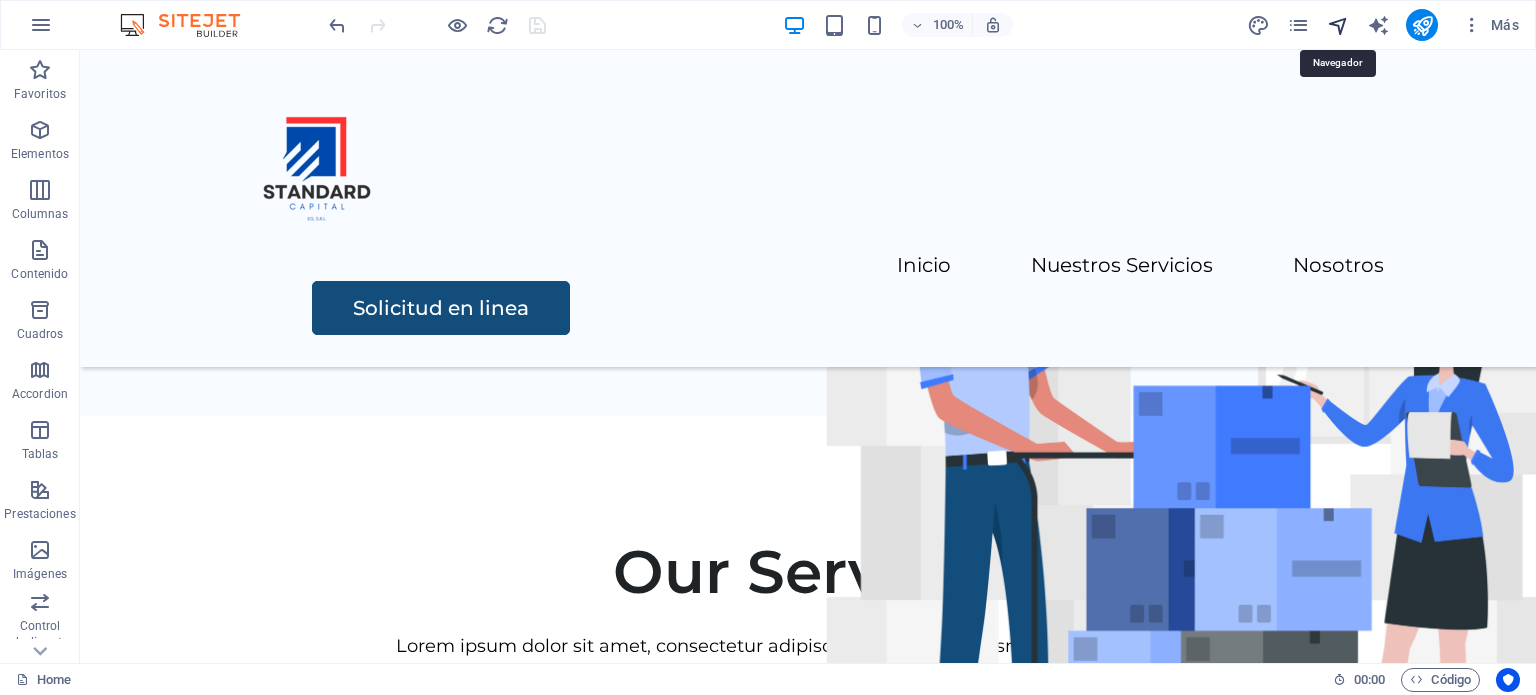 click at bounding box center (1338, 25) 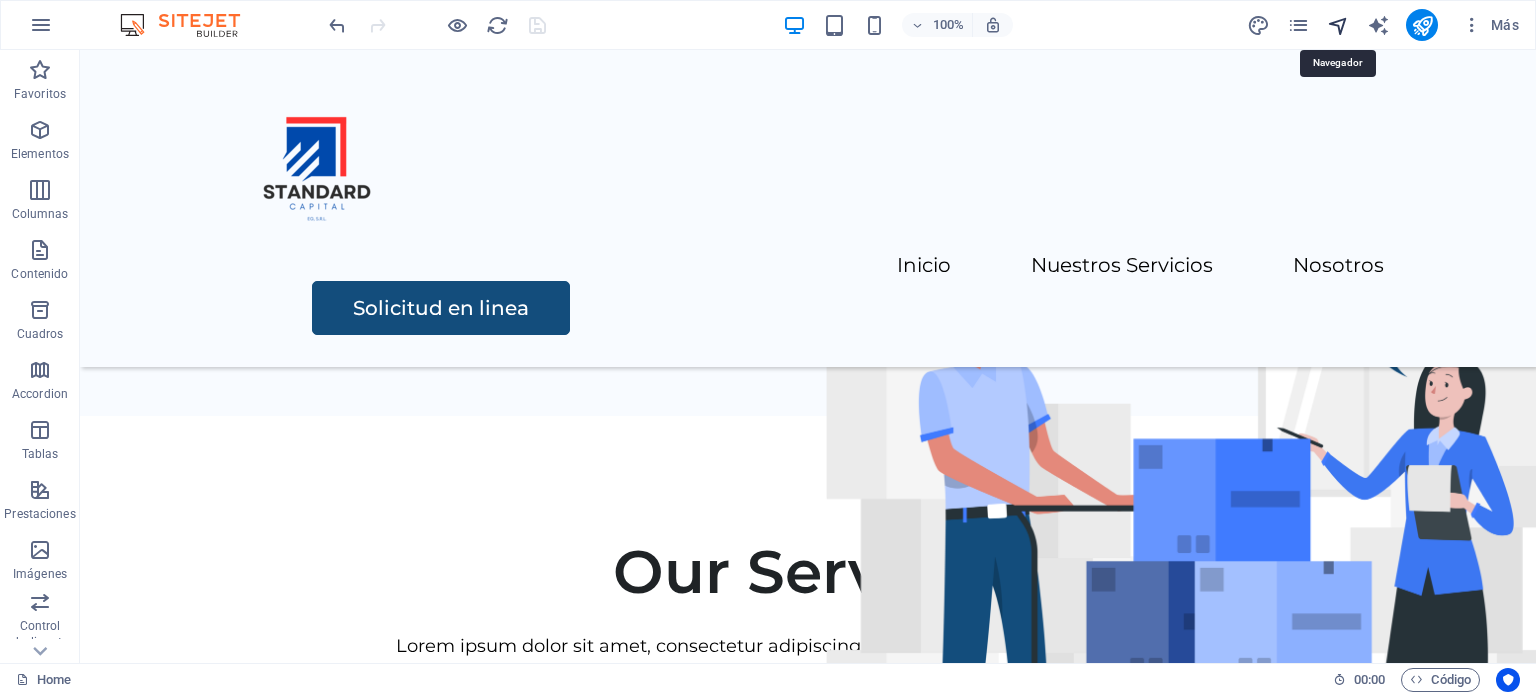 scroll, scrollTop: 426, scrollLeft: 0, axis: vertical 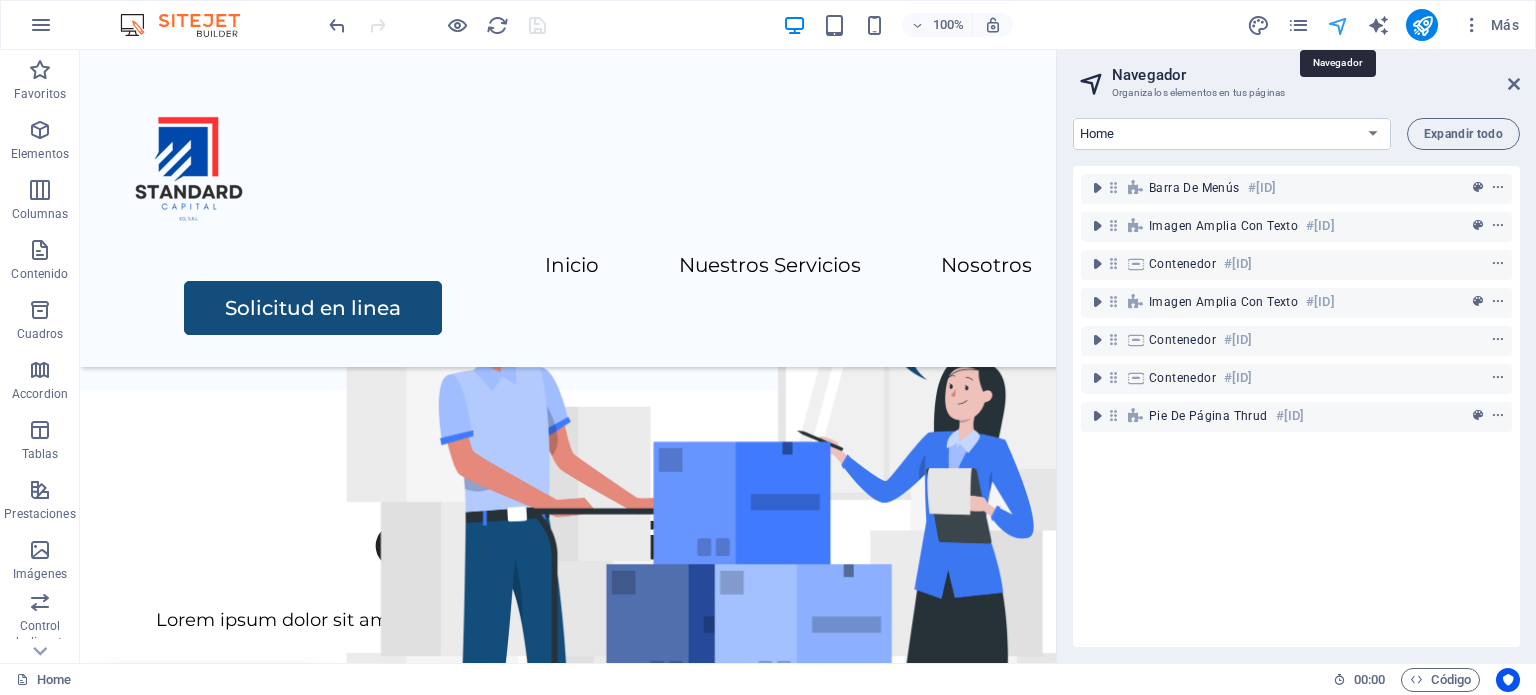 click at bounding box center (1338, 25) 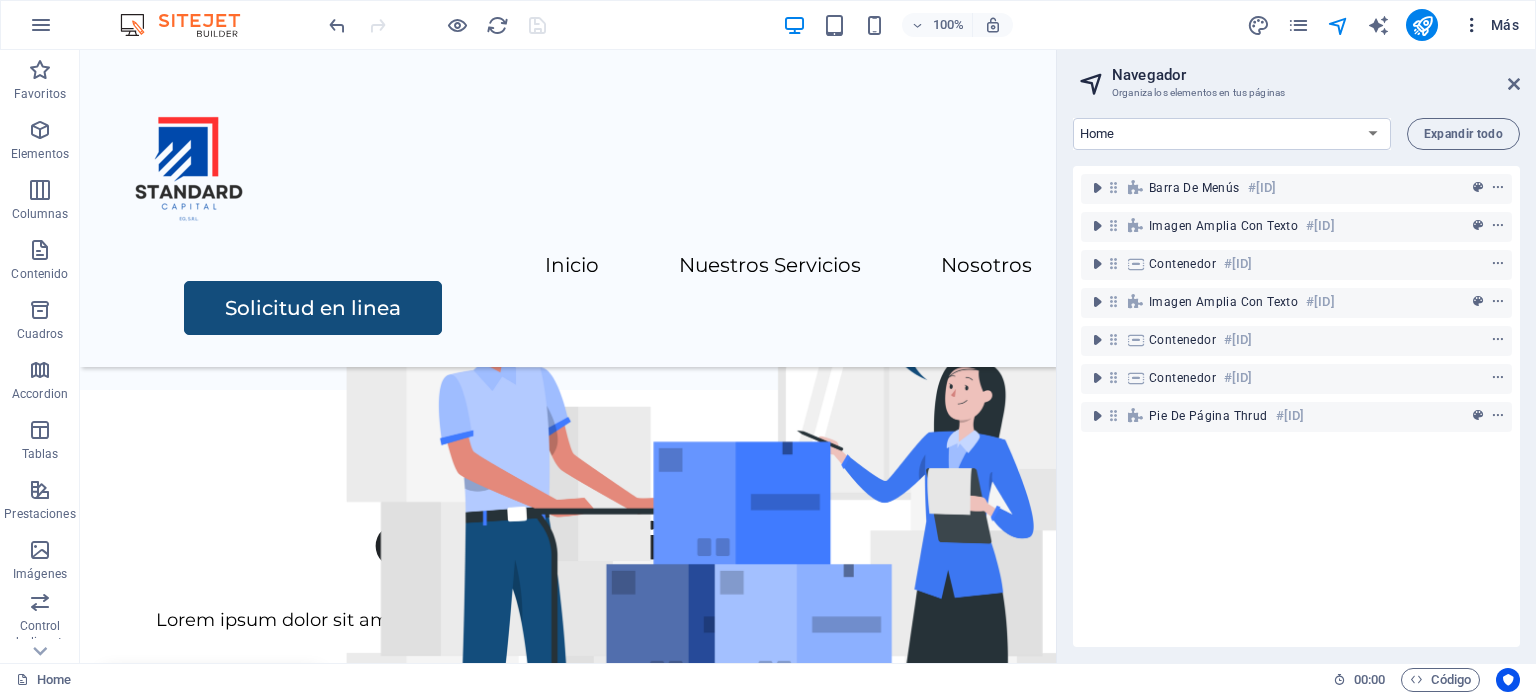 click on "Más" at bounding box center (1490, 25) 